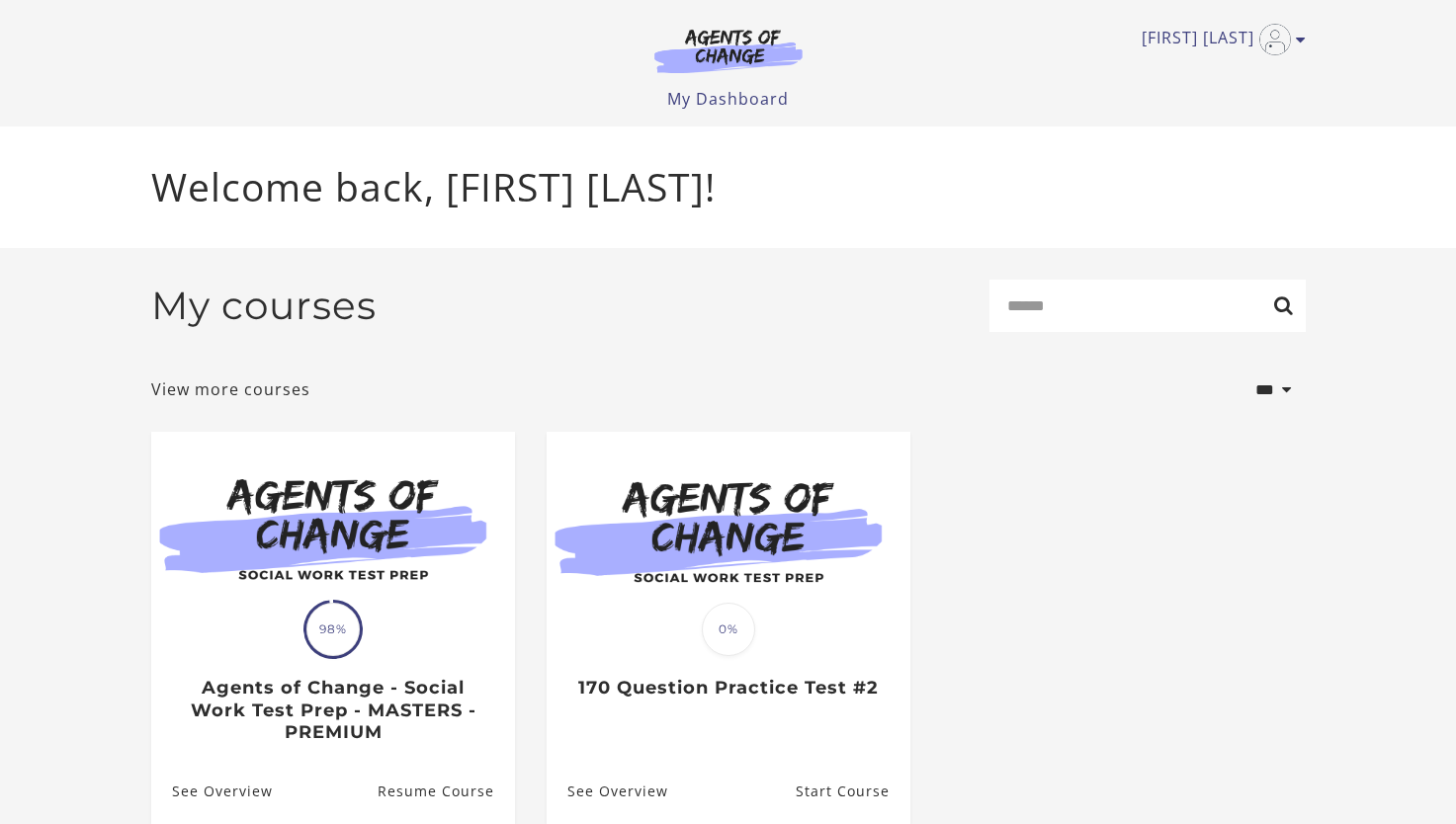scroll, scrollTop: 0, scrollLeft: 0, axis: both 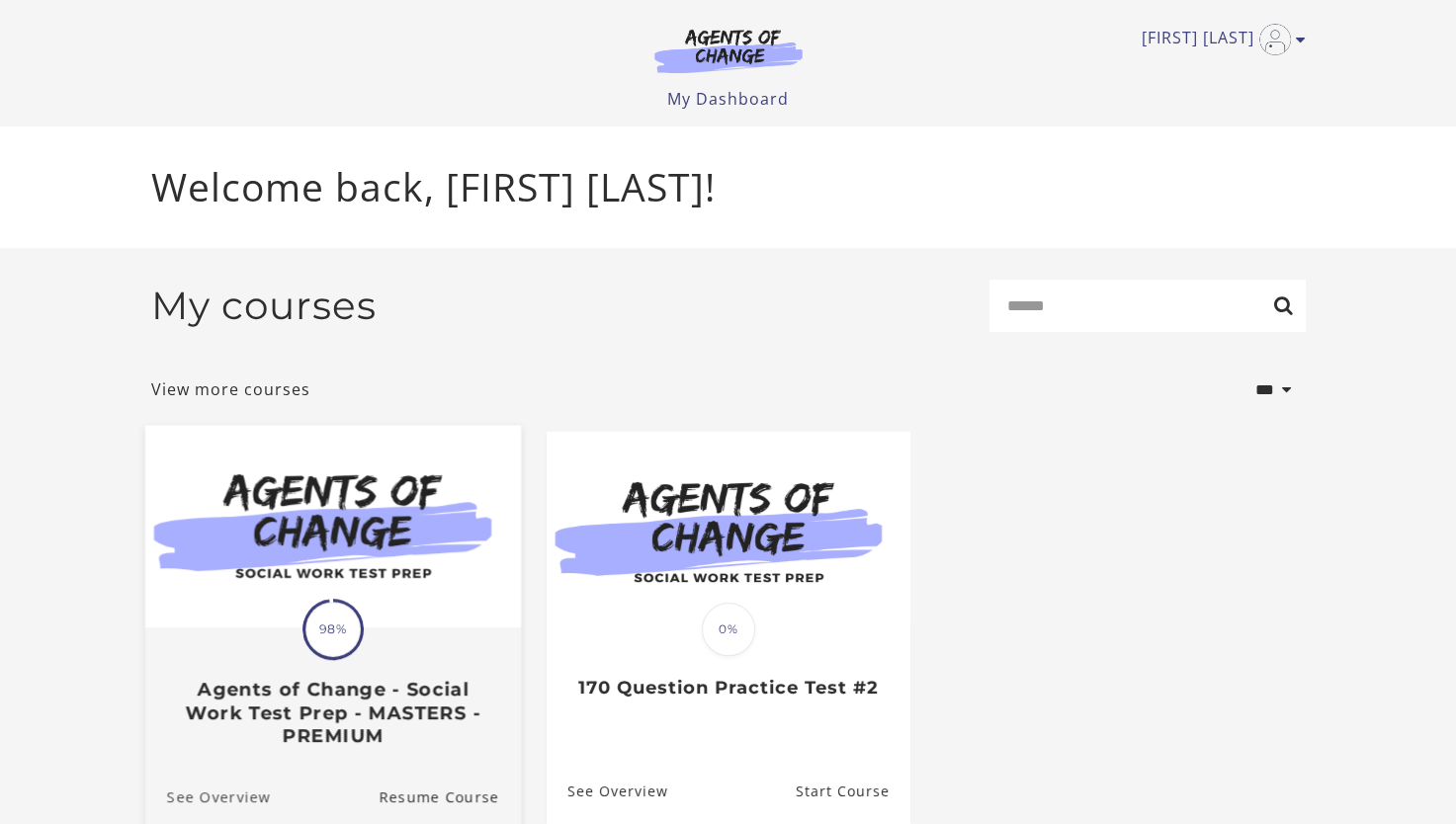 click on "See Overview" at bounding box center (207, 796) 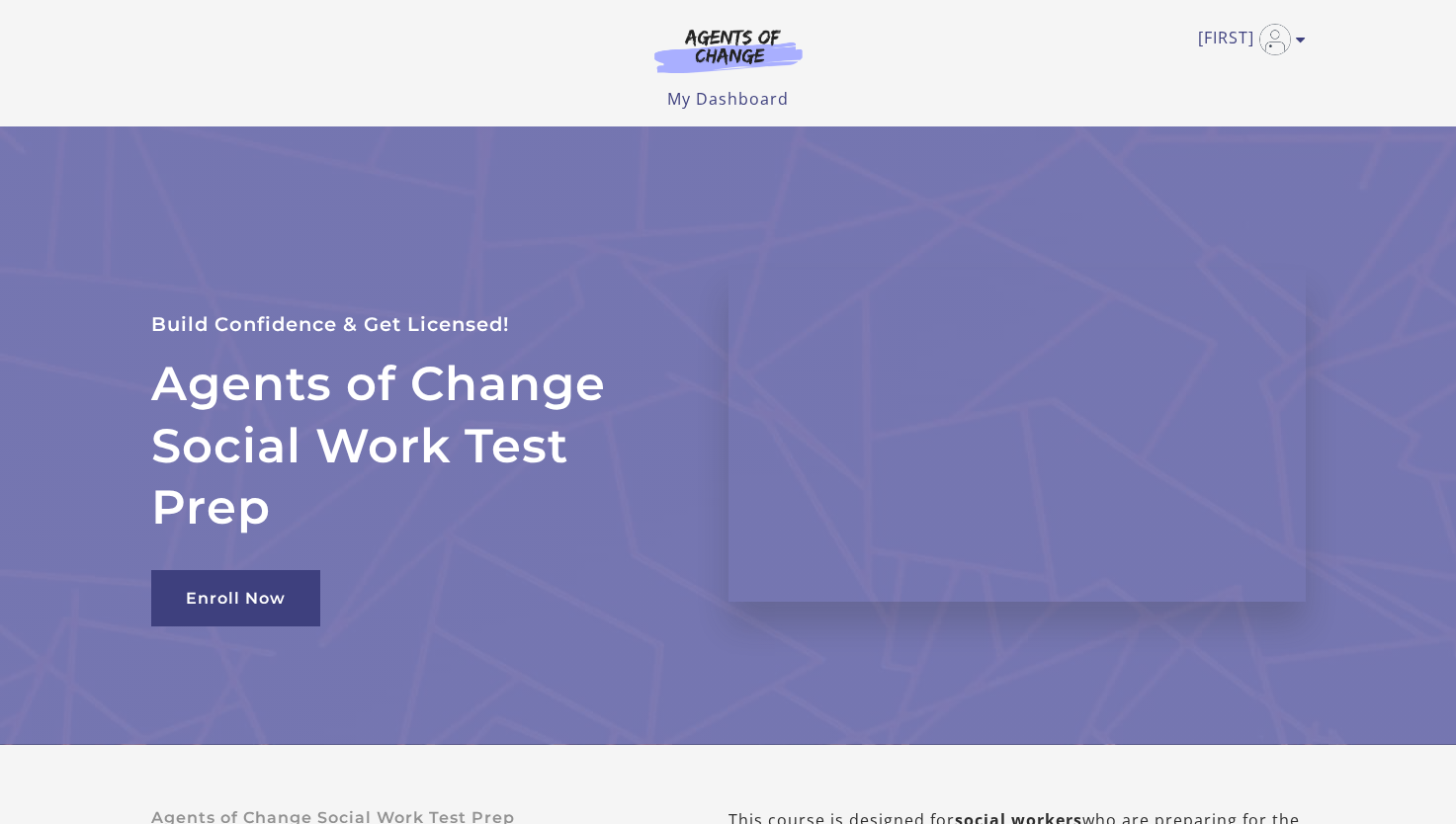 scroll, scrollTop: 0, scrollLeft: 0, axis: both 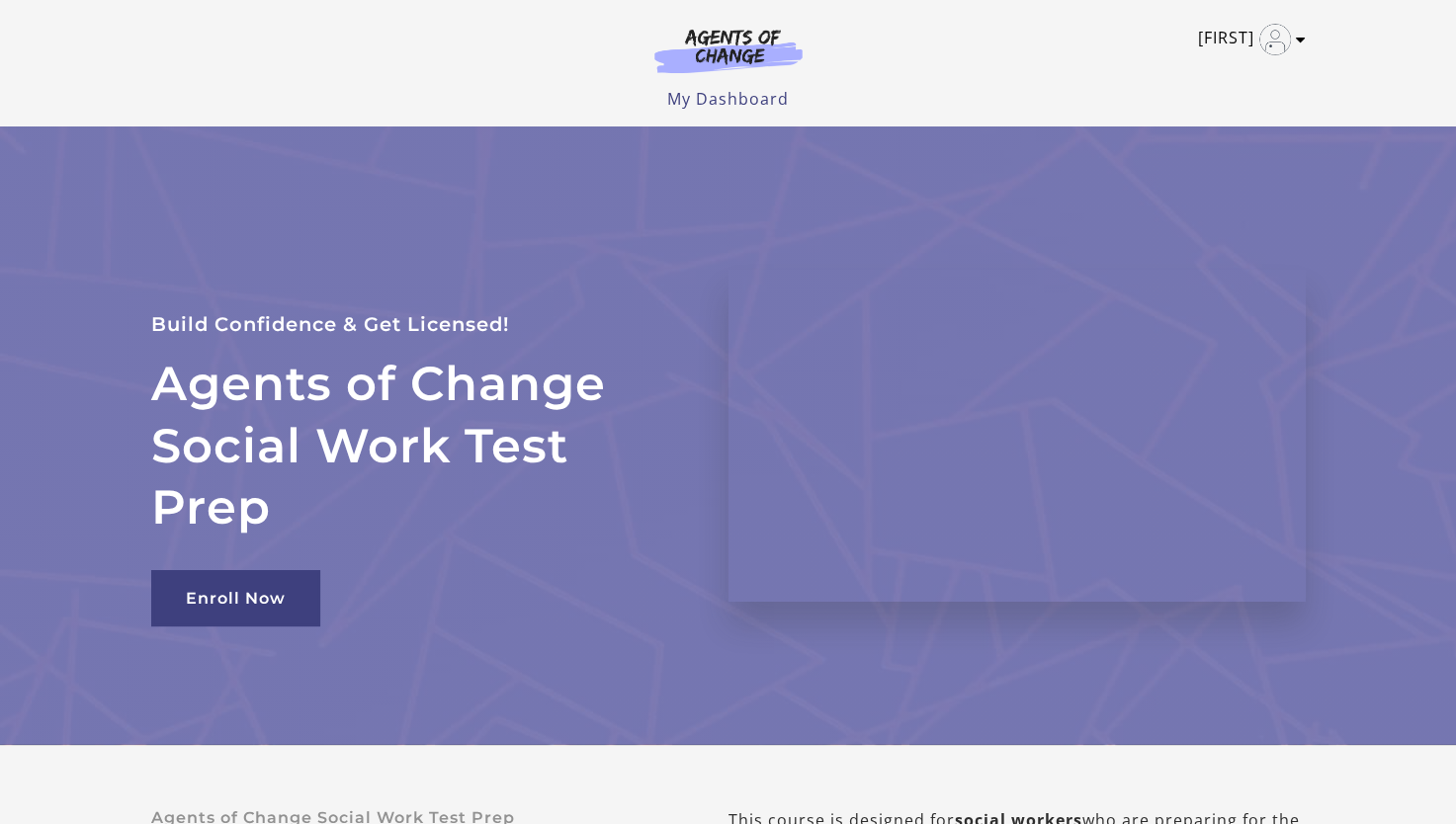 click at bounding box center (1275, 40) 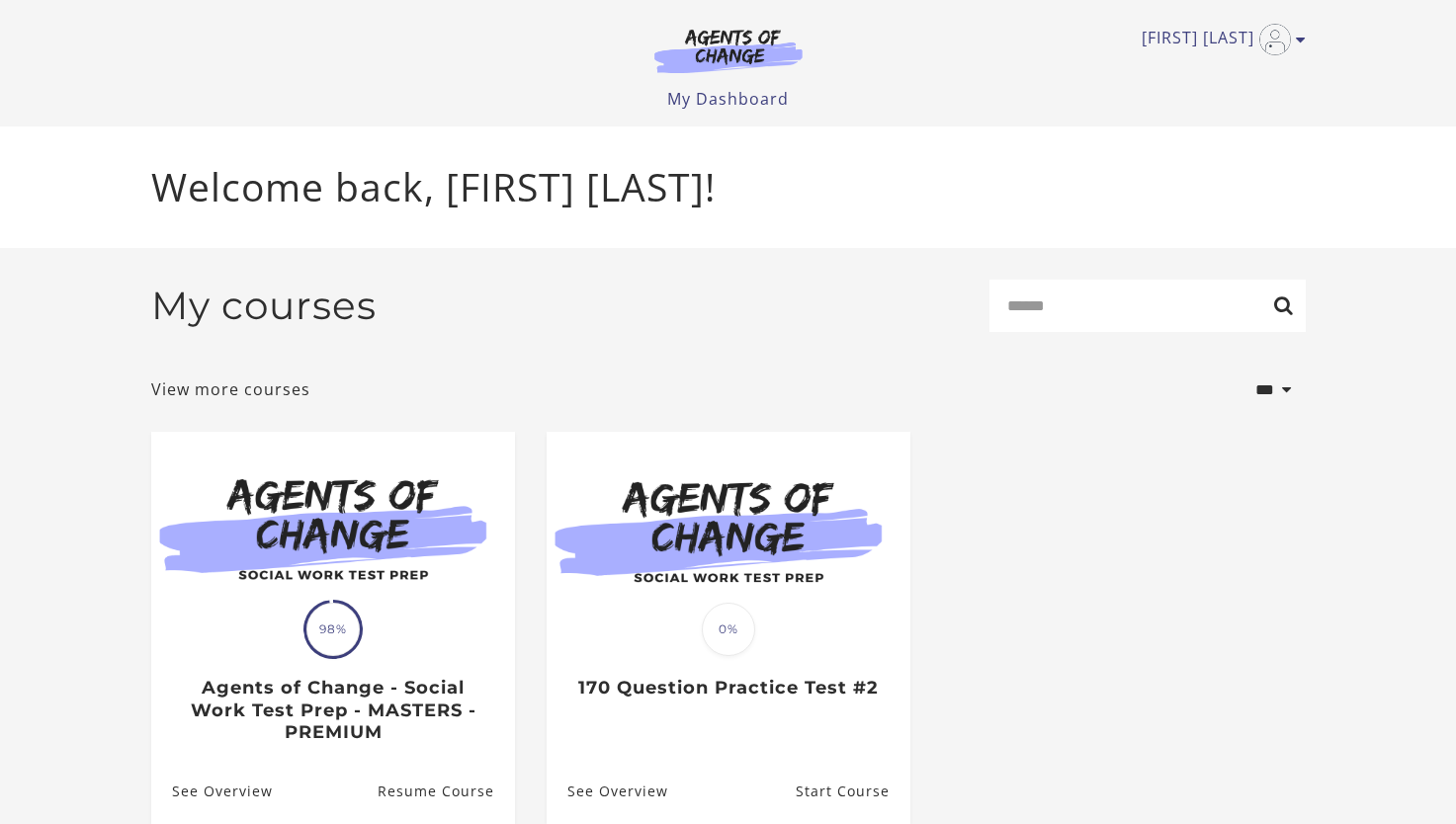 scroll, scrollTop: 0, scrollLeft: 0, axis: both 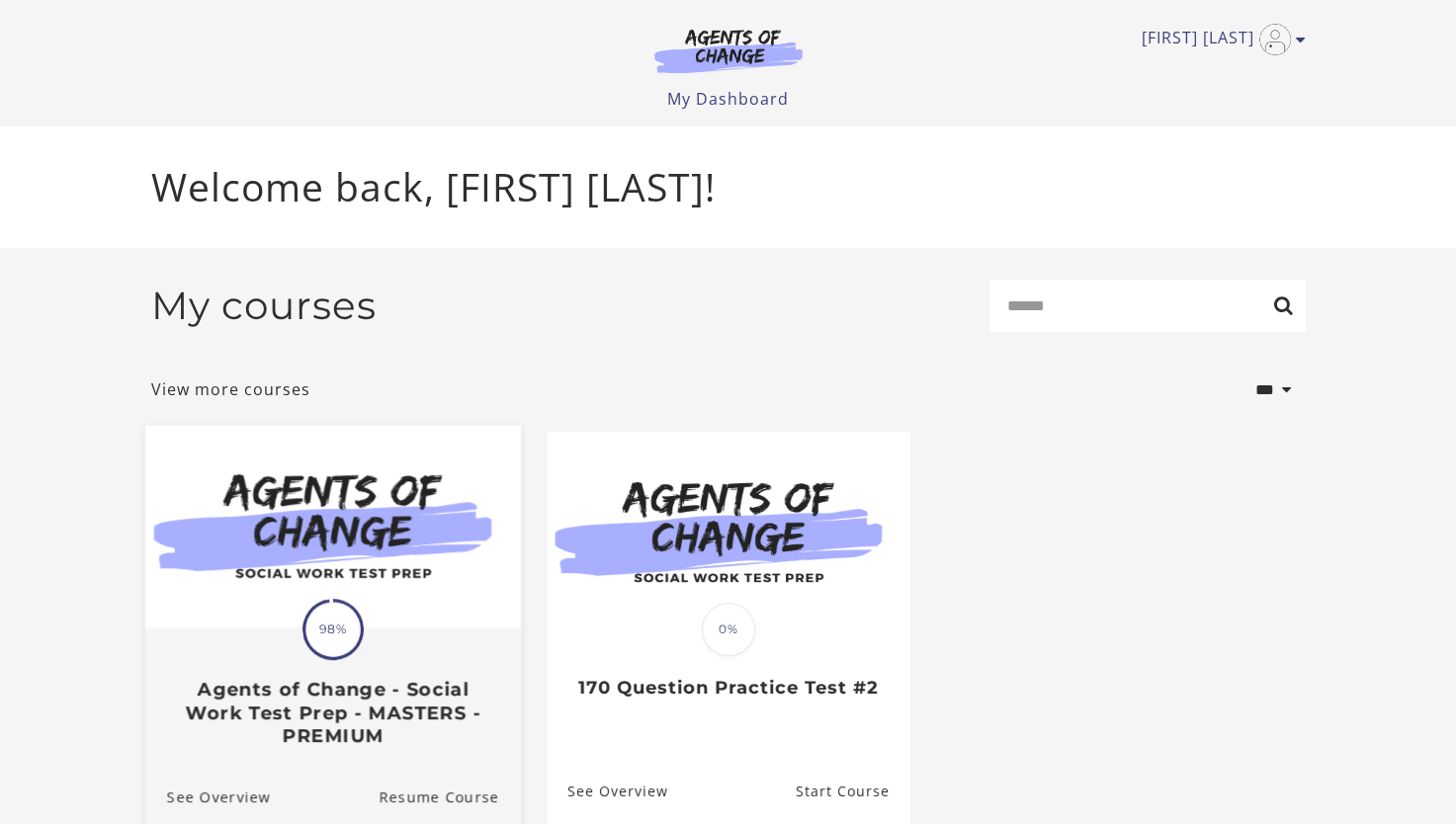 click on "98%" at bounding box center (333, 629) 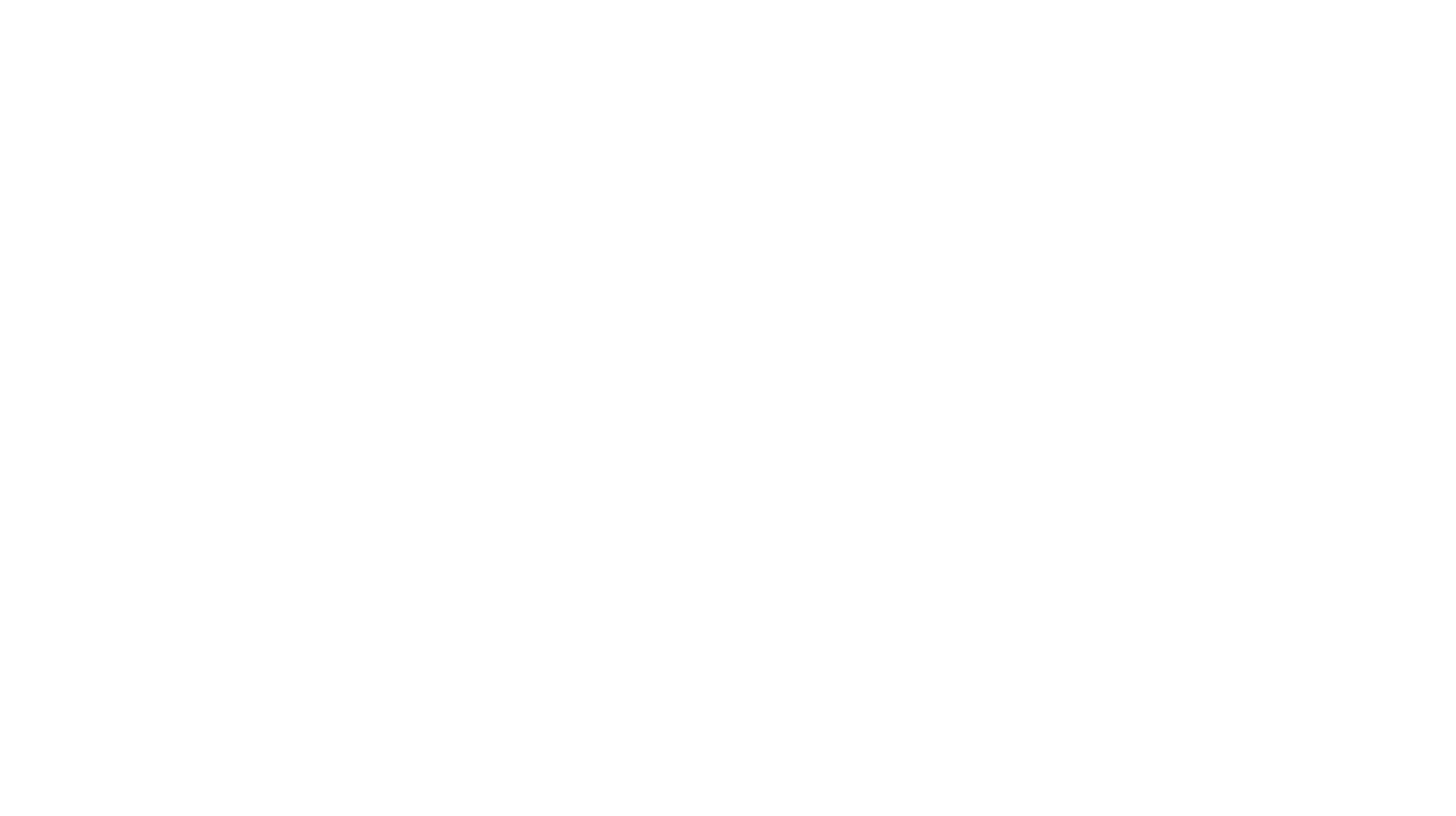 scroll, scrollTop: 0, scrollLeft: 0, axis: both 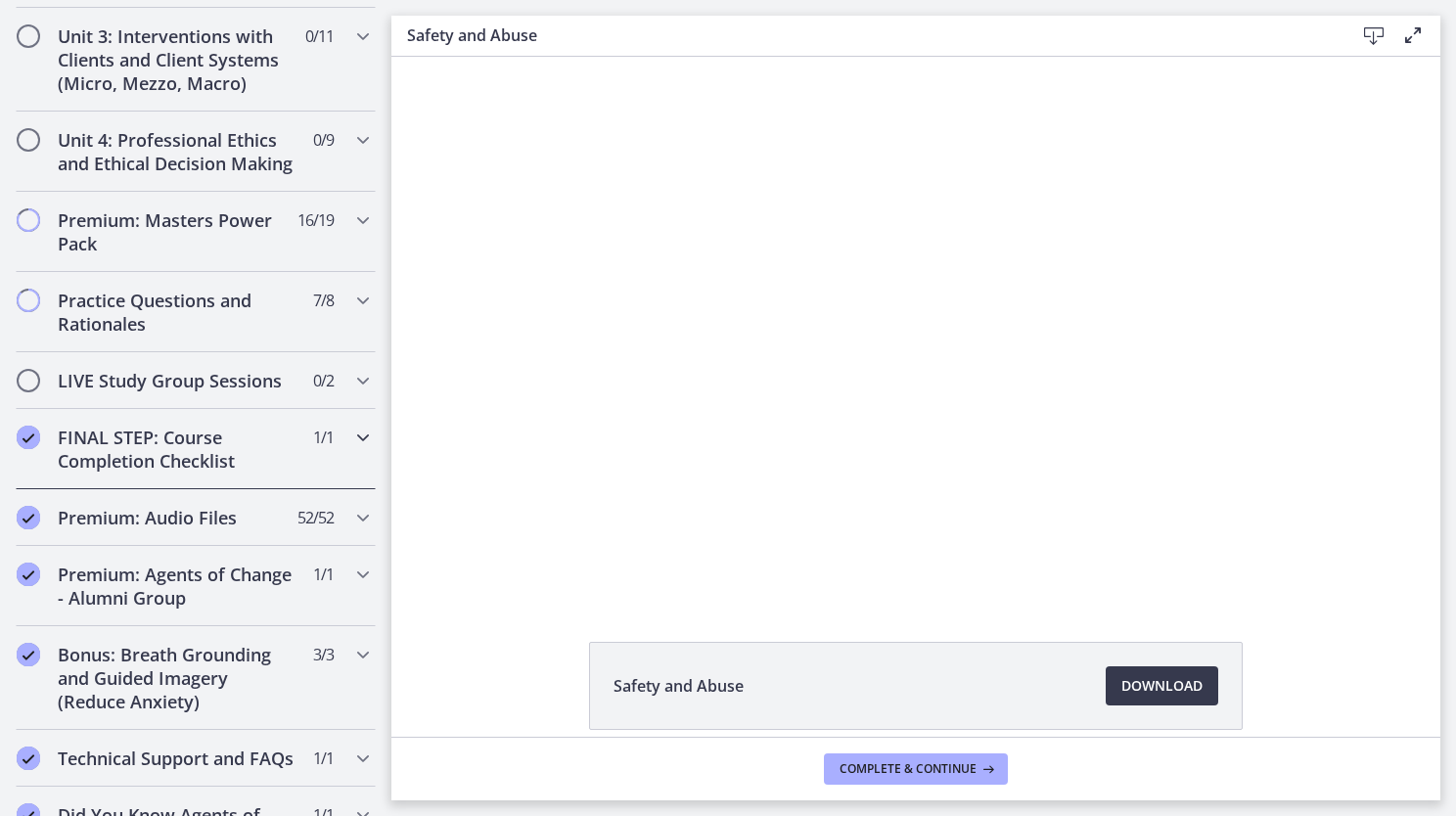 click on "FINAL STEP: Course Completion Checklist" at bounding box center (177, 449) 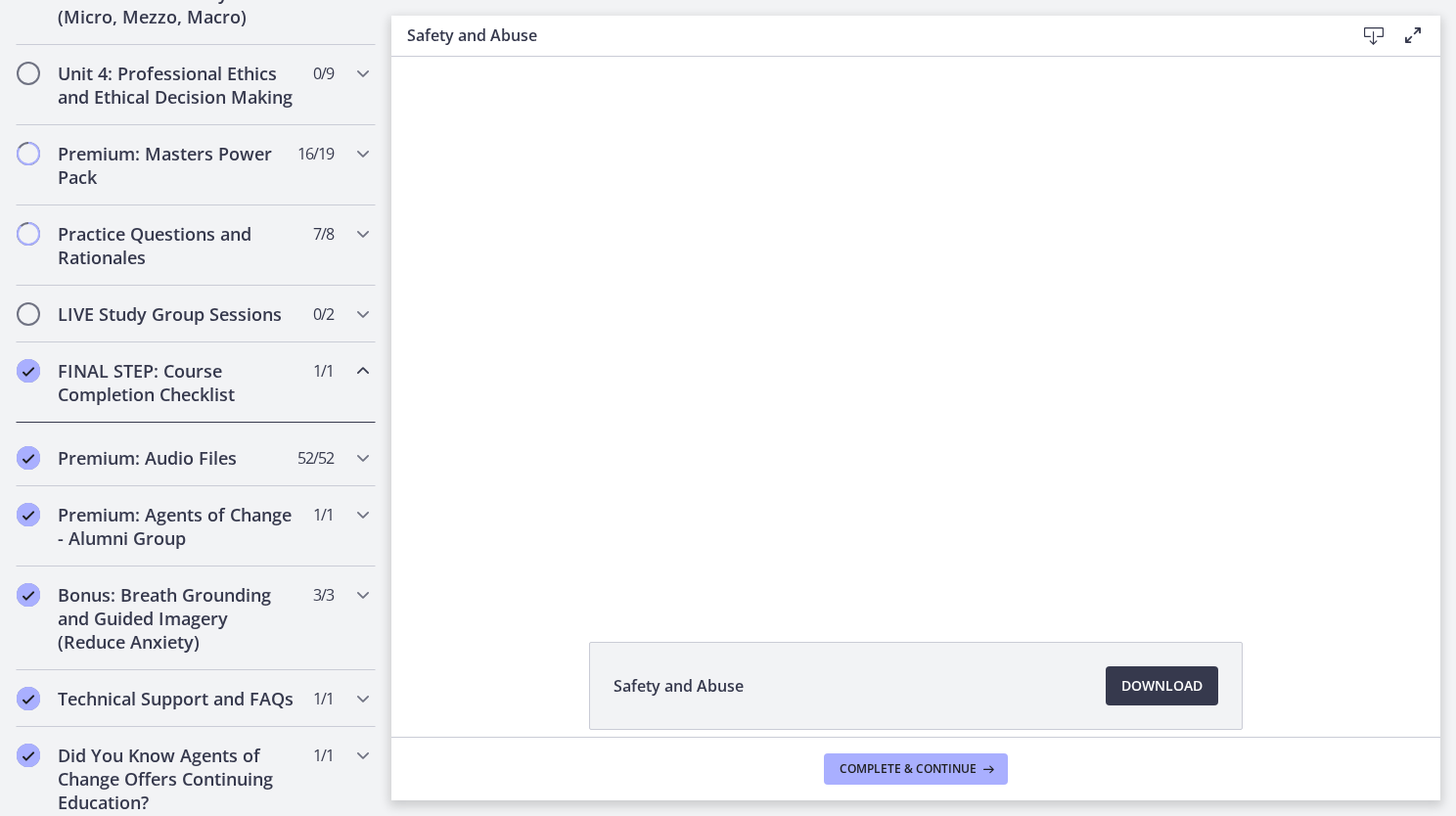 scroll, scrollTop: 733, scrollLeft: 0, axis: vertical 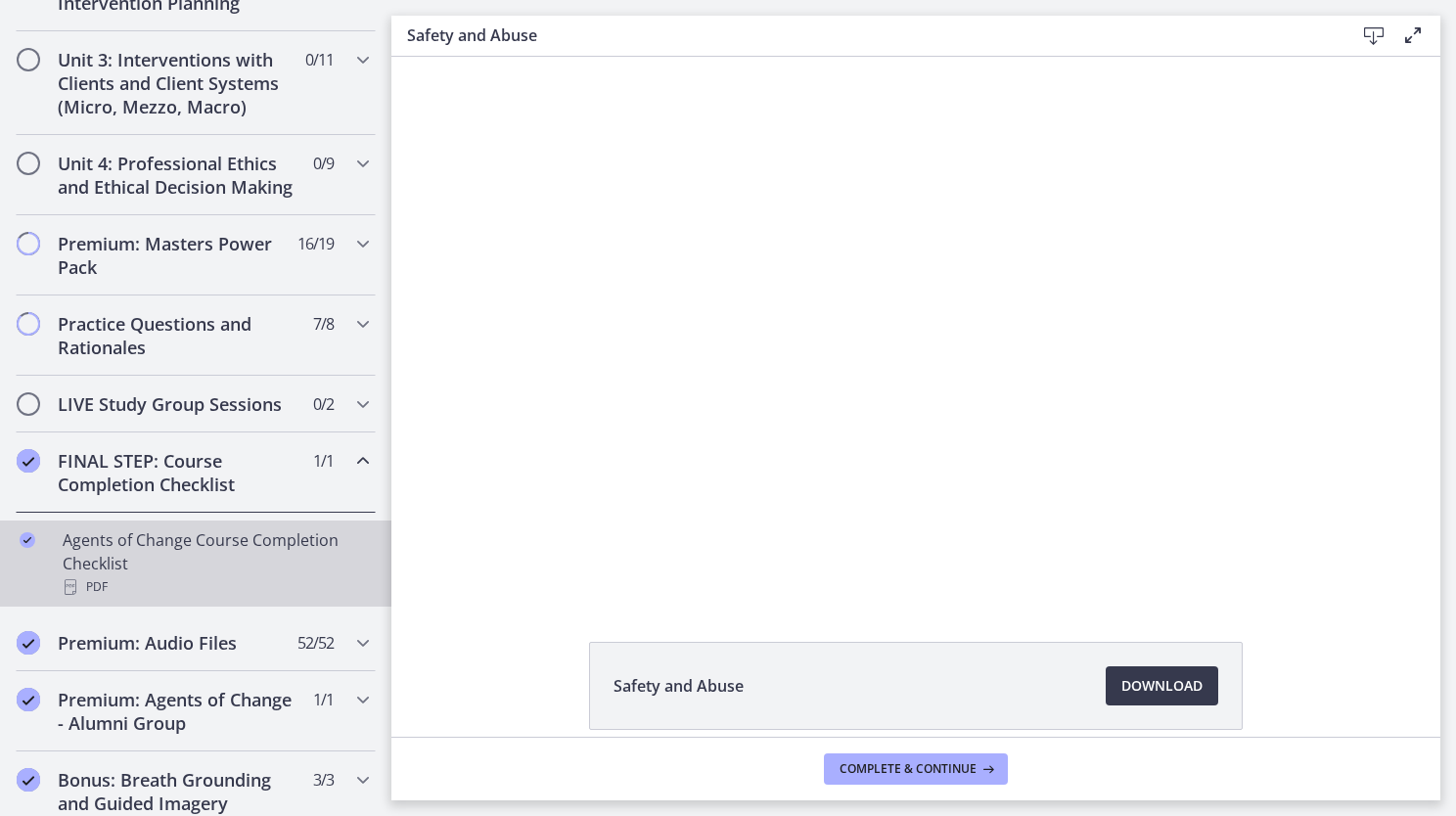 click at bounding box center [27, 540] 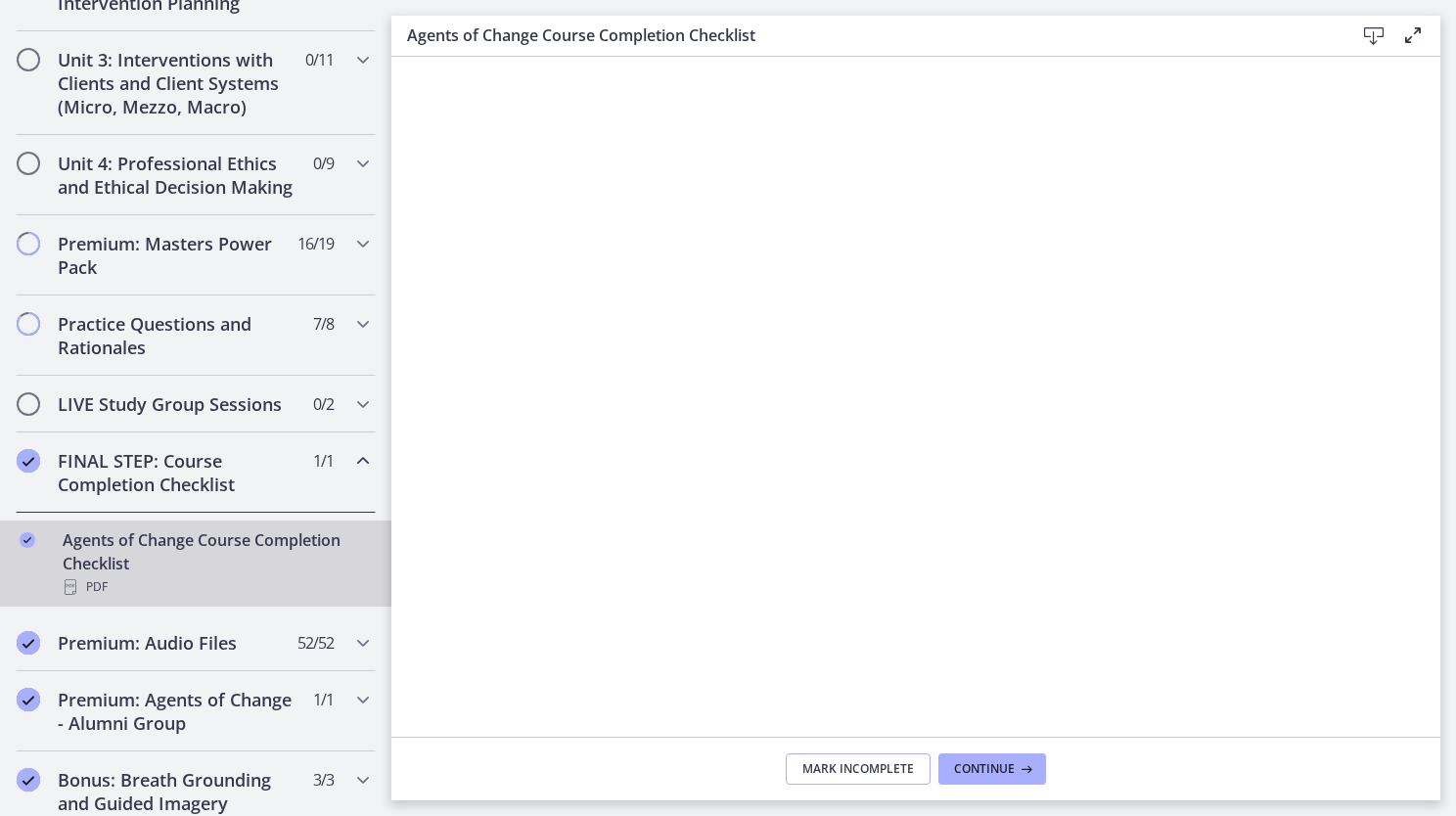 click on "Mark Incomplete" at bounding box center (858, 769) 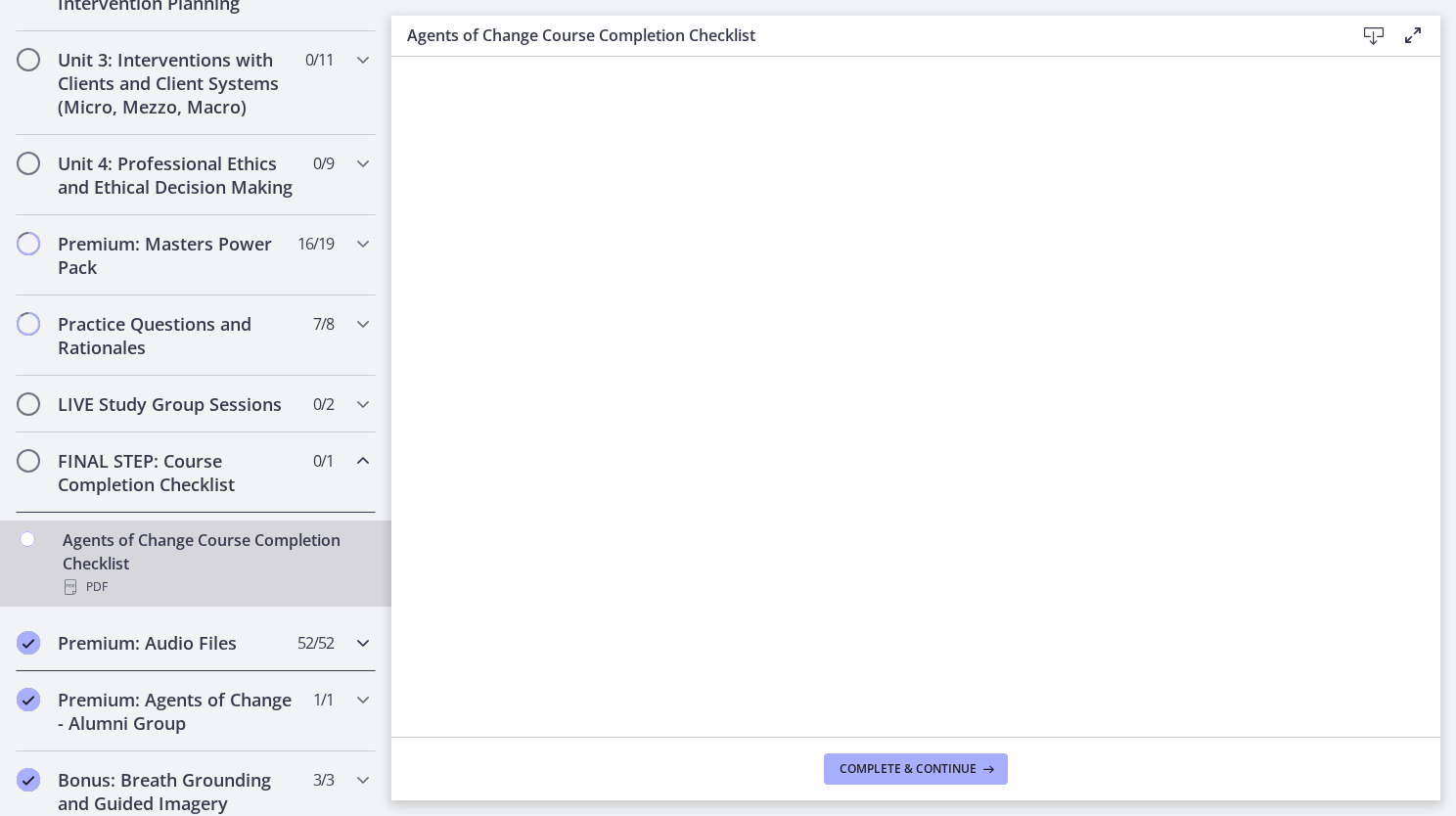 click on "Premium: Audio Files" at bounding box center (177, 643) 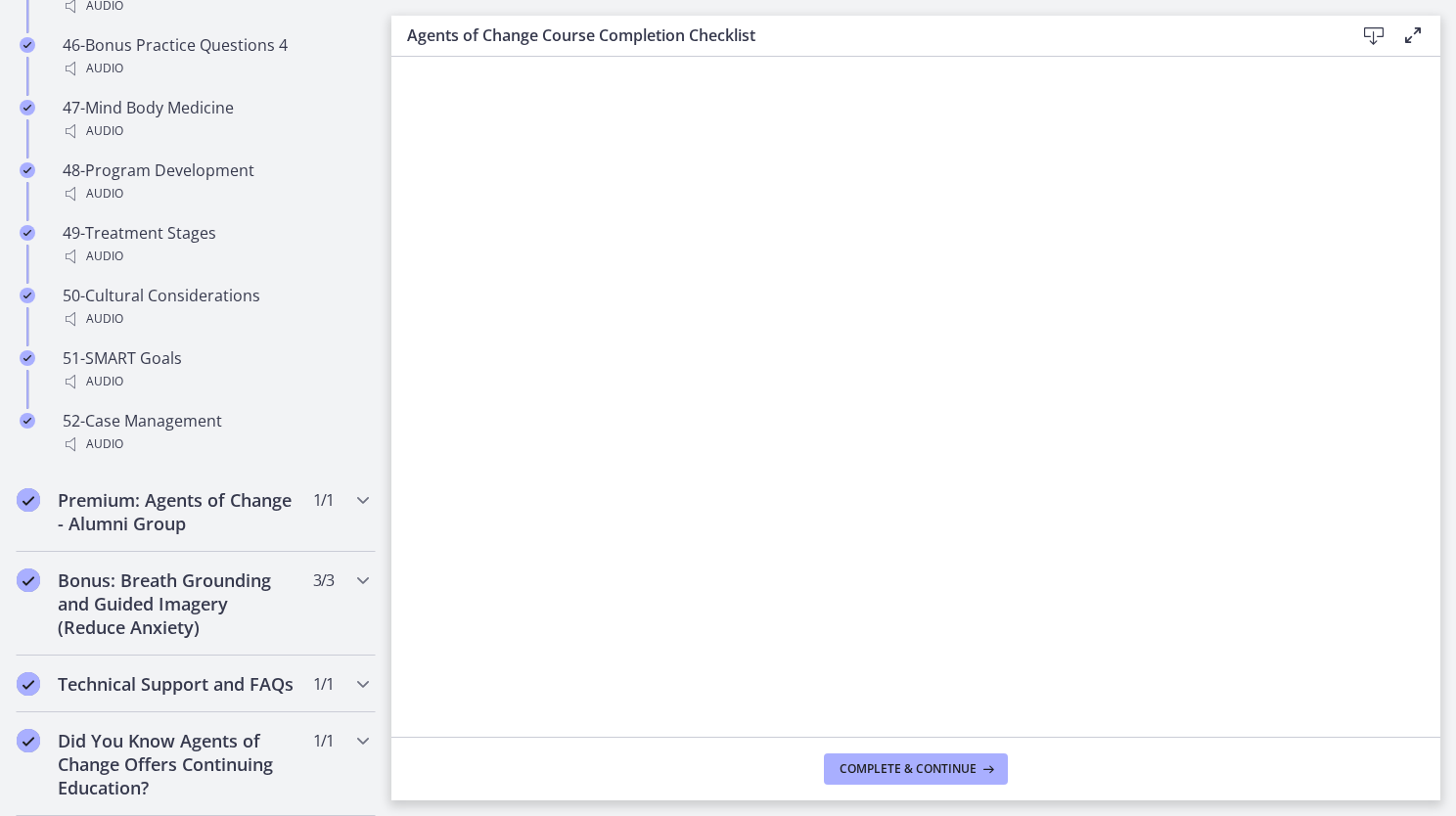 scroll, scrollTop: 4237, scrollLeft: 0, axis: vertical 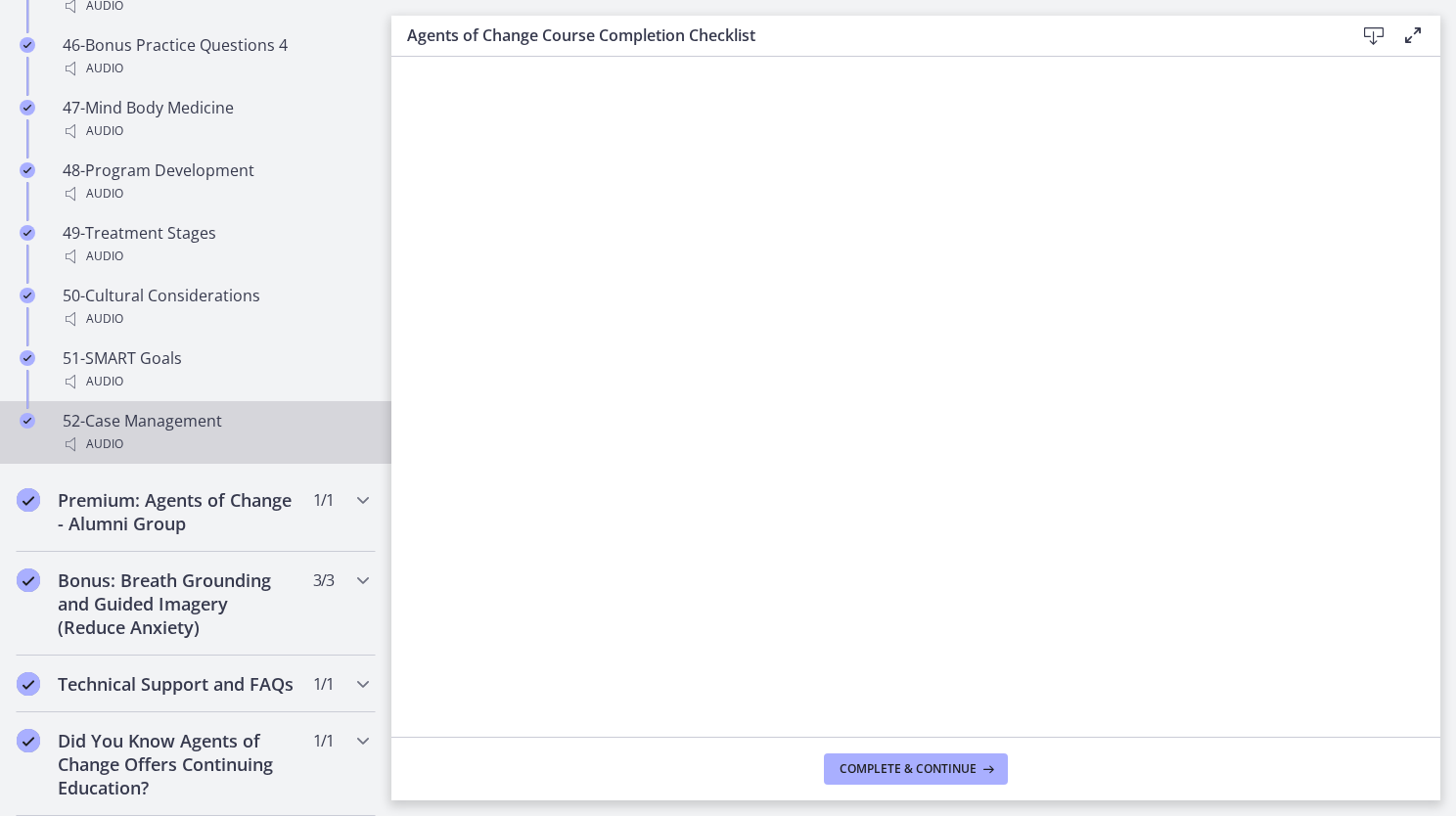 click on "52-Case Management
Audio" at bounding box center [196, 432] 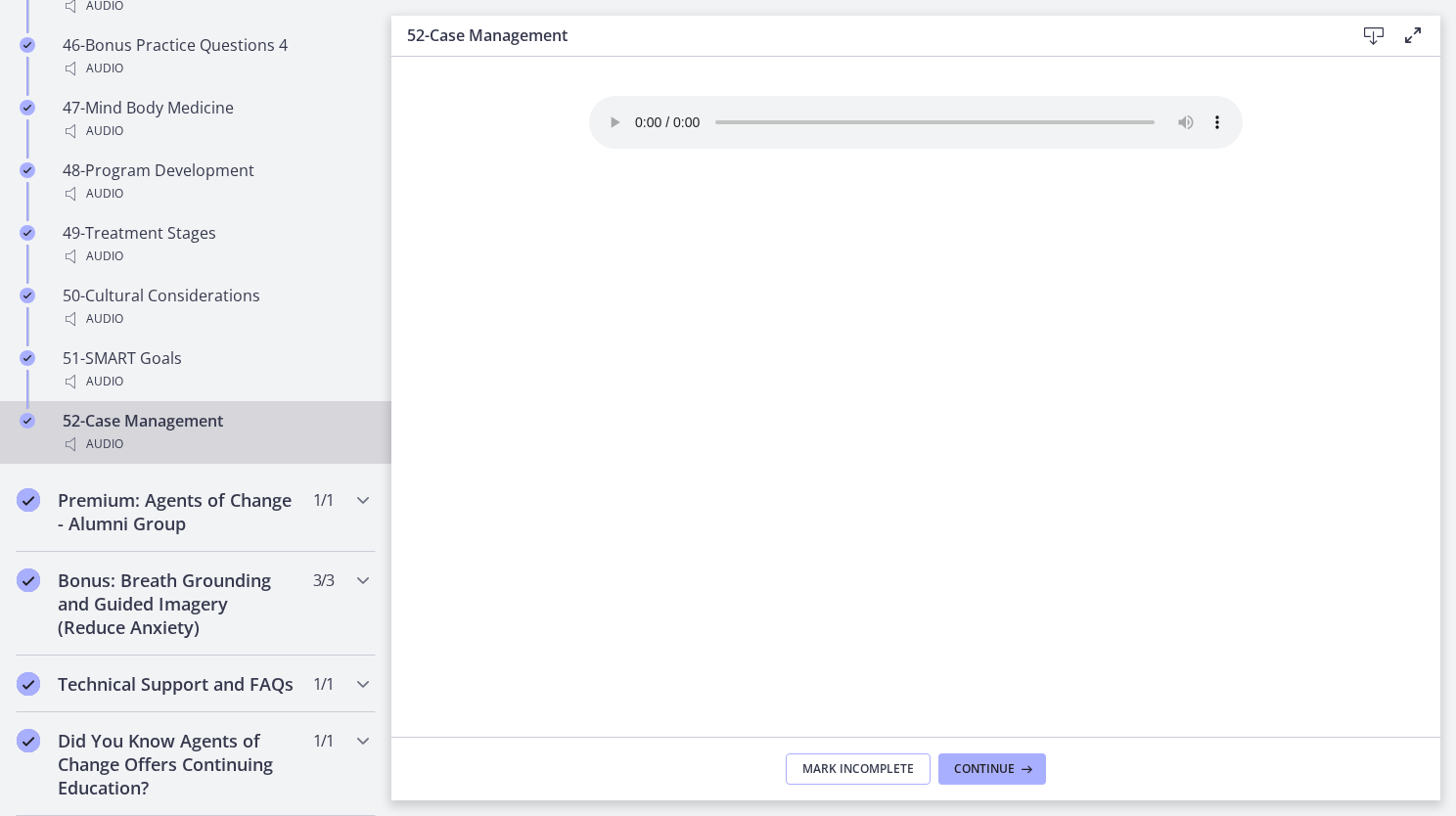 click on "Mark Incomplete" at bounding box center [858, 769] 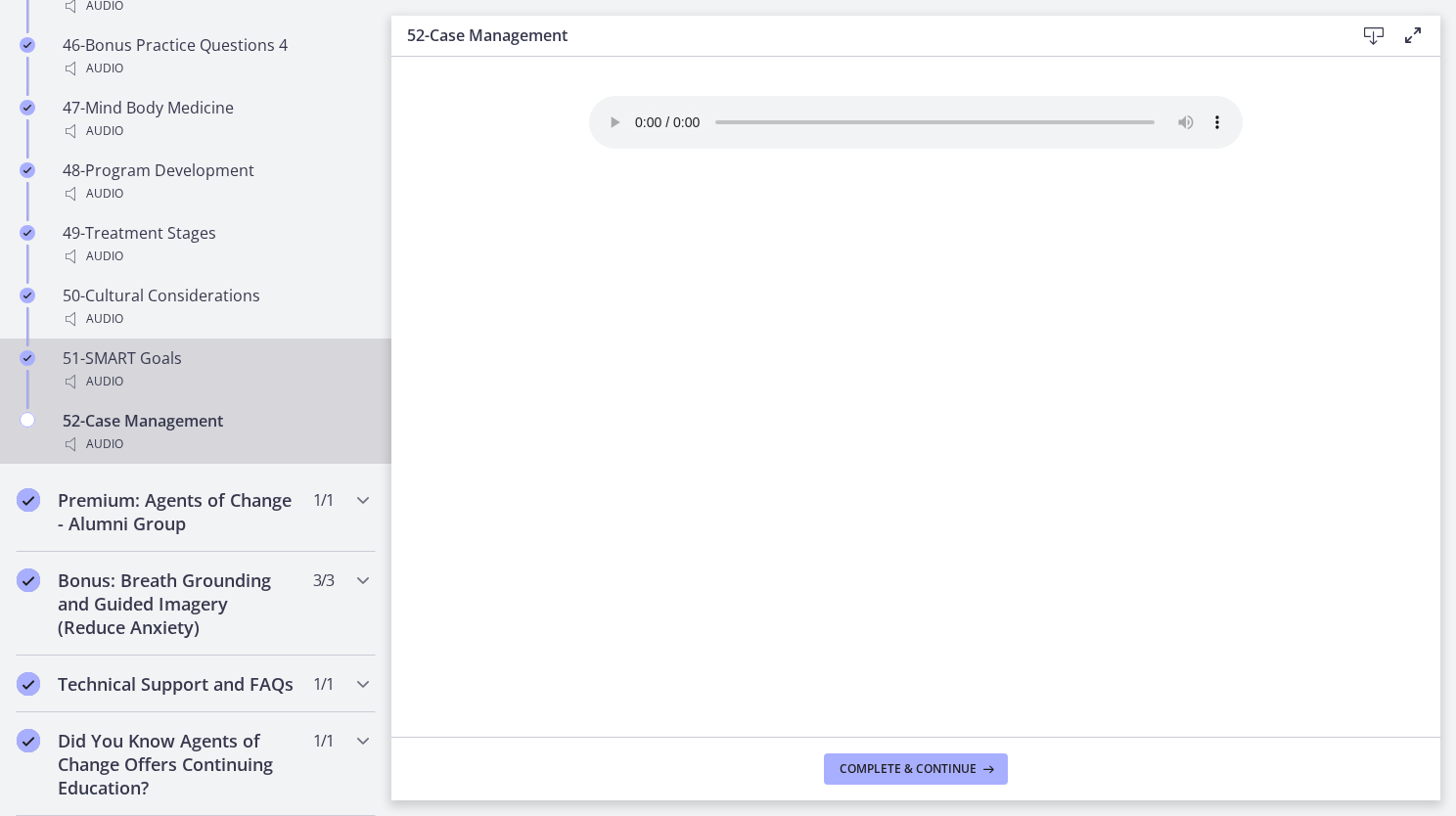 click on "Audio" at bounding box center [215, 382] 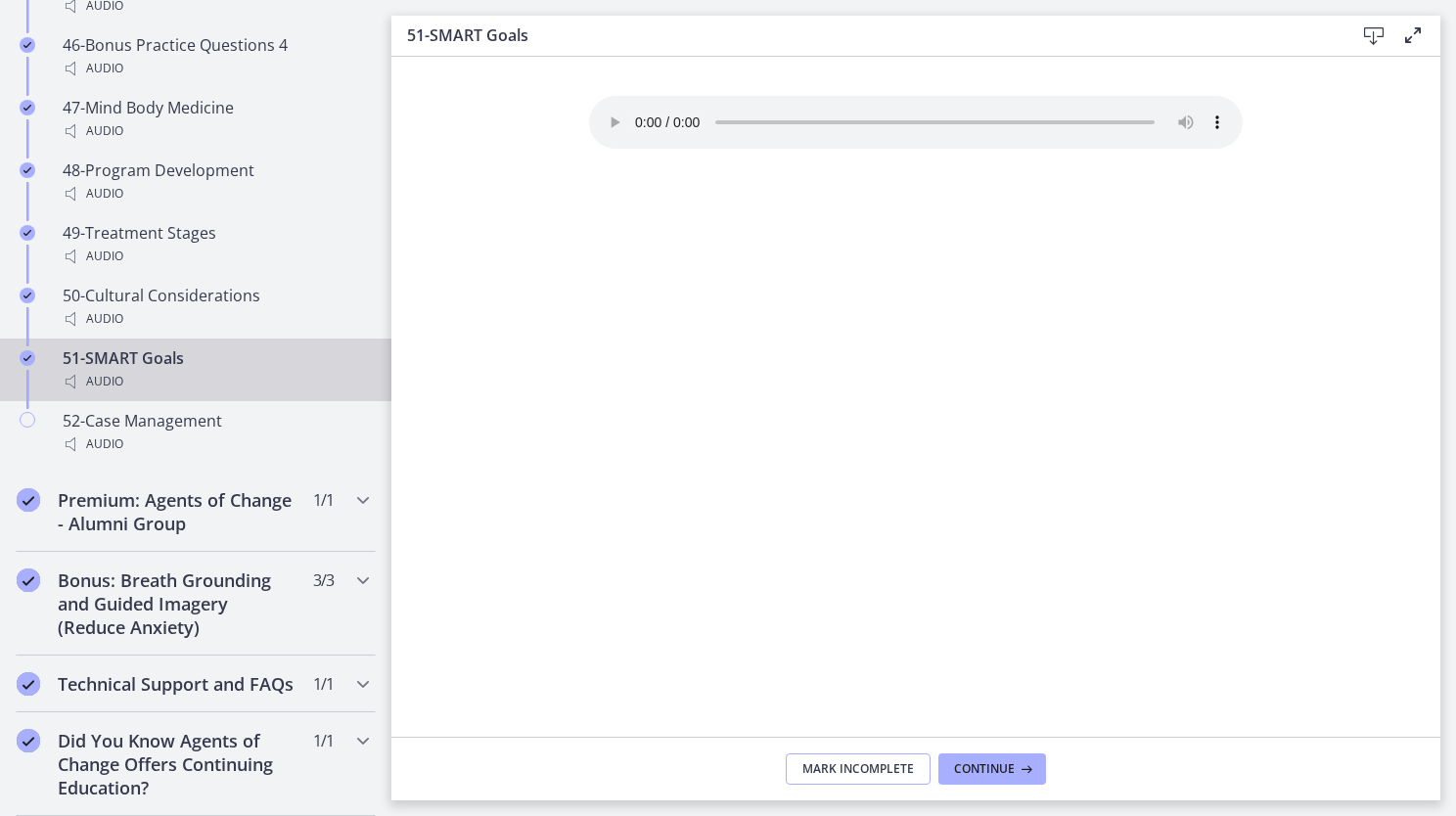 click on "Mark Incomplete" at bounding box center (858, 769) 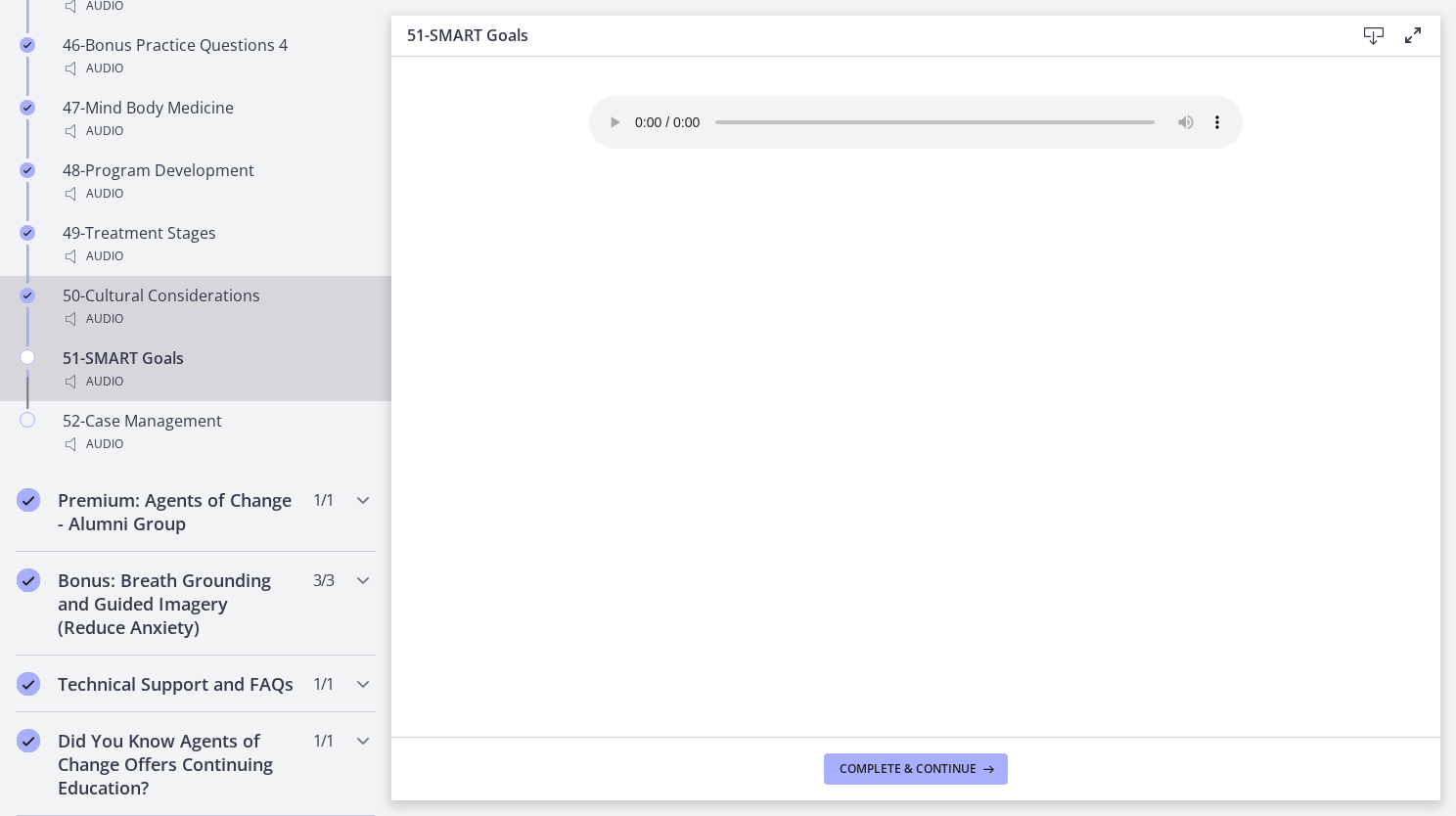 click on "50-Cultural Considerations
Audio" at bounding box center (215, 307) 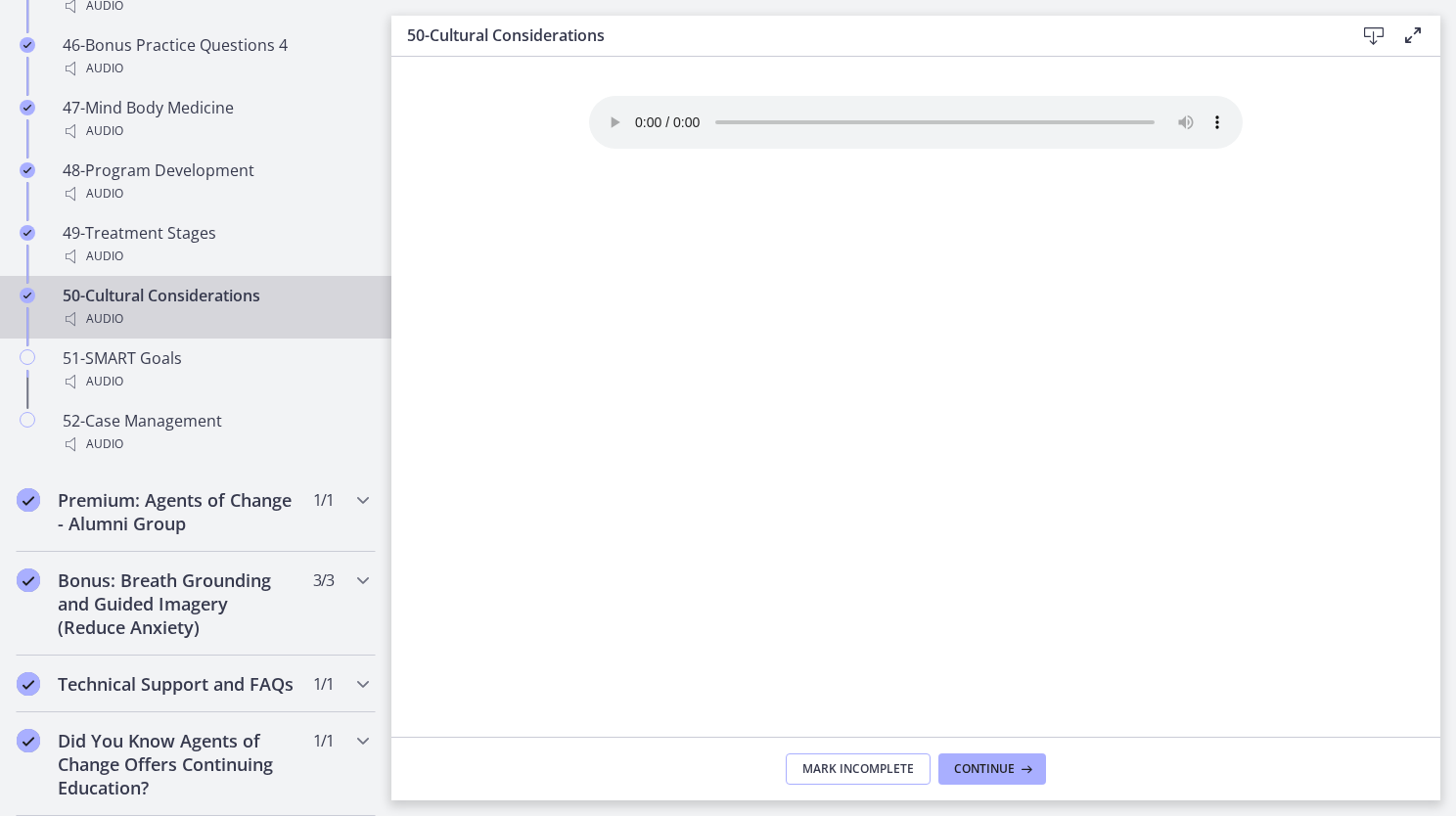 click on "Mark Incomplete" at bounding box center (858, 769) 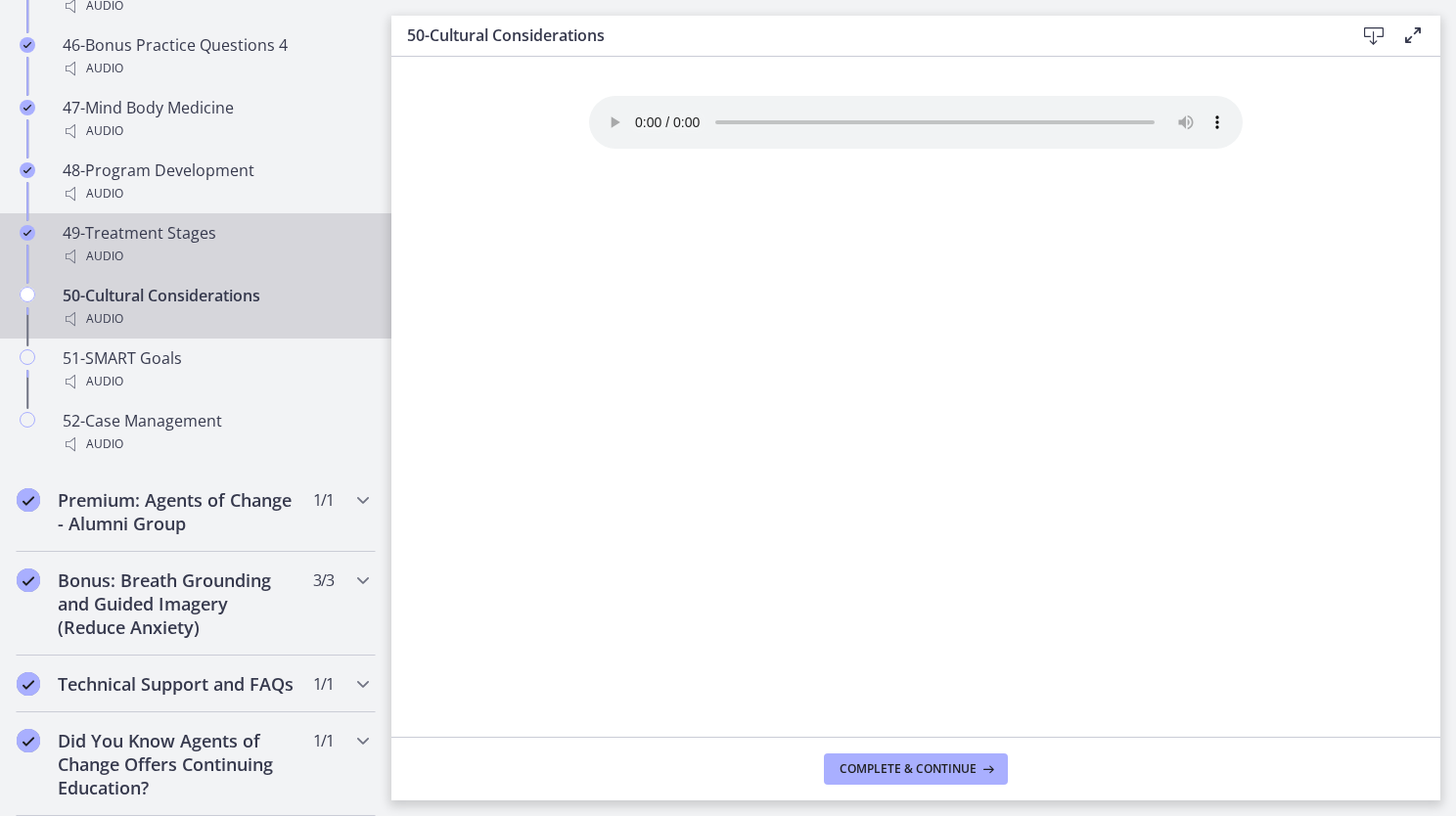 click on "49-Treatment Stages
Audio" at bounding box center [215, 245] 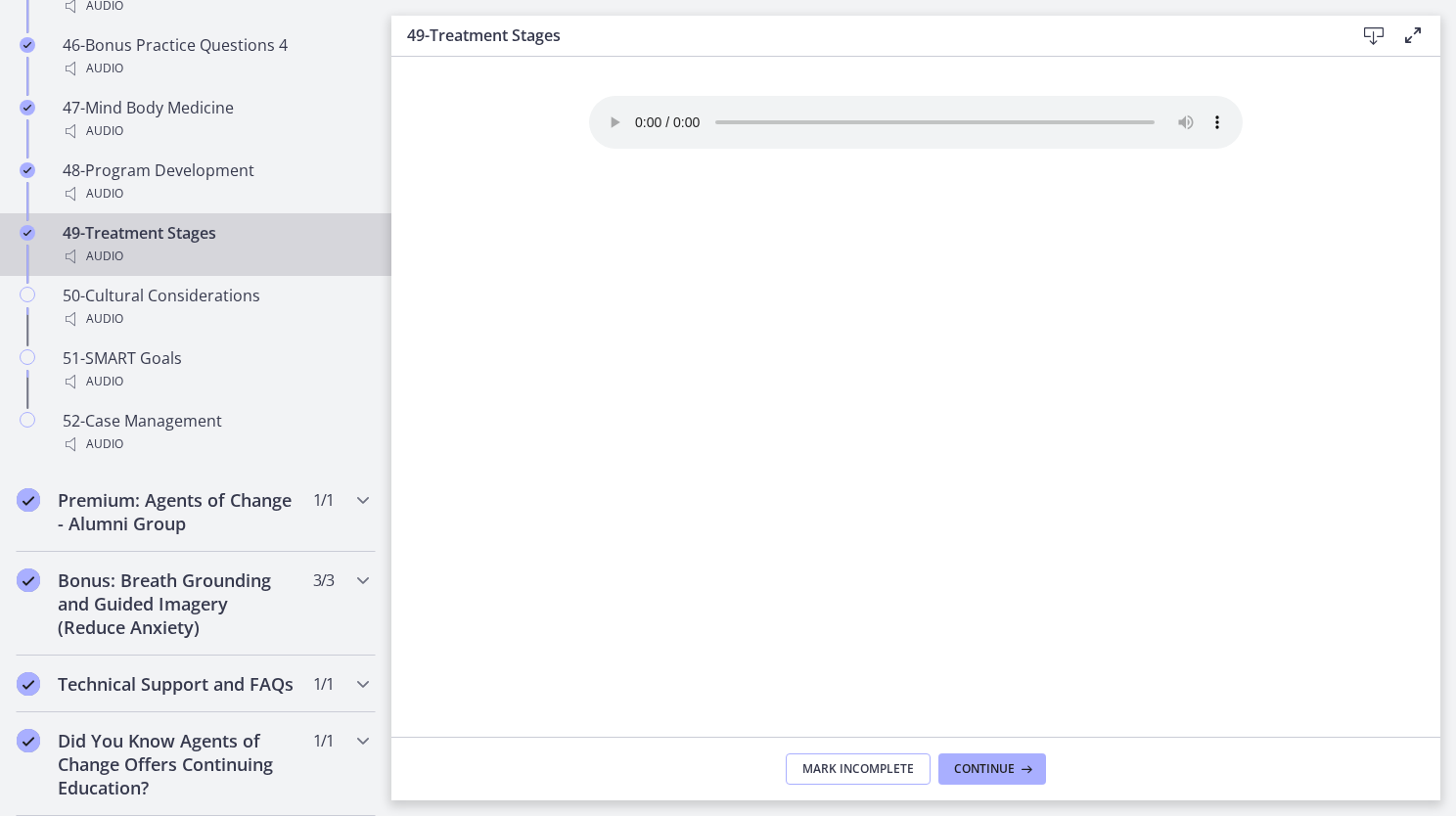 click on "Mark Incomplete" at bounding box center [858, 769] 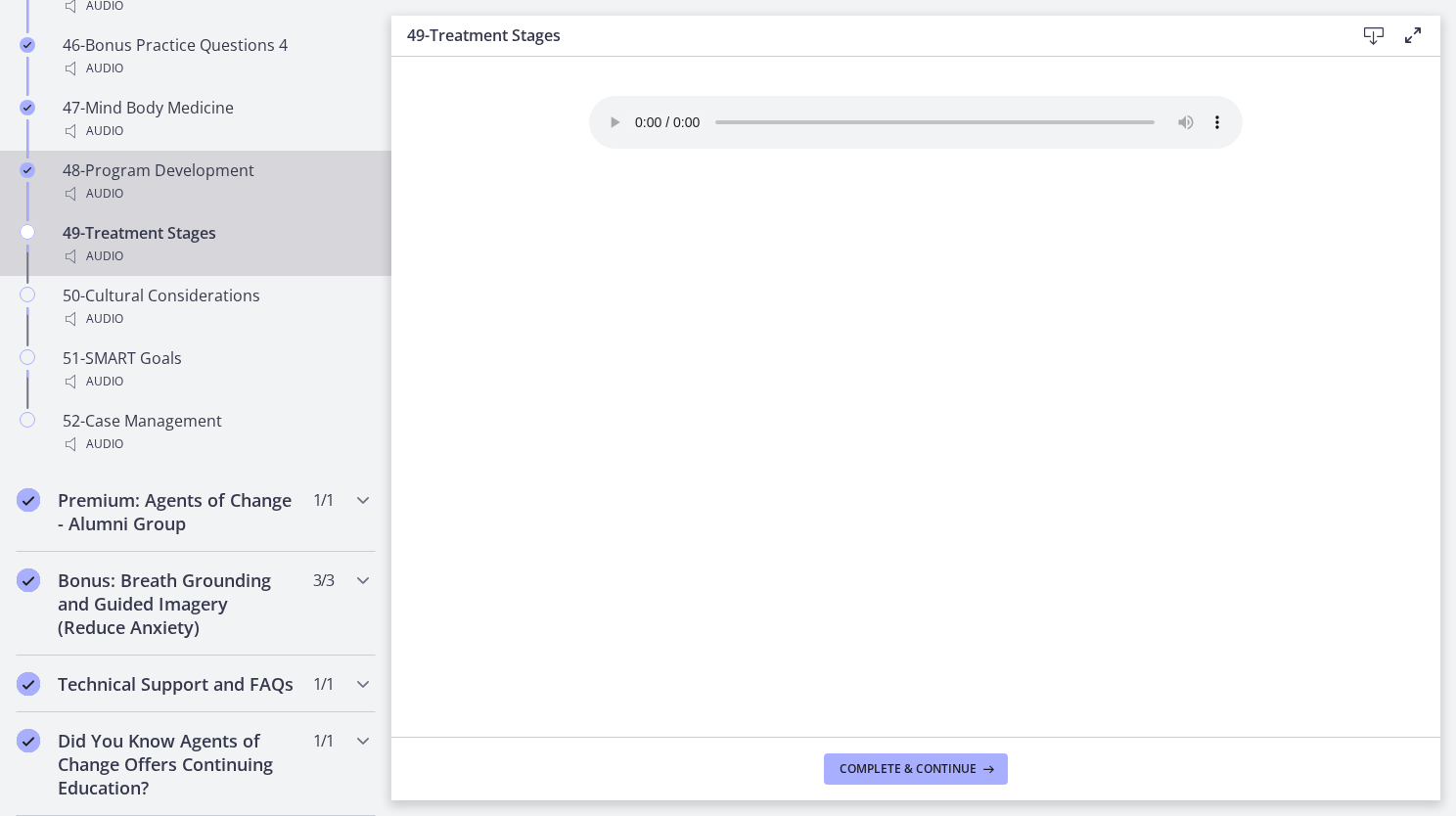 click on "48-Program Development
Audio" at bounding box center [215, 182] 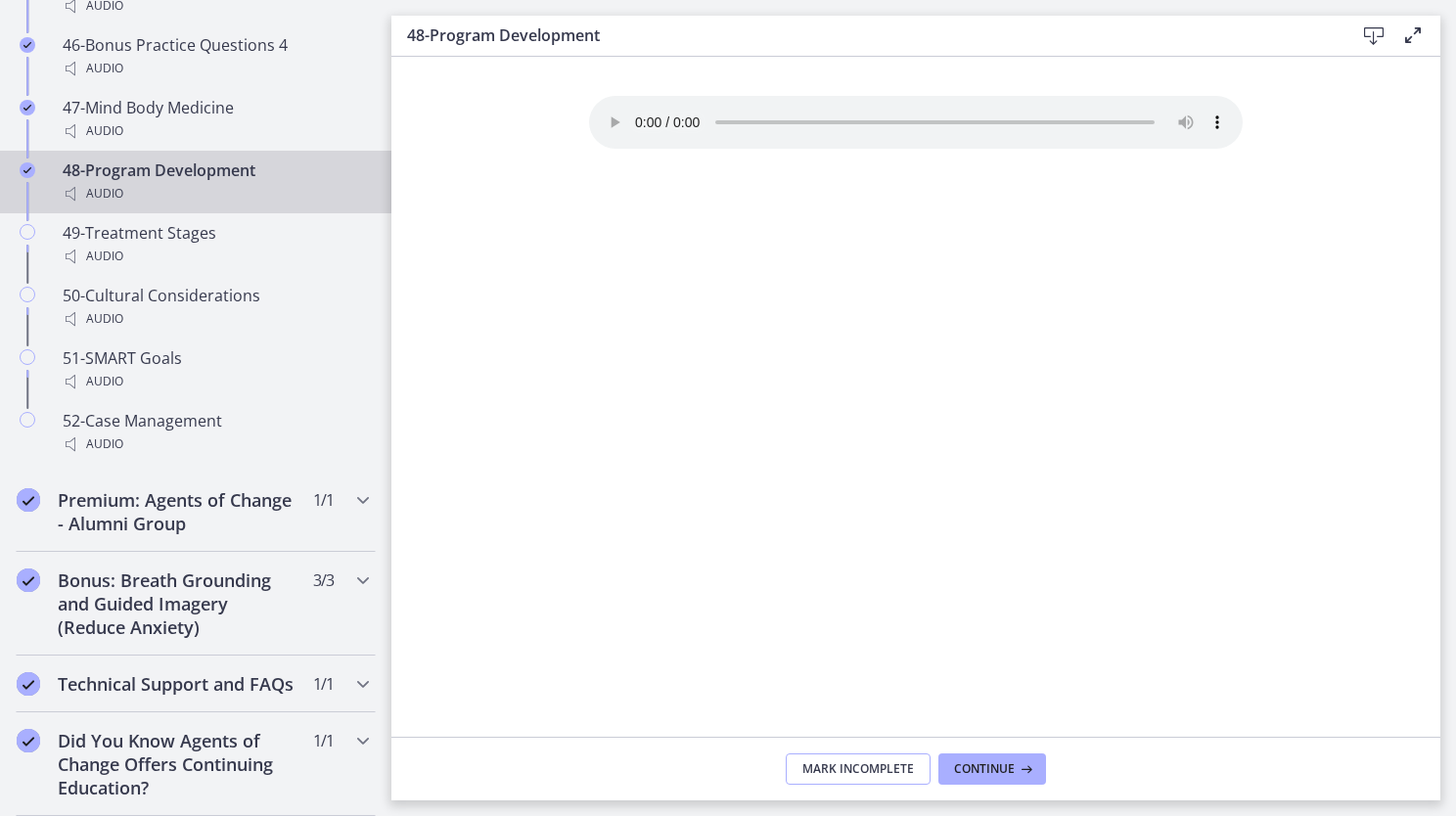 click on "Mark Incomplete" at bounding box center [858, 769] 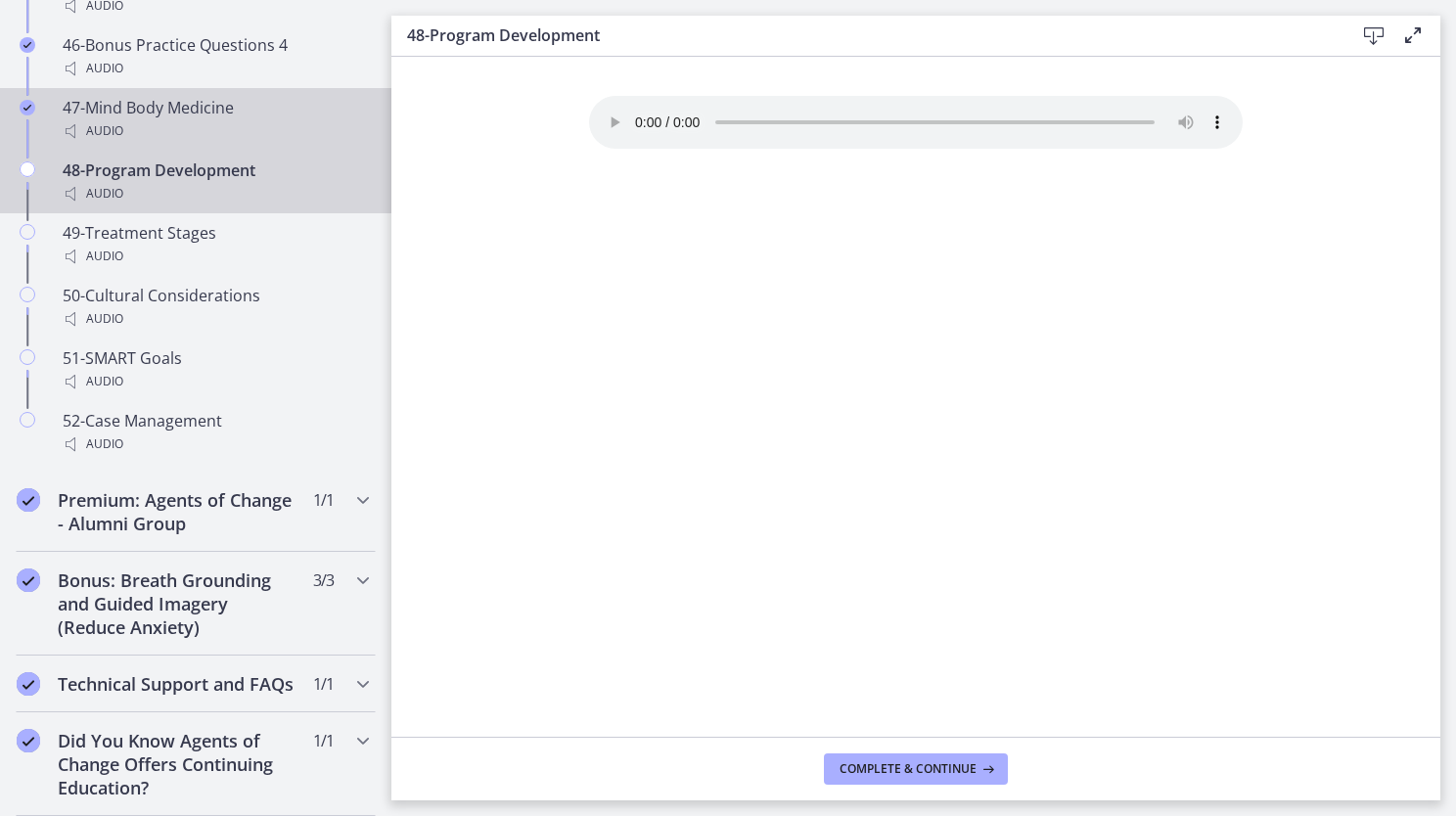 click on "47-Mind Body Medicine
Audio" at bounding box center [196, 119] 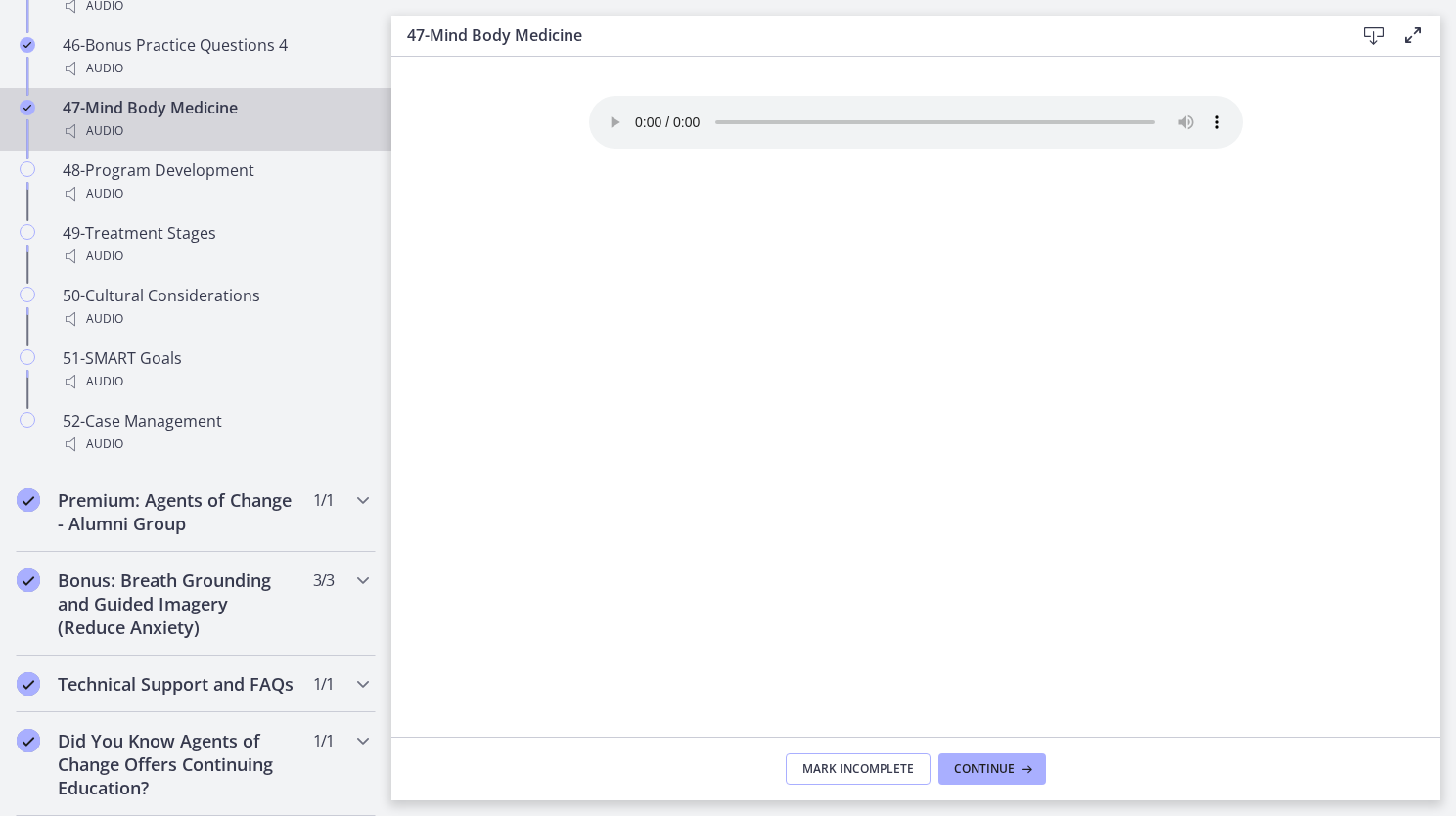 click on "Mark Incomplete" at bounding box center [858, 769] 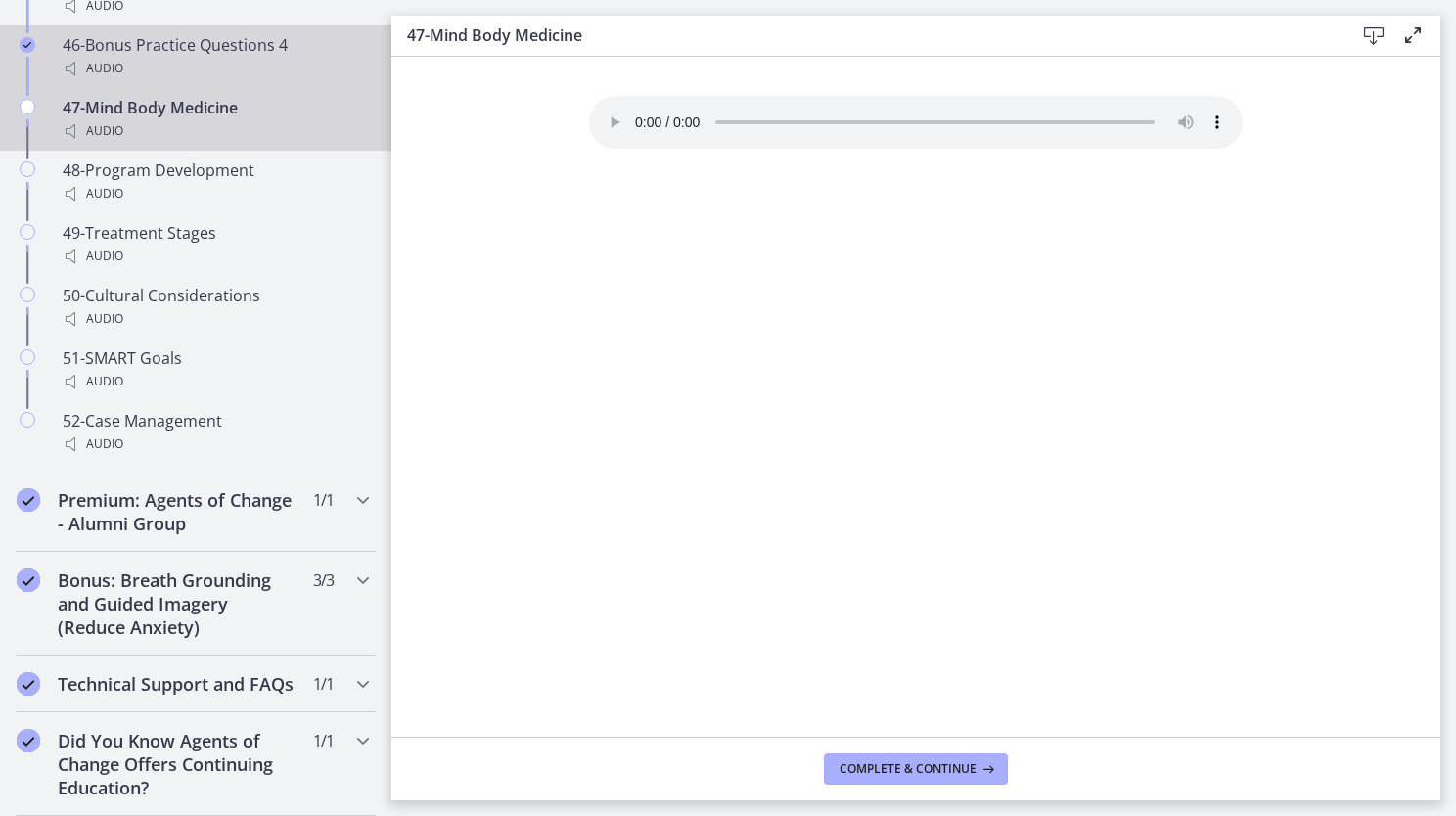 click on "Audio" at bounding box center (215, 68) 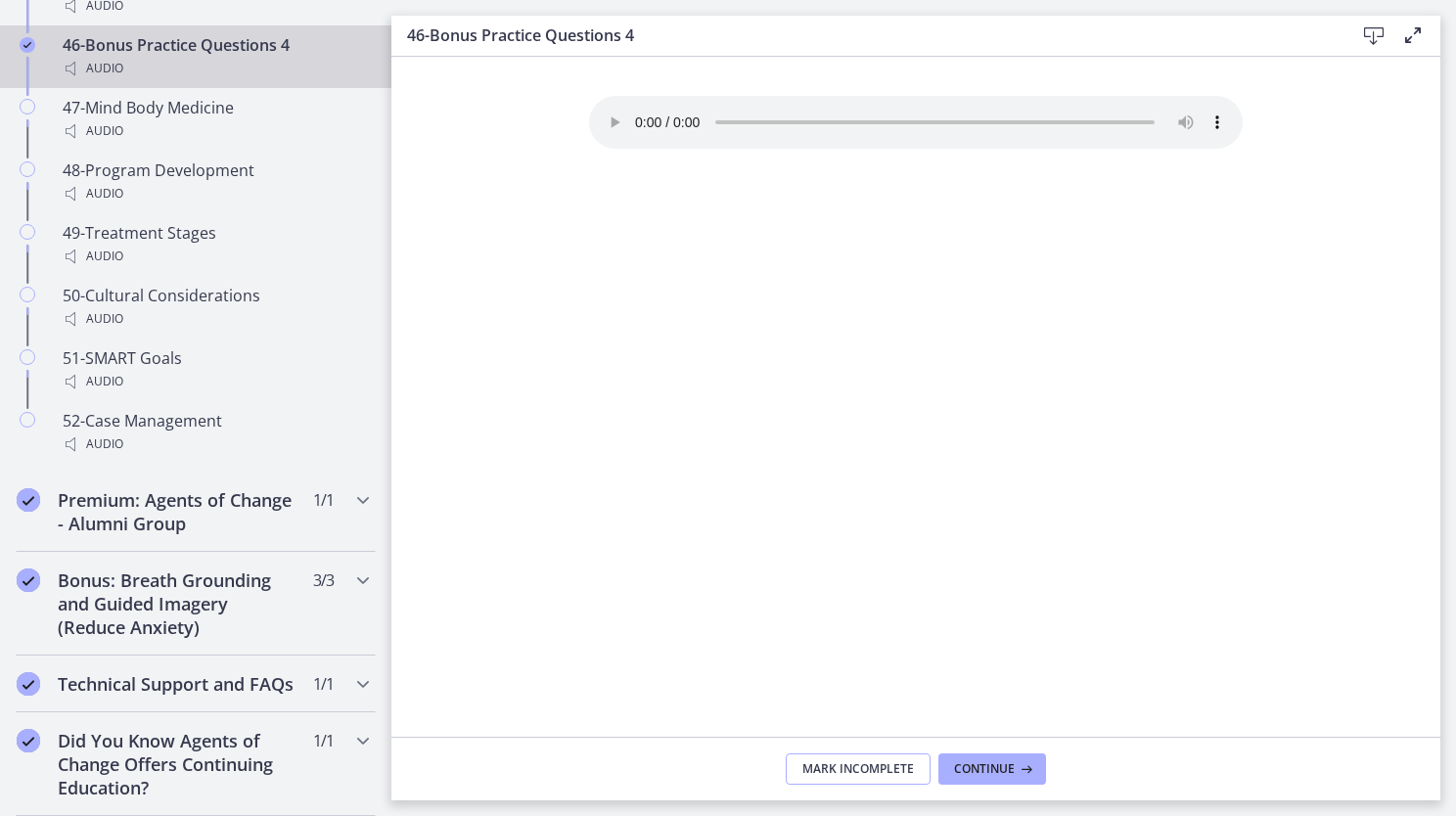 click on "Mark Incomplete" at bounding box center (858, 769) 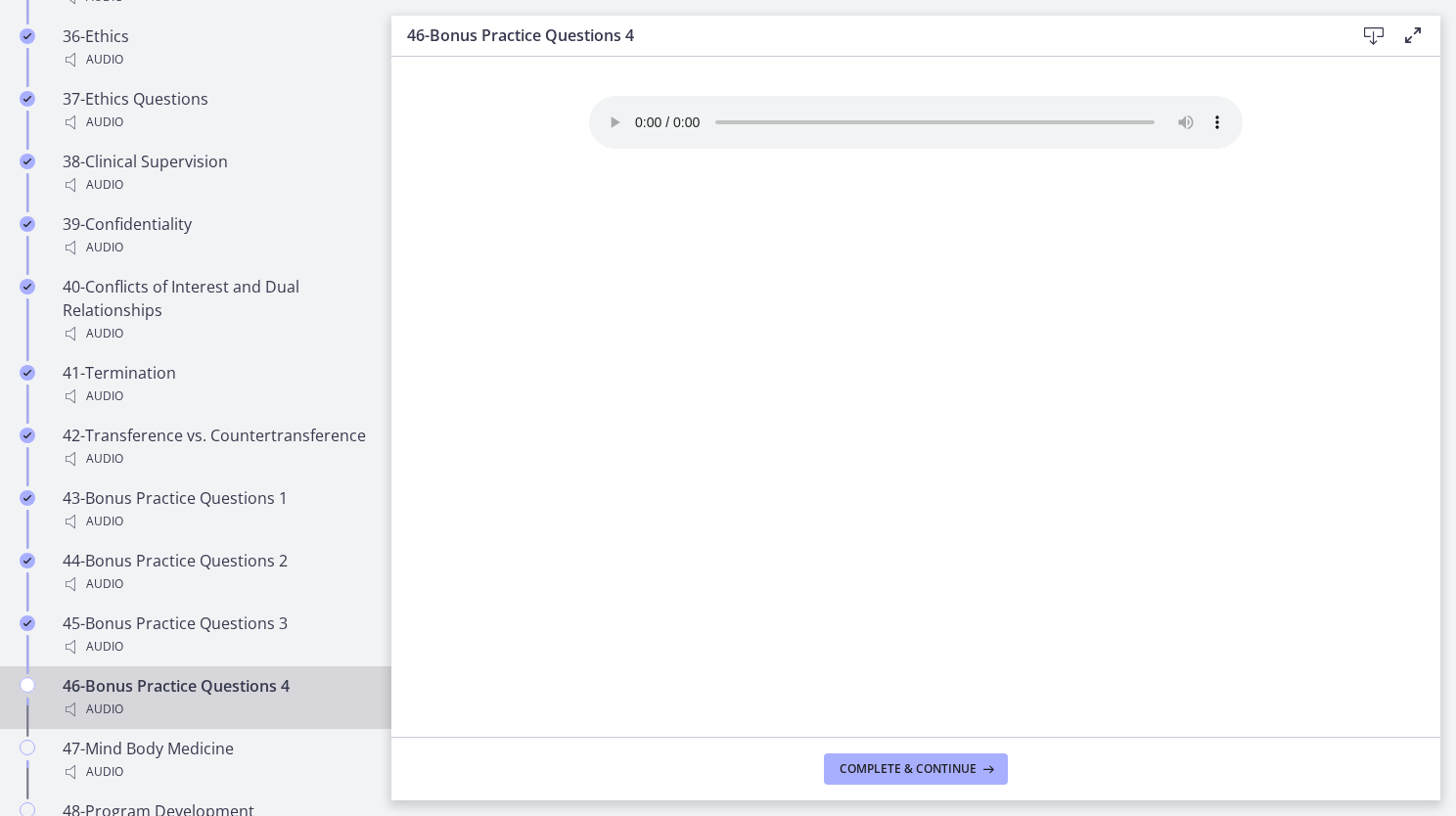 scroll, scrollTop: 3531, scrollLeft: 0, axis: vertical 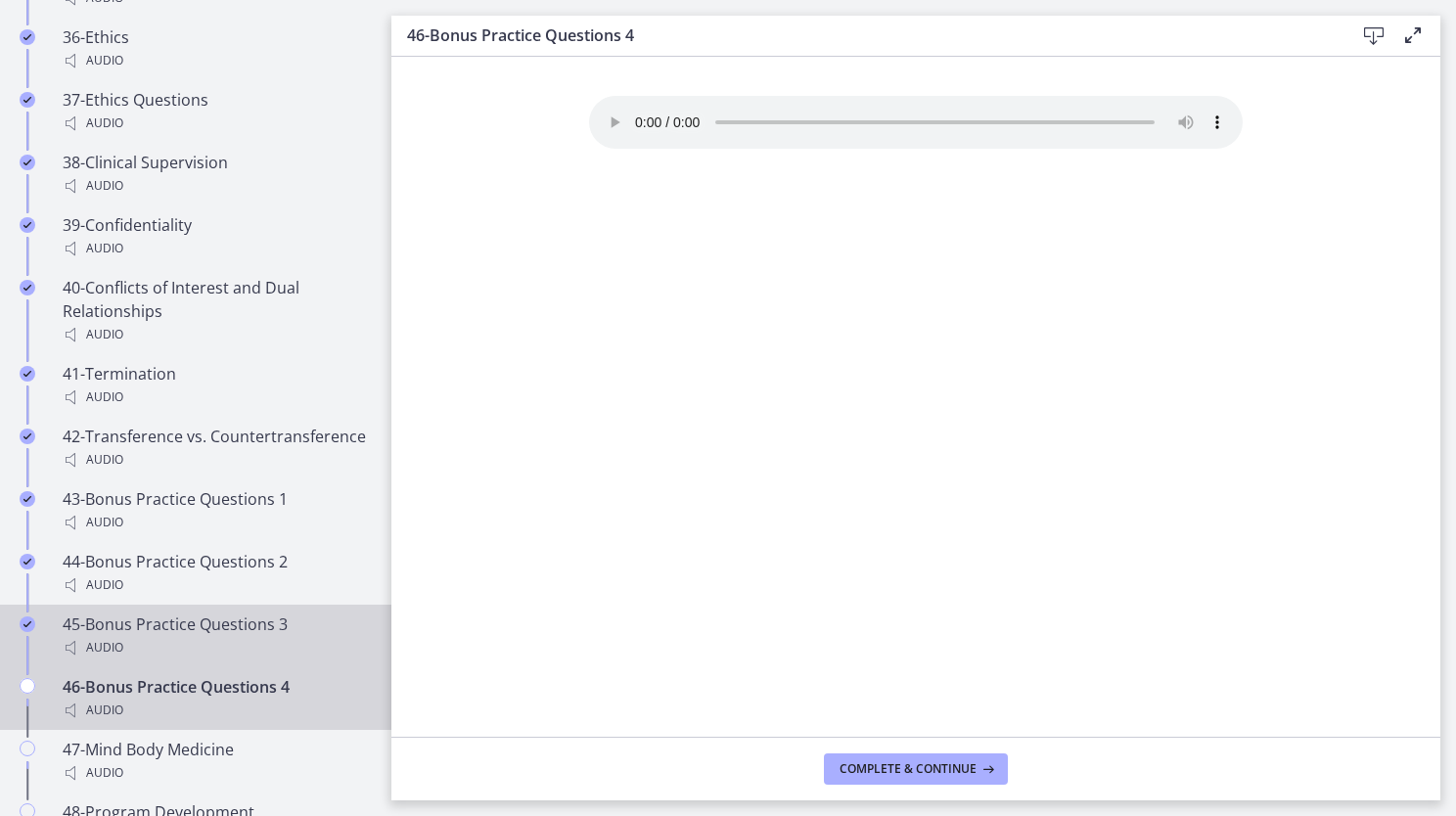 click on "45-Bonus Practice Questions 3
Audio" at bounding box center (215, 636) 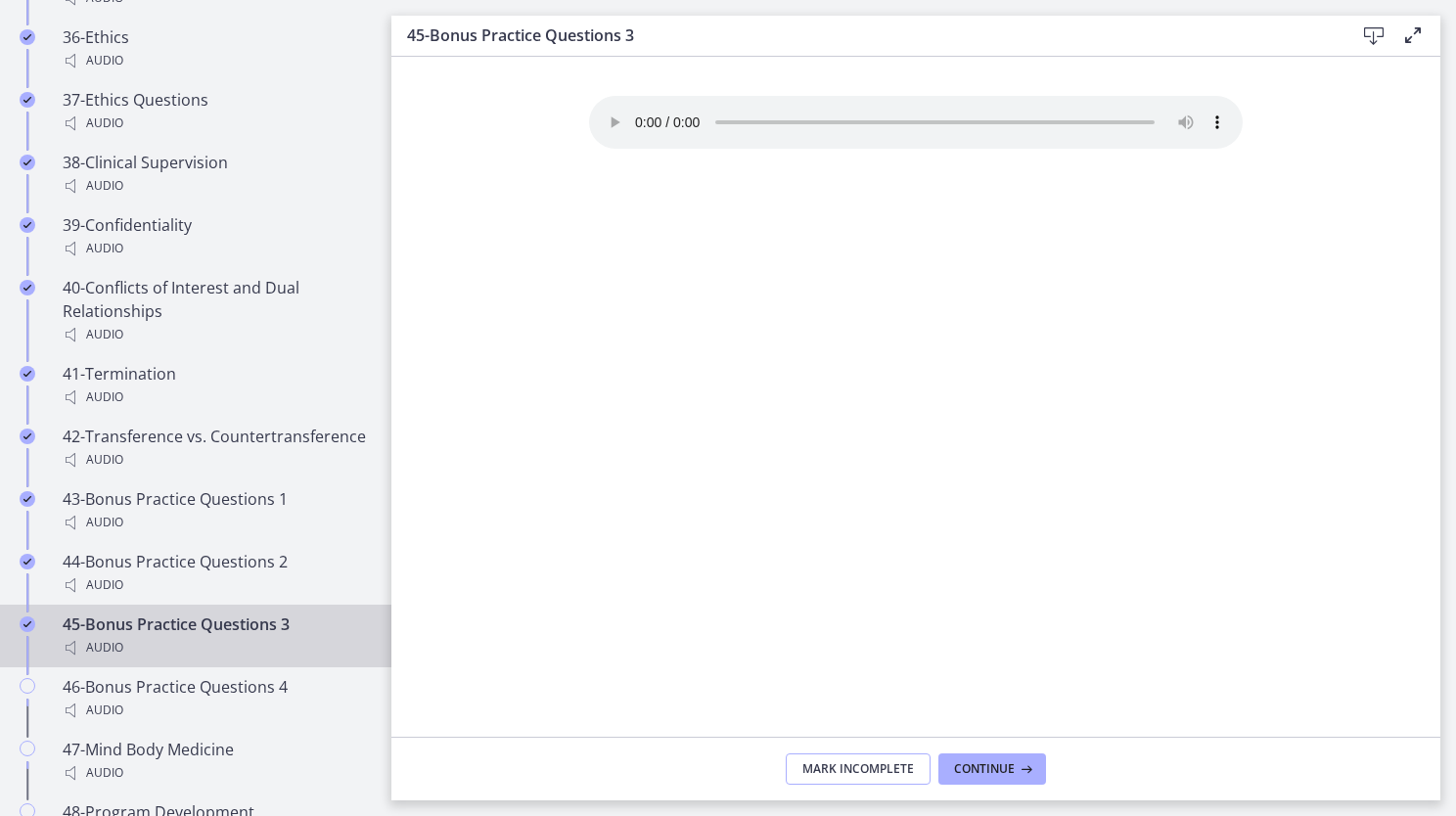click on "Mark Incomplete" at bounding box center [858, 769] 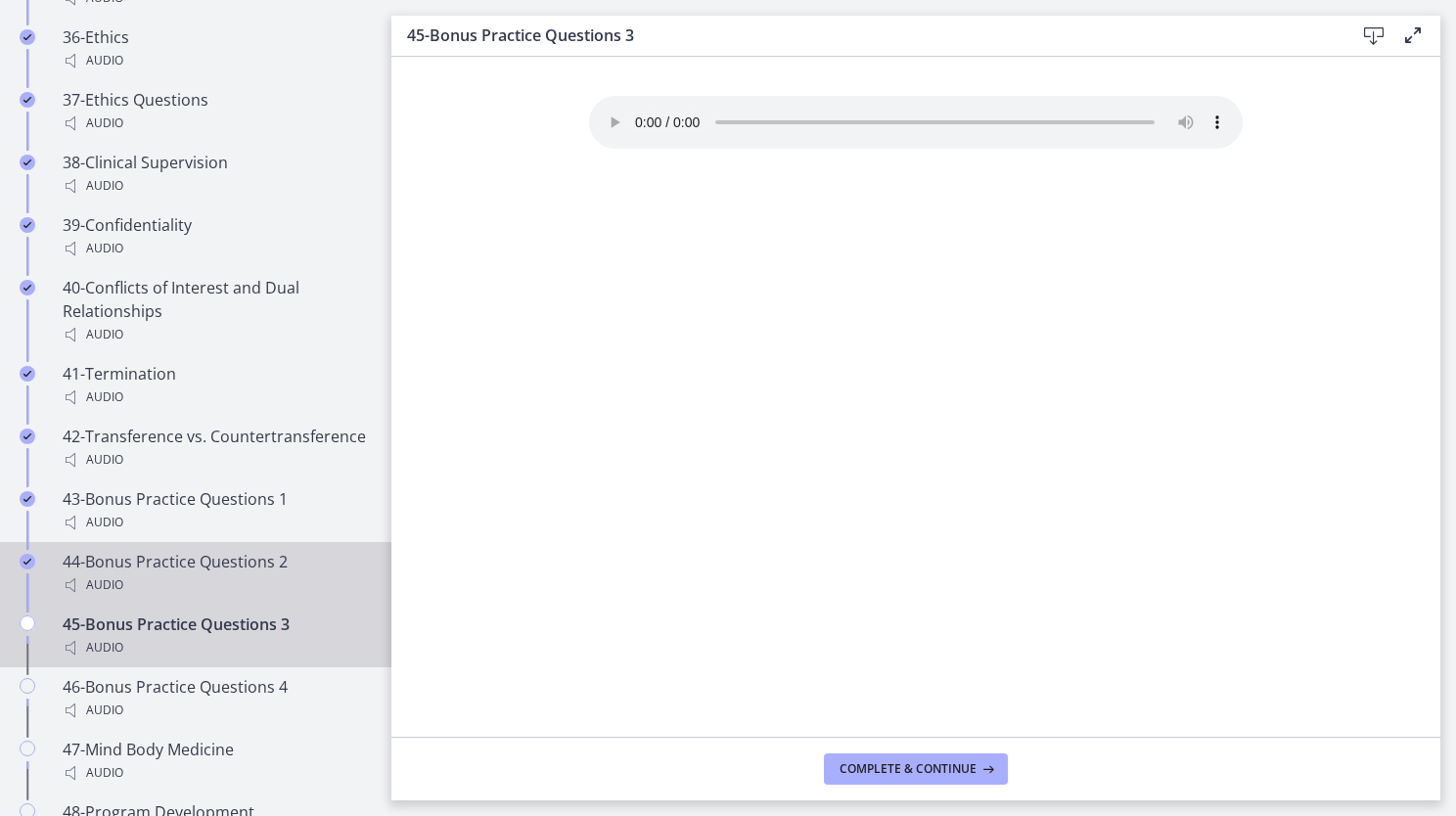 click on "44-Bonus Practice Questions 2
Audio" at bounding box center (215, 573) 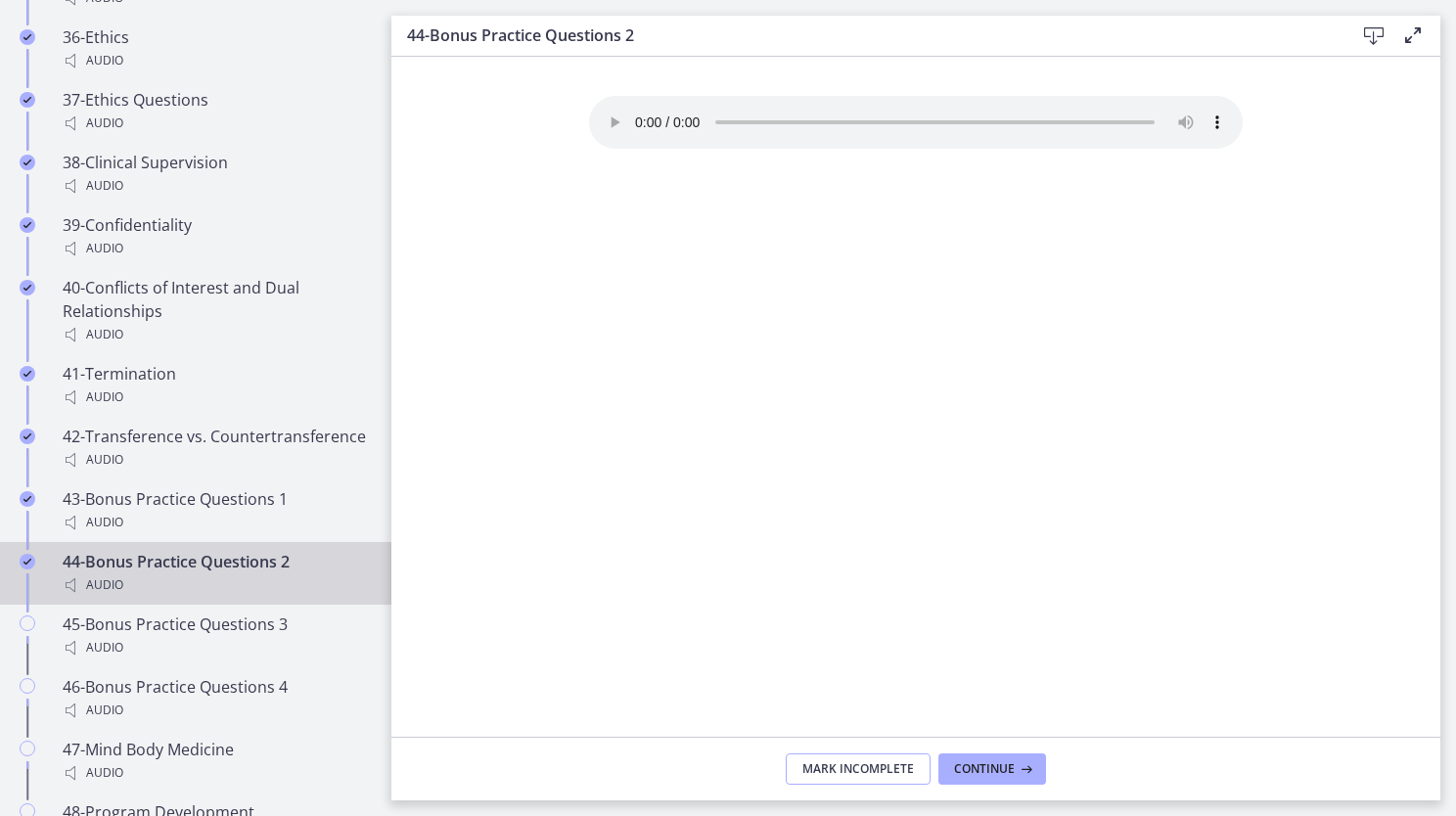 click on "Mark Incomplete" at bounding box center (858, 769) 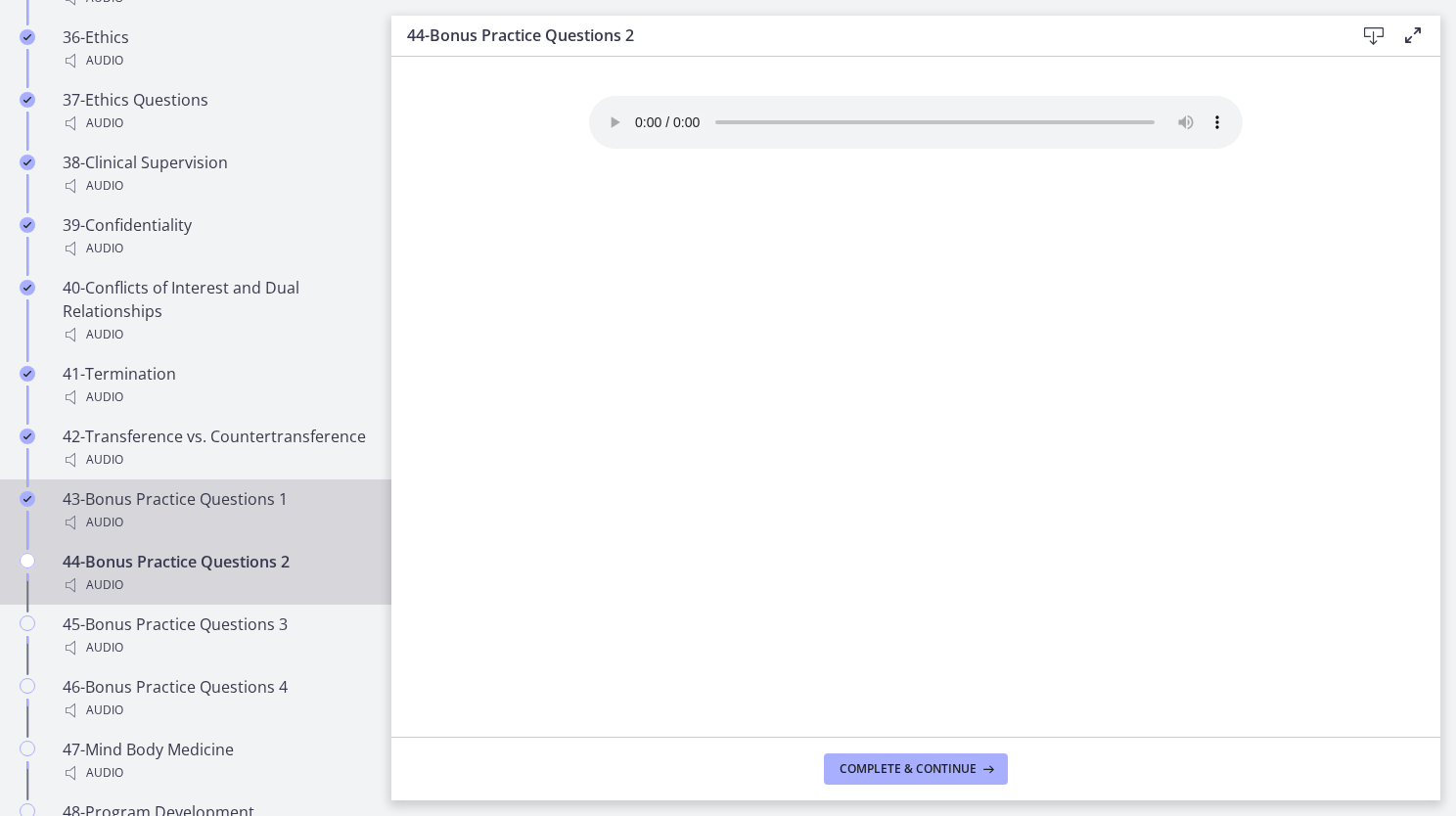 click on "43-Bonus Practice Questions 1
Audio" at bounding box center (196, 511) 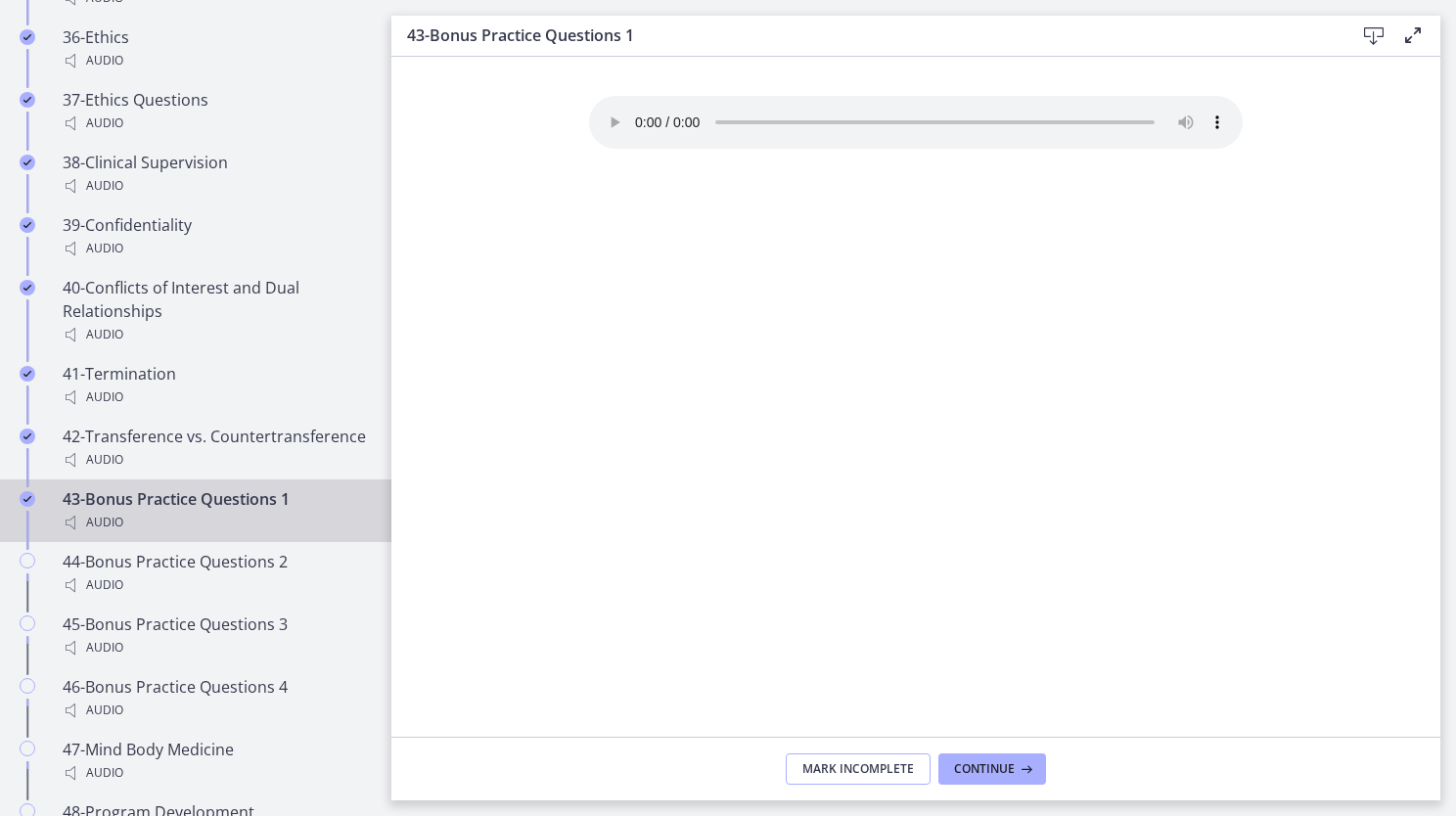 click on "Mark Incomplete" at bounding box center (858, 769) 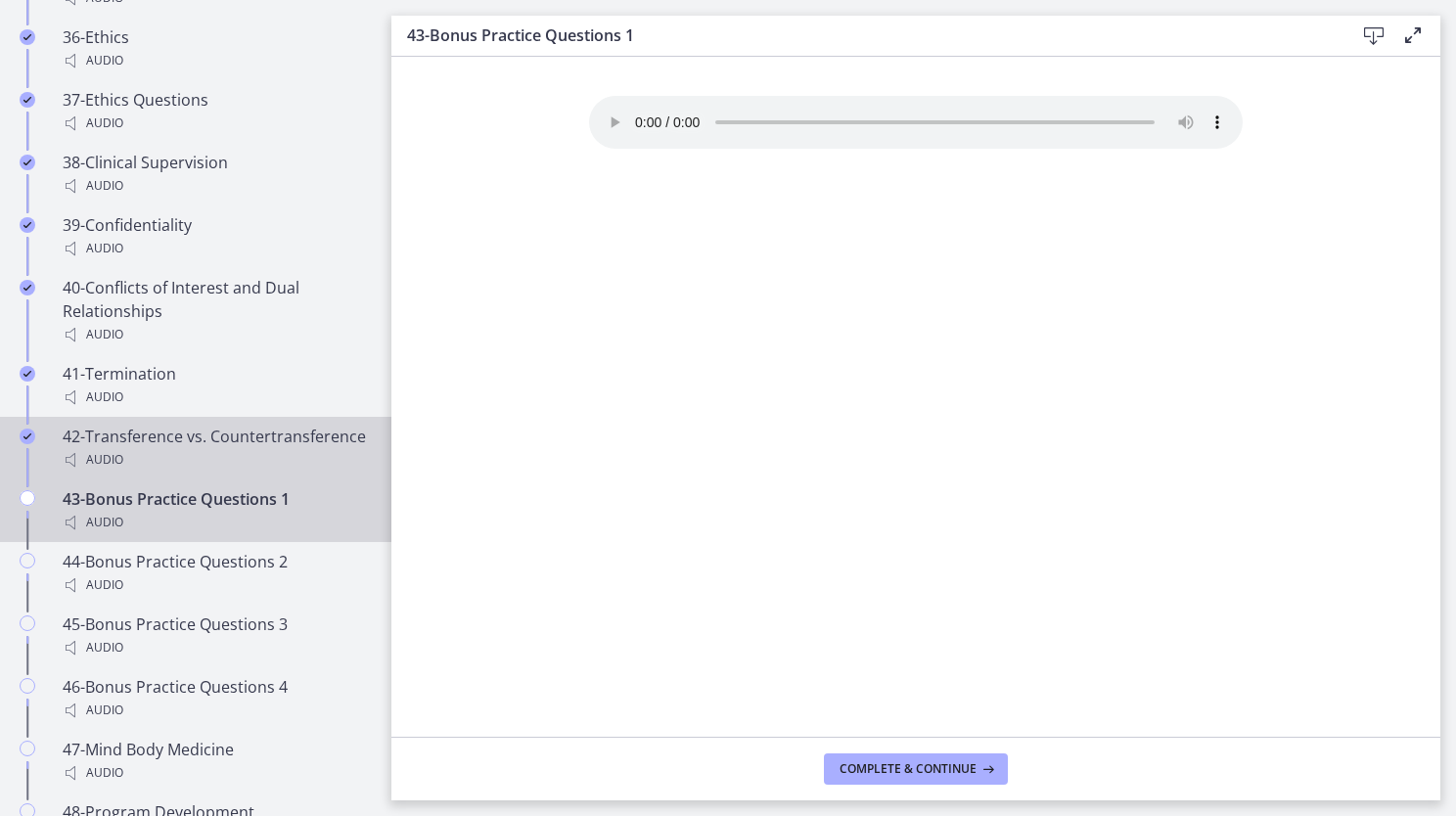 click on "42-Transference vs. Countertransference
Audio" at bounding box center [215, 448] 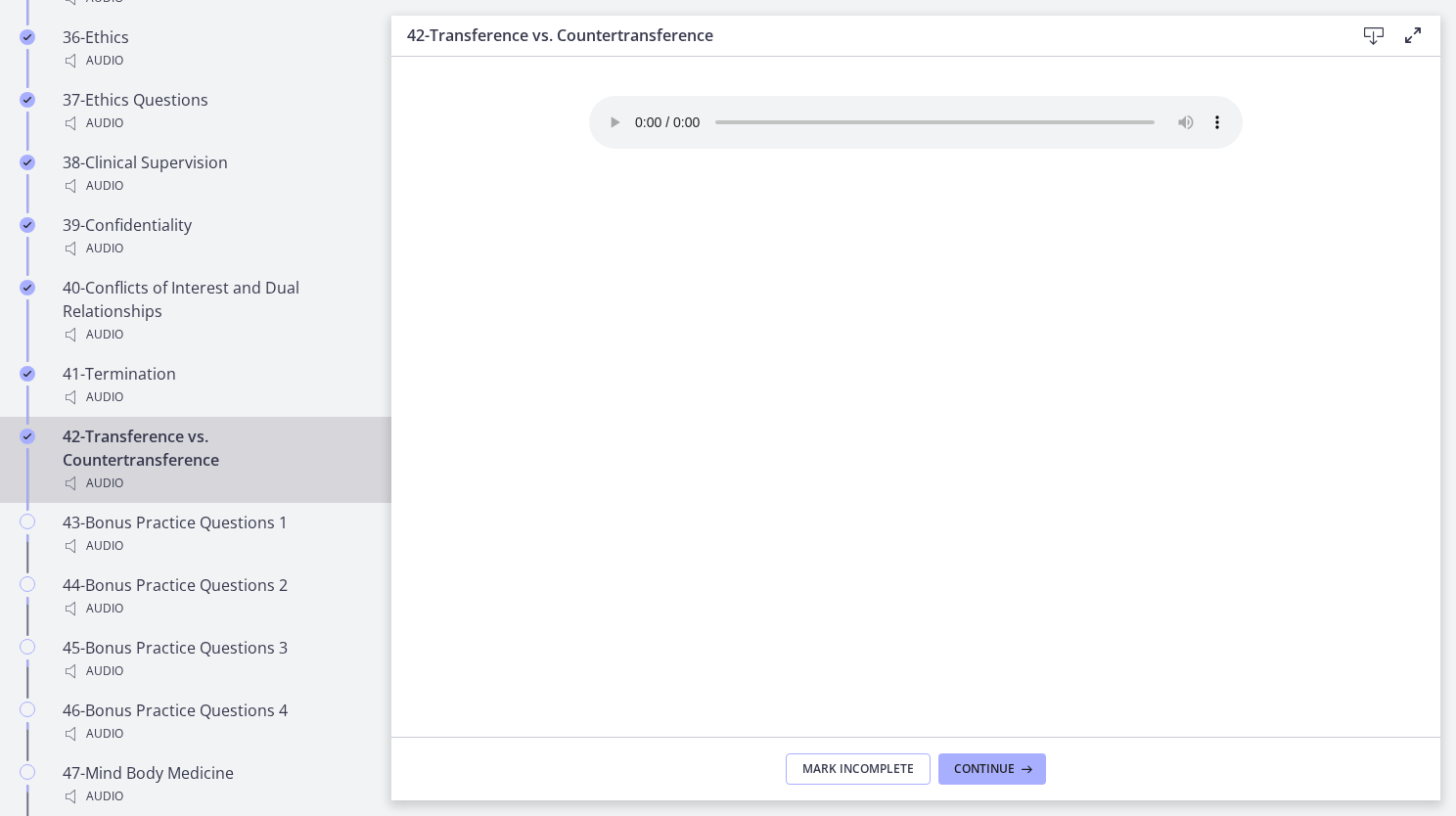 click on "Mark Incomplete" at bounding box center [858, 769] 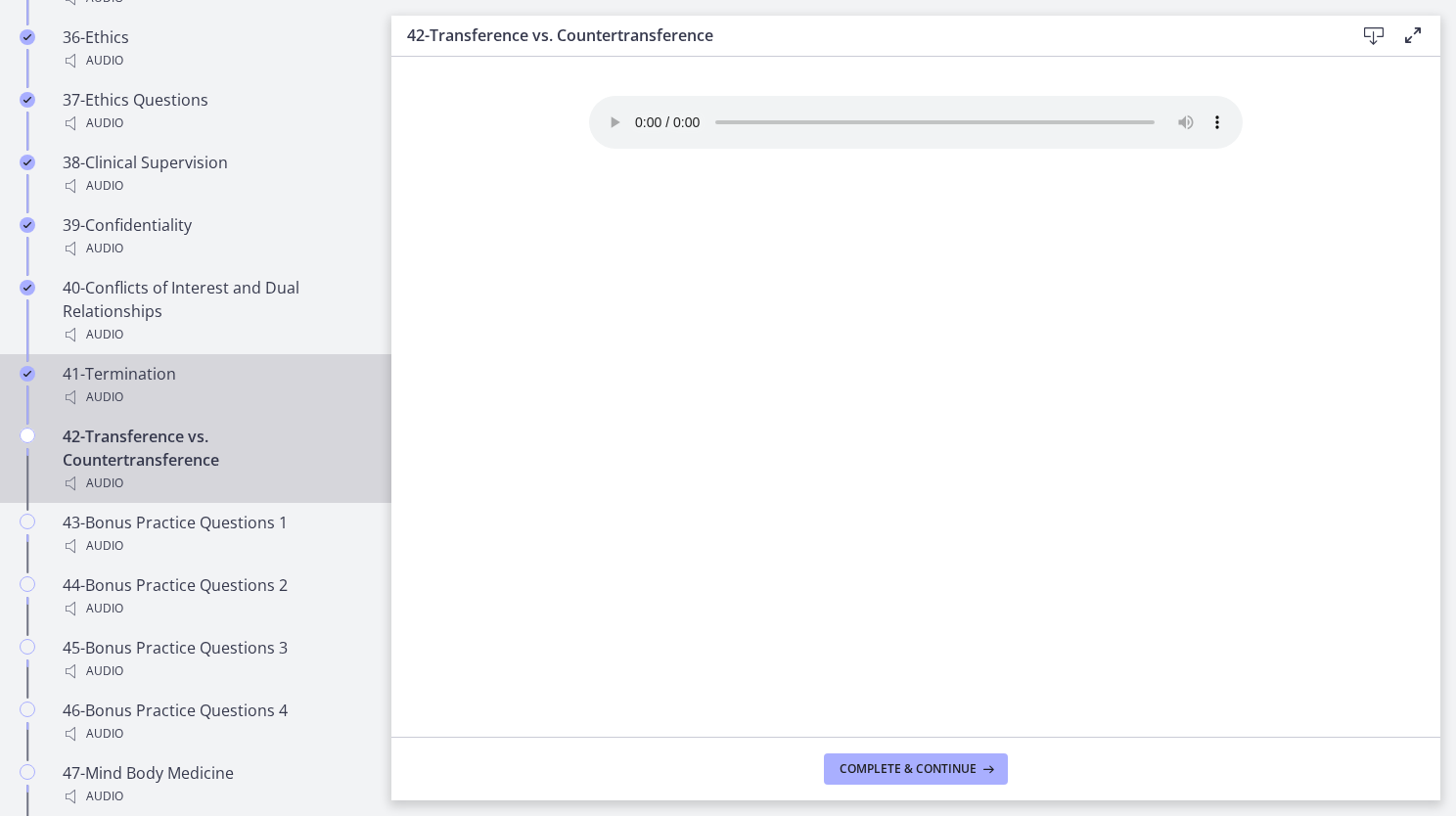 click on "41-Termination
Audio" at bounding box center [215, 385] 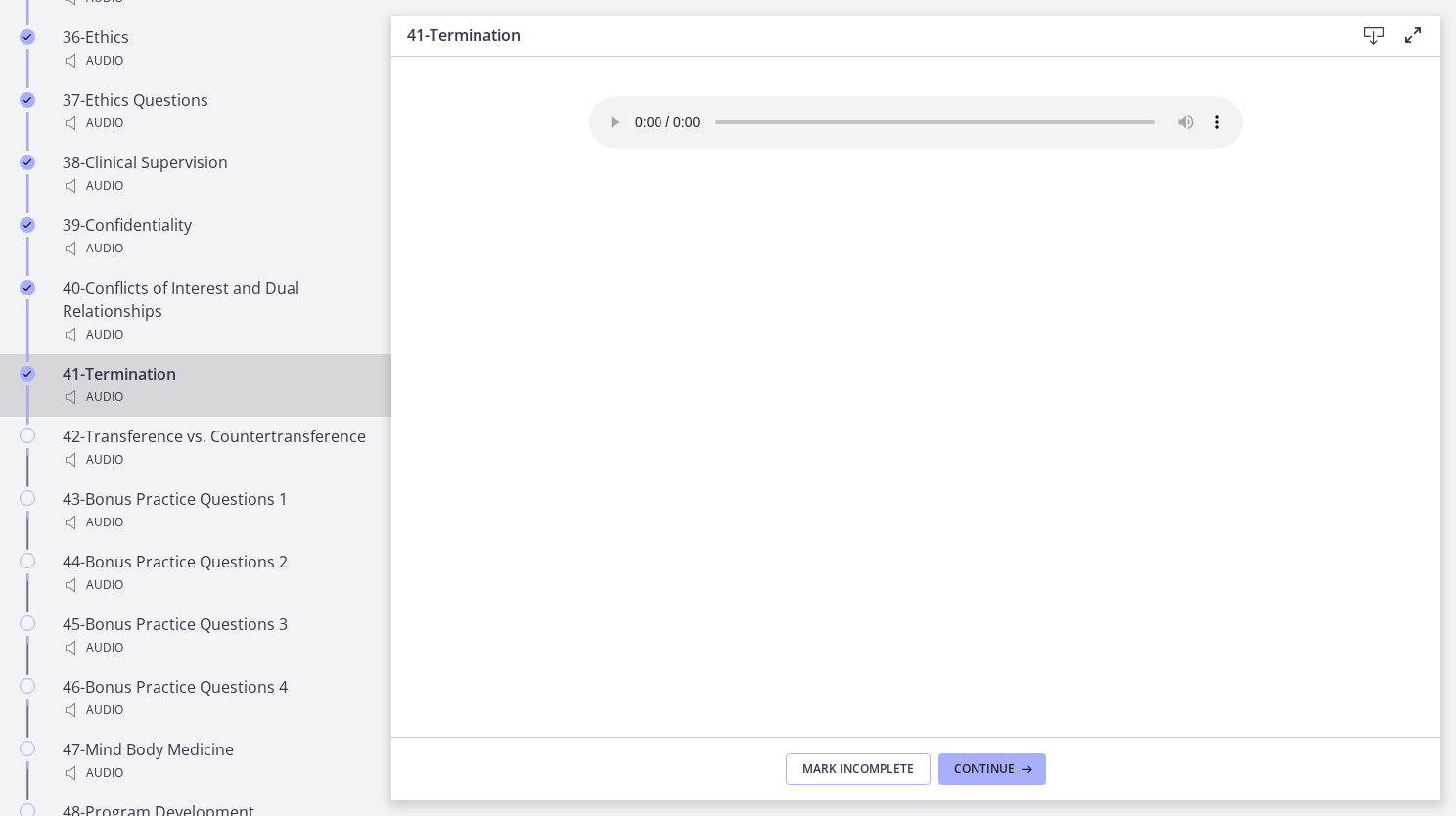 click on "Mark Incomplete" at bounding box center (858, 769) 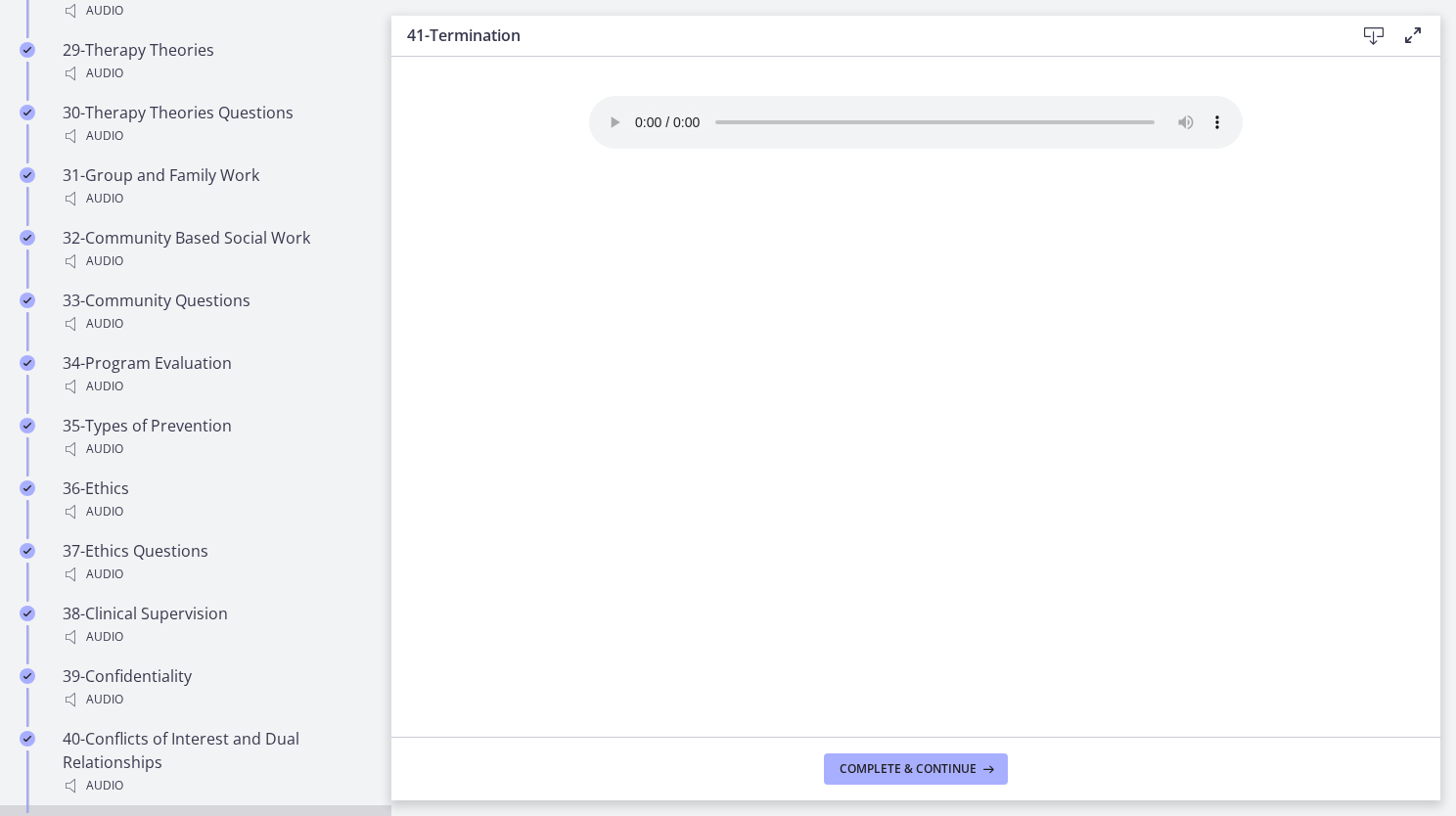 scroll, scrollTop: 3078, scrollLeft: 0, axis: vertical 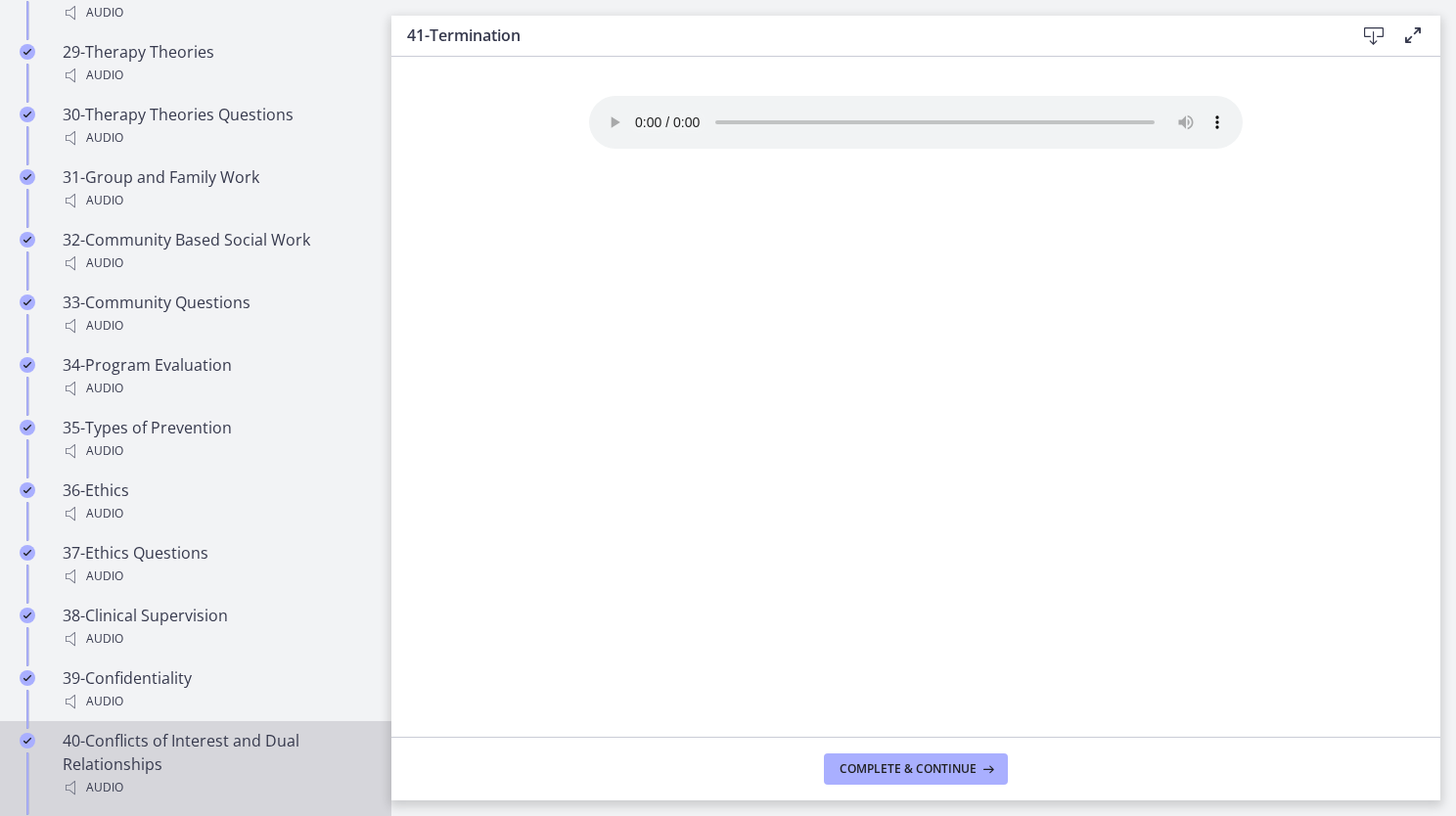 click on "40-Conflicts of Interest and Dual Relationships
Audio" at bounding box center [215, 764] 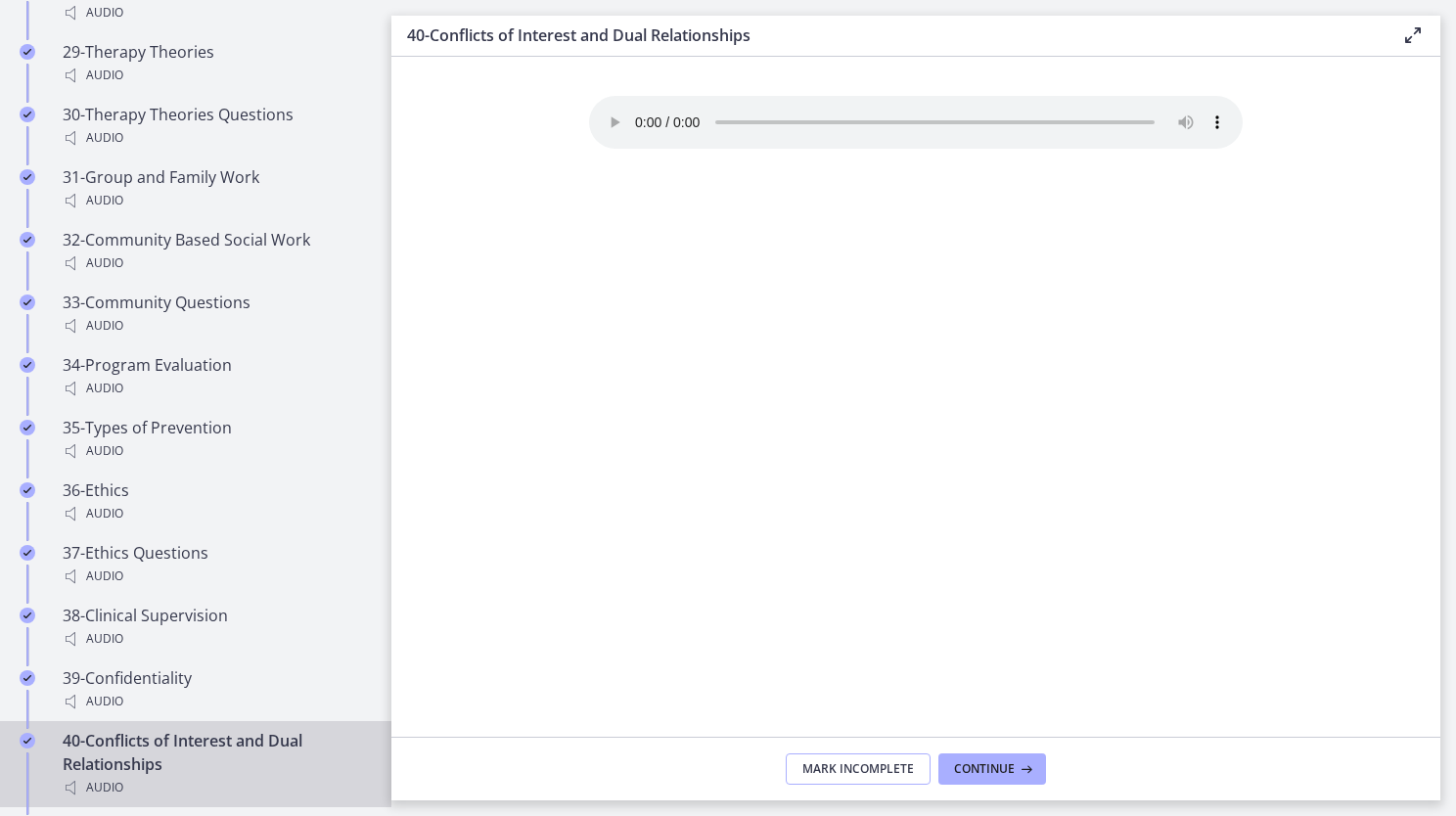 click on "Mark Incomplete" at bounding box center (858, 769) 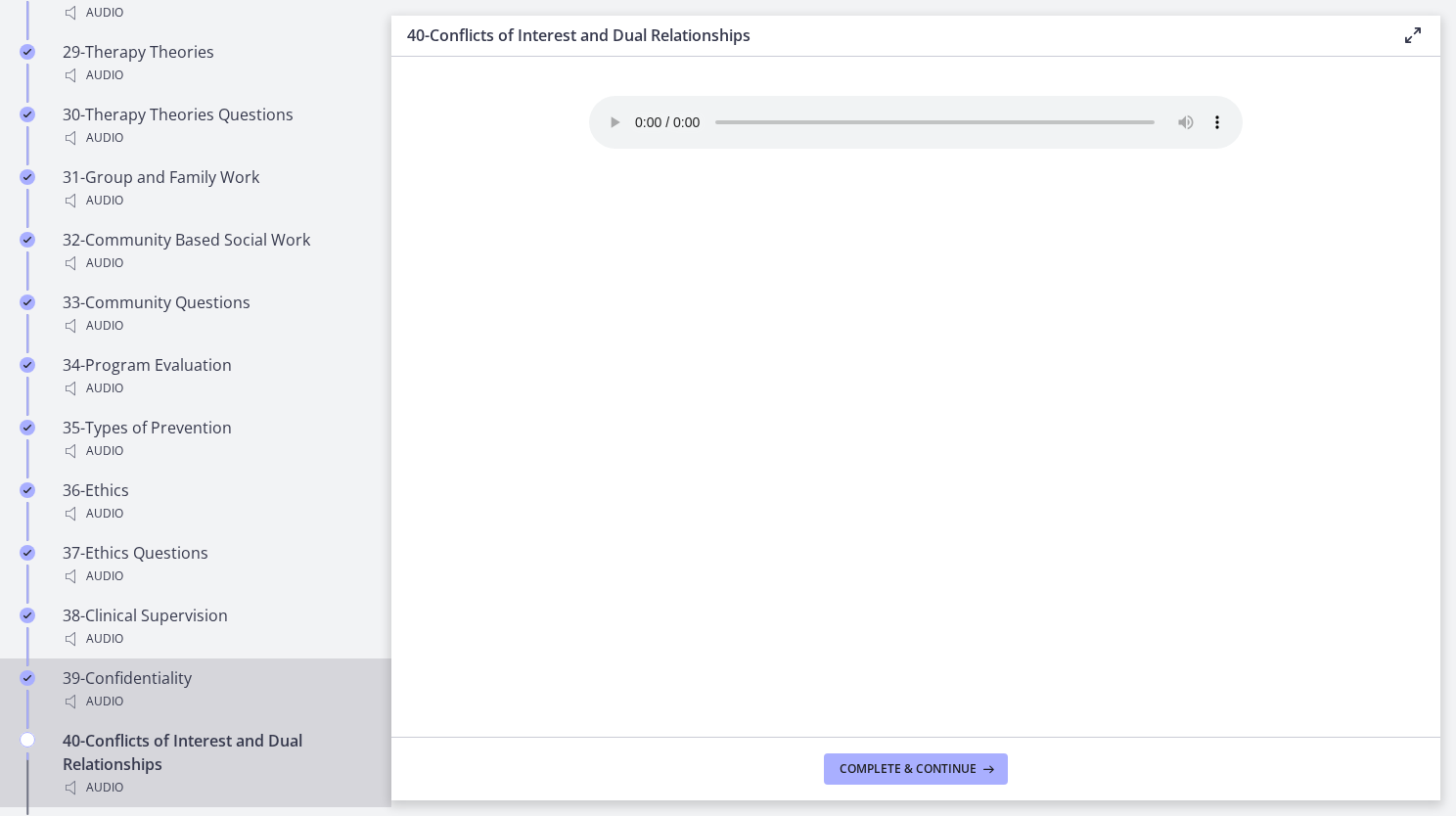 click on "Audio" at bounding box center (215, 702) 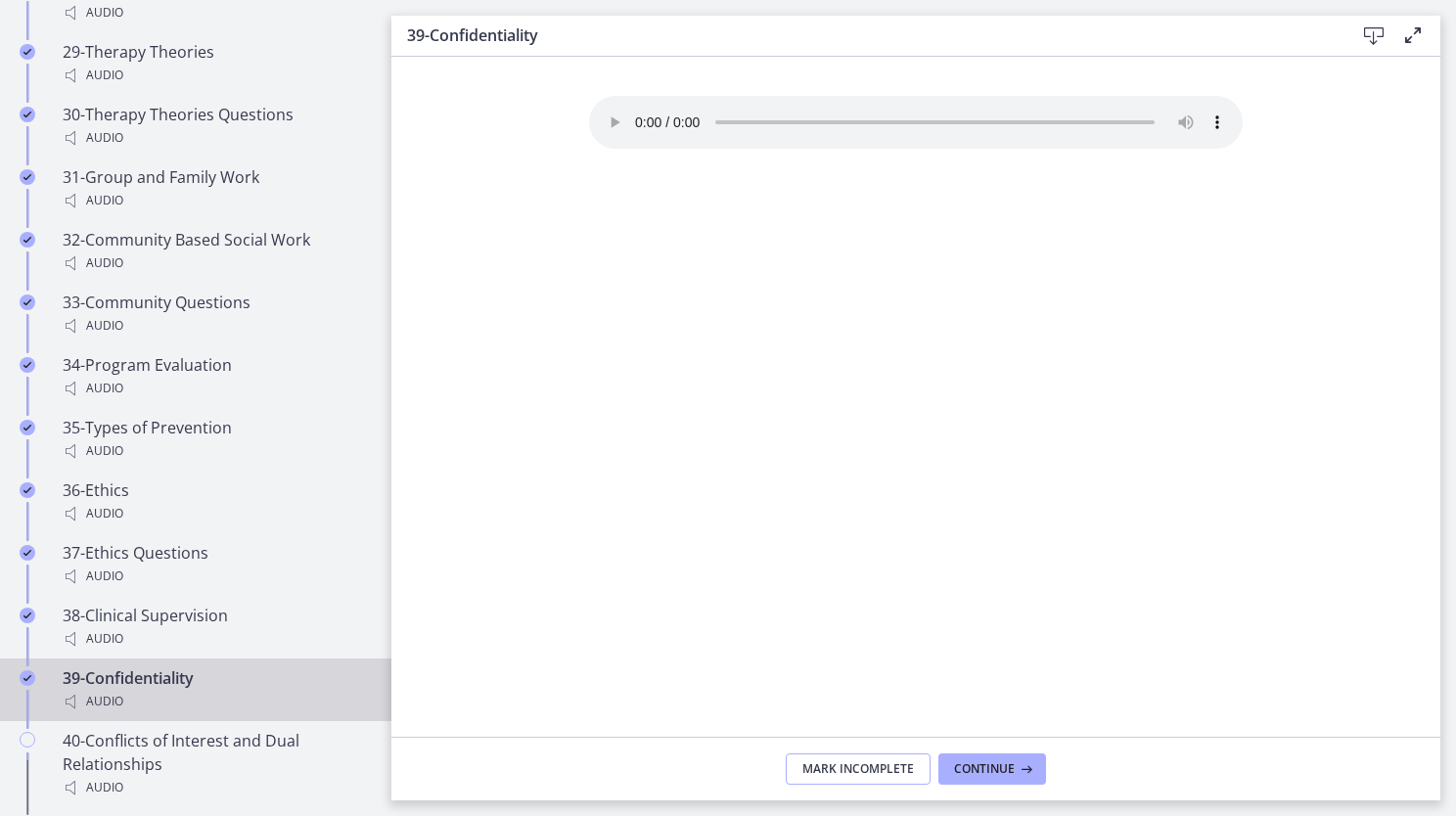 click on "Mark Incomplete" at bounding box center (858, 769) 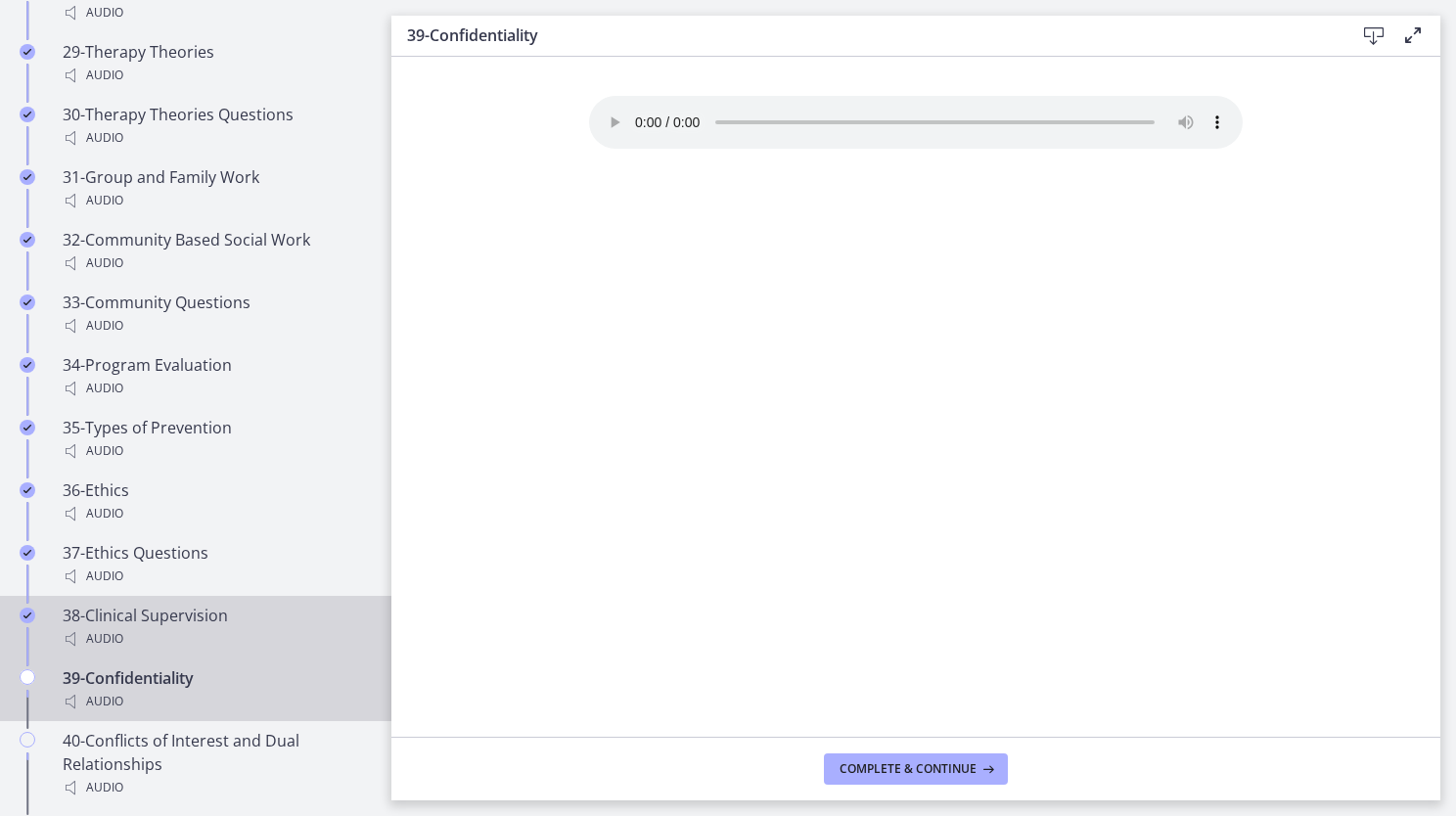 click on "Audio" at bounding box center [215, 639] 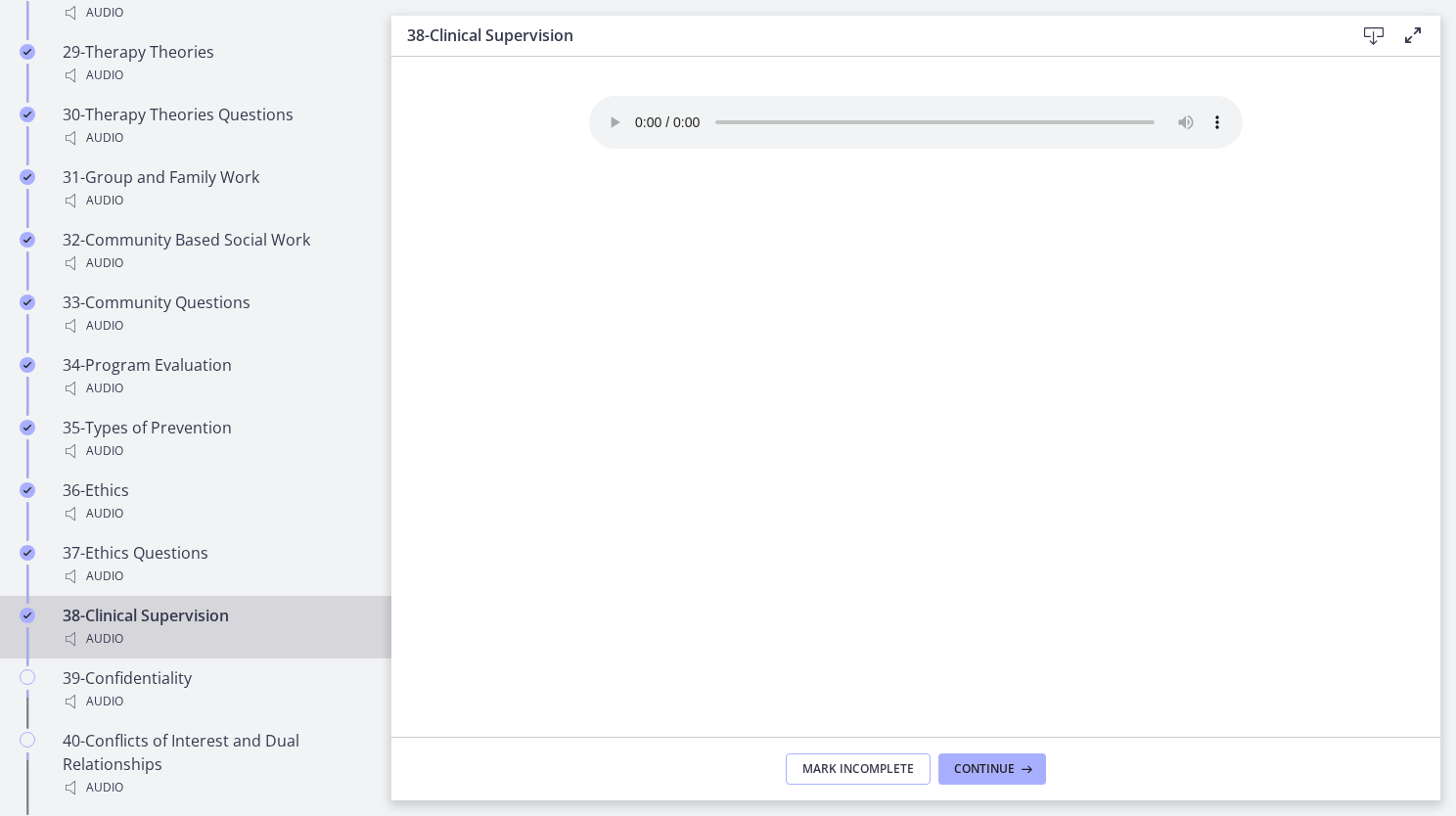 click on "Mark Incomplete" at bounding box center (858, 769) 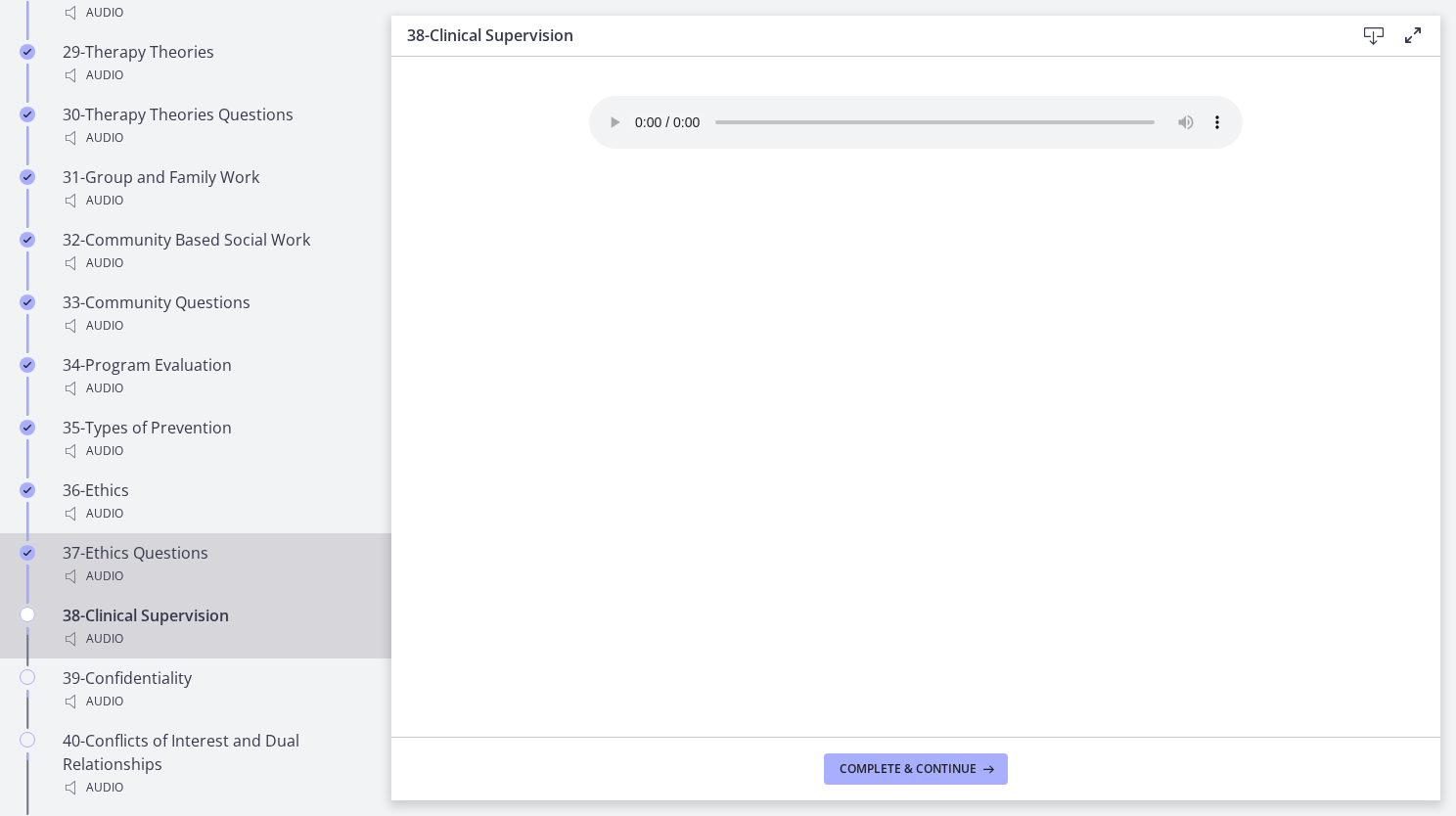 click on "37-Ethics Questions
Audio" at bounding box center [215, 565] 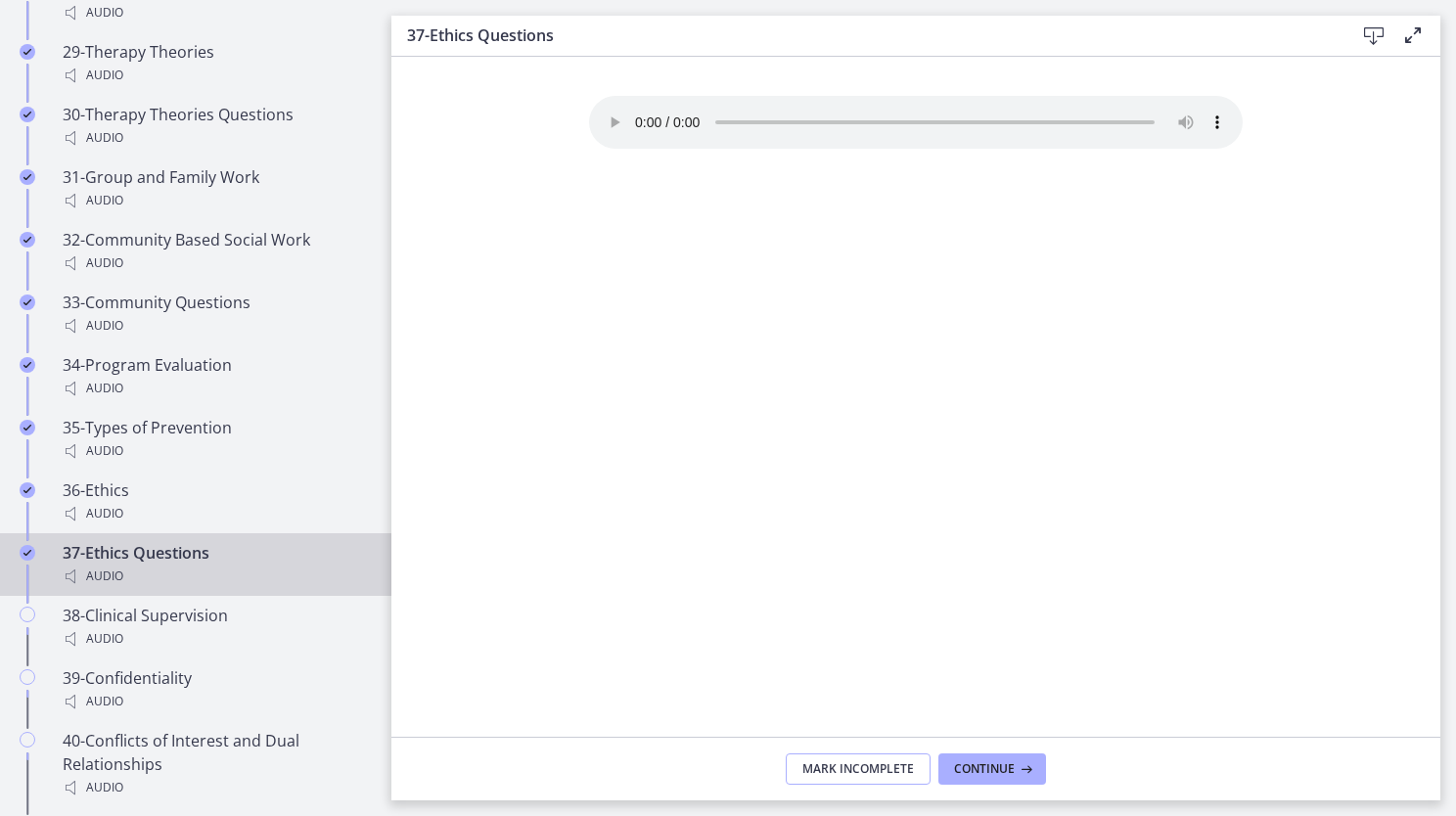 click on "Mark Incomplete" at bounding box center (858, 769) 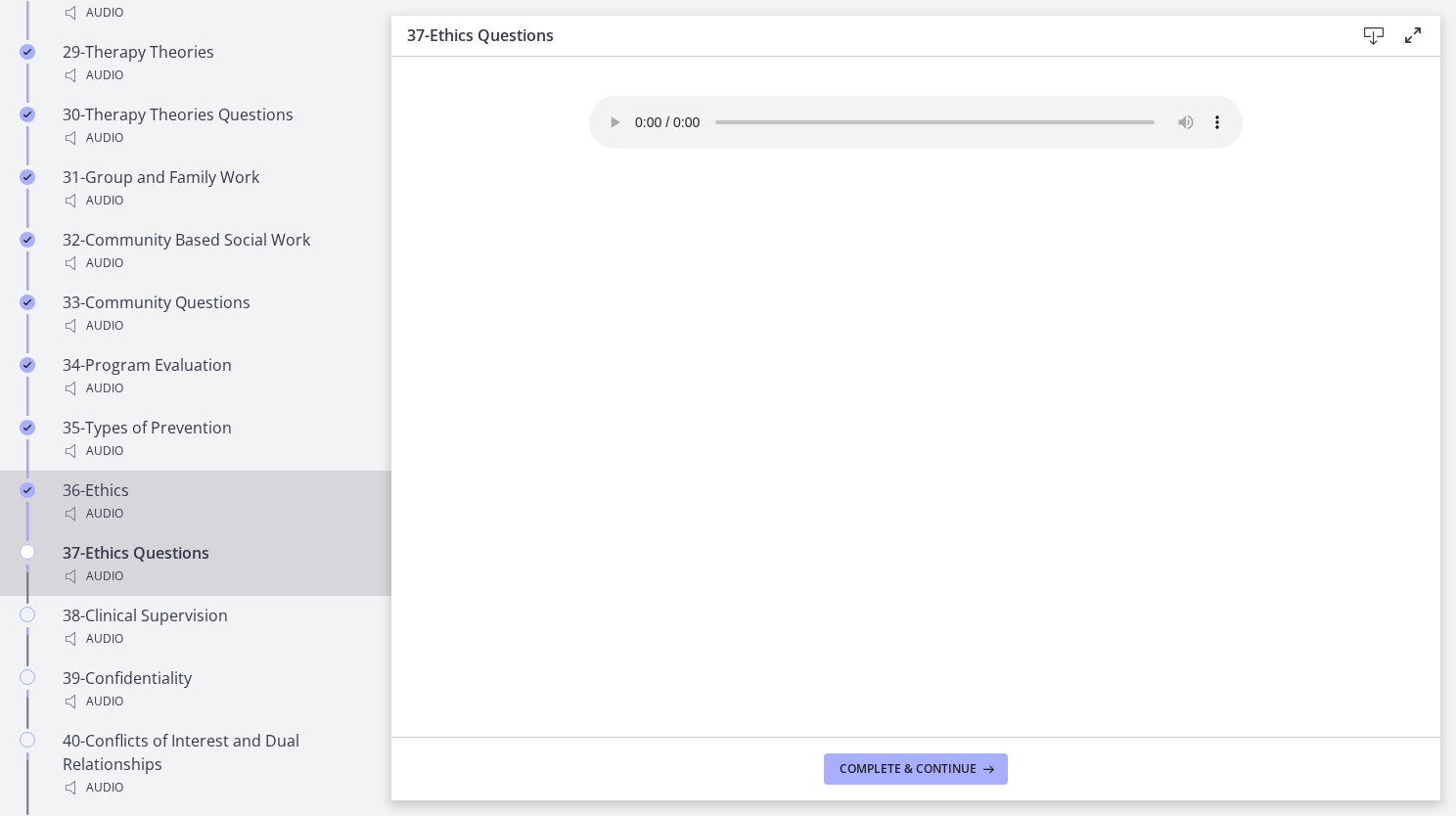 click on "36-Ethics
Audio" at bounding box center [215, 502] 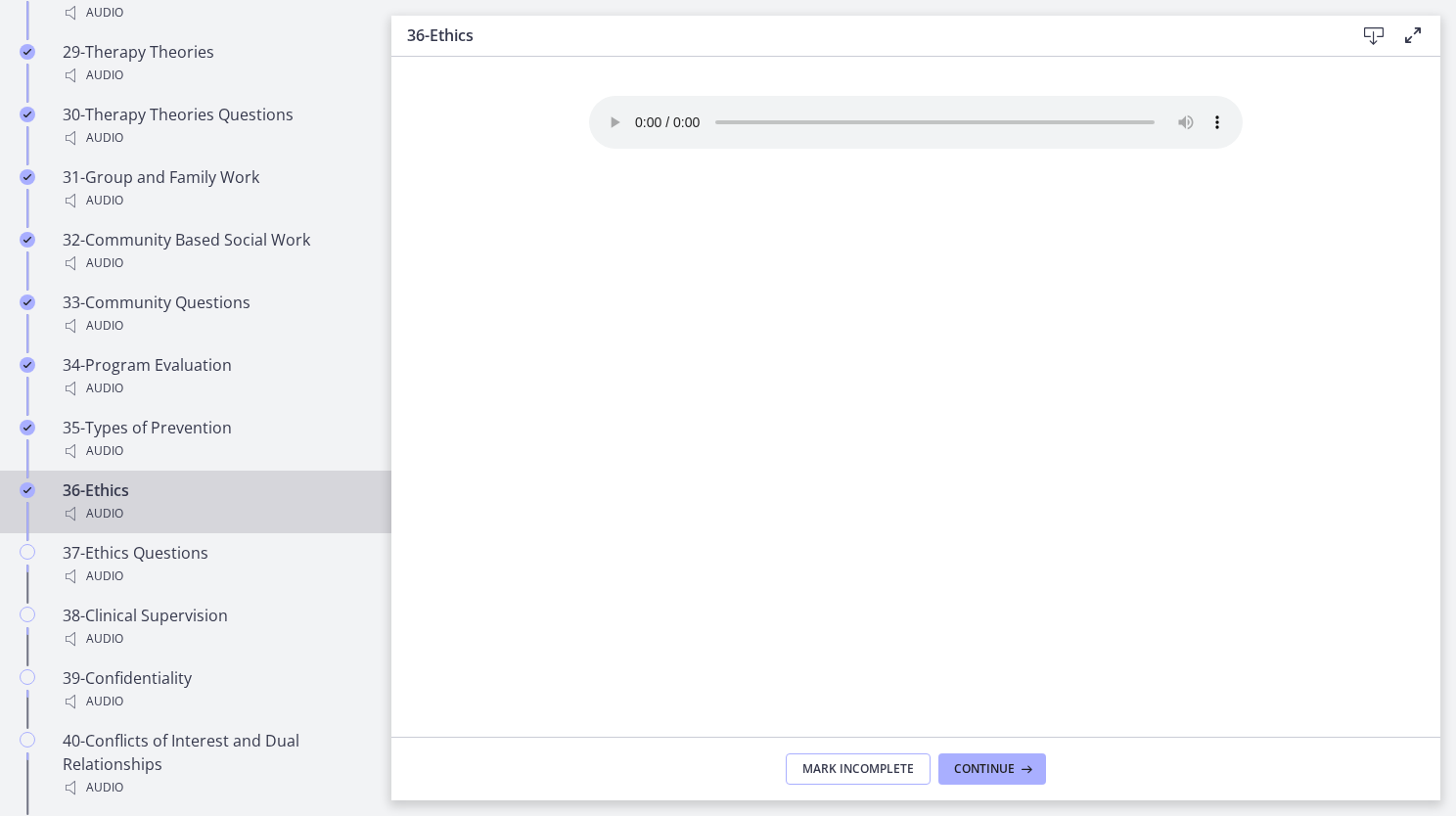 click on "Mark Incomplete" at bounding box center [858, 769] 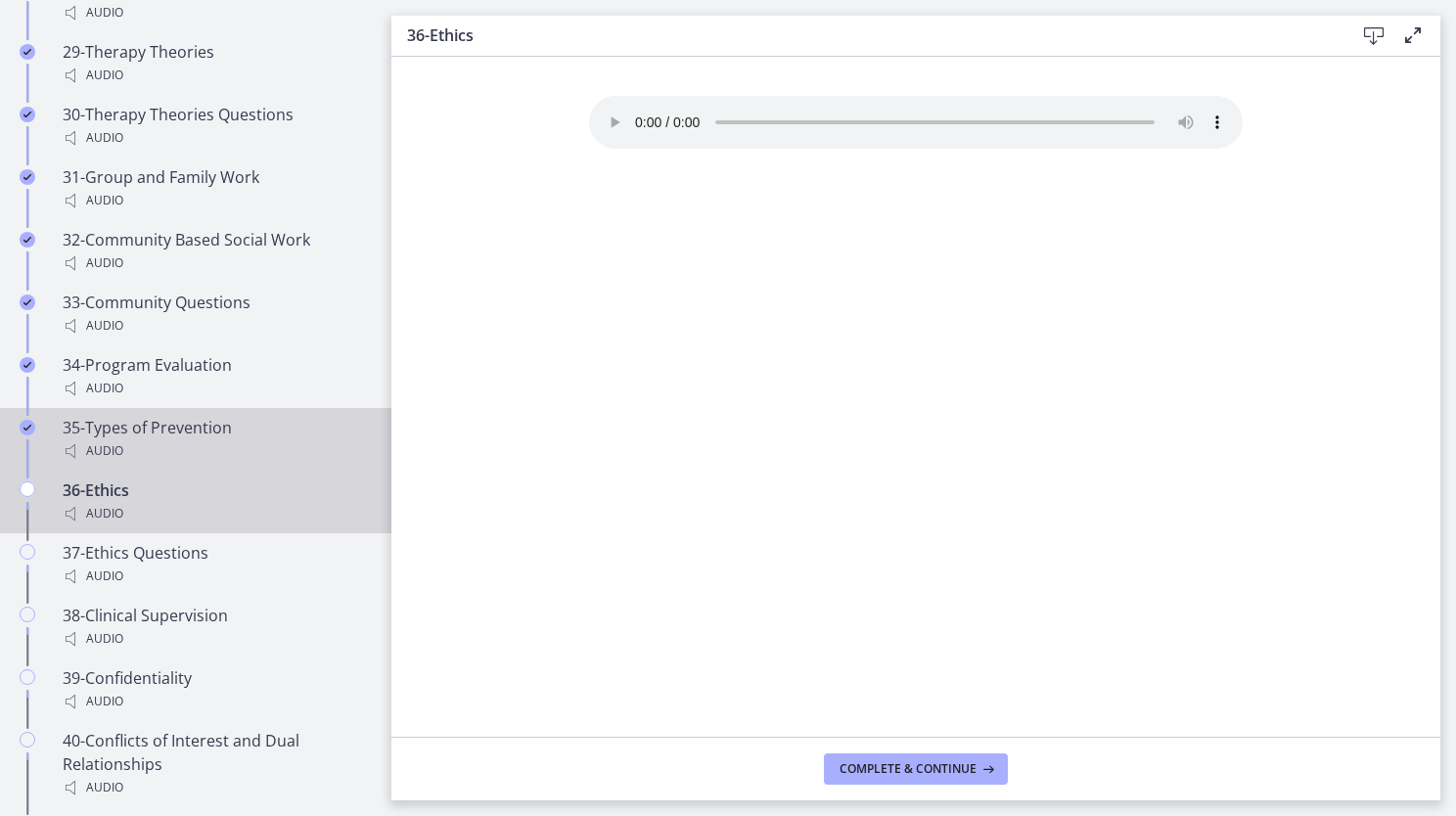 click on "35-Types of Prevention
Audio" at bounding box center [215, 439] 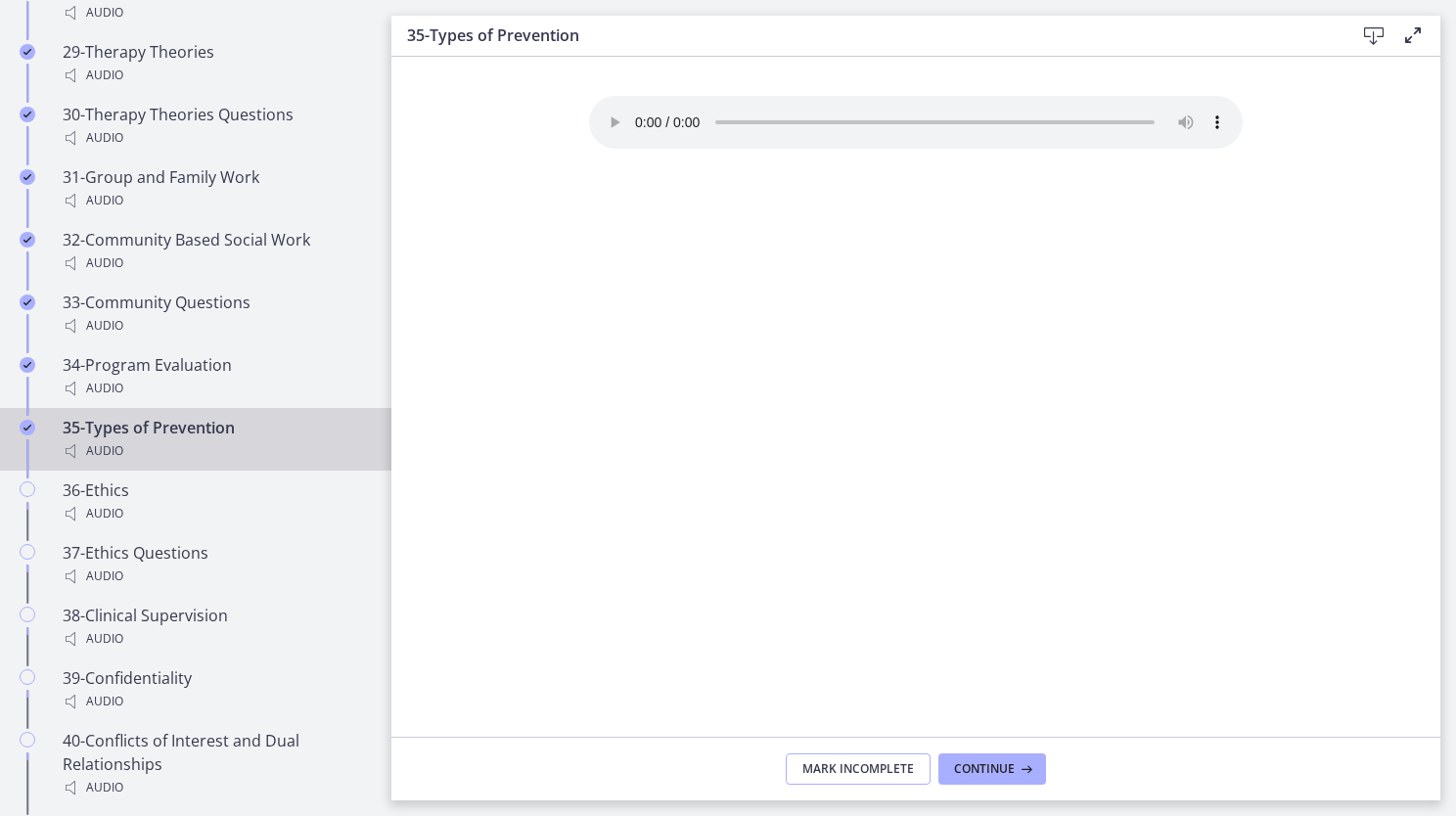 click on "Mark Incomplete" at bounding box center [858, 769] 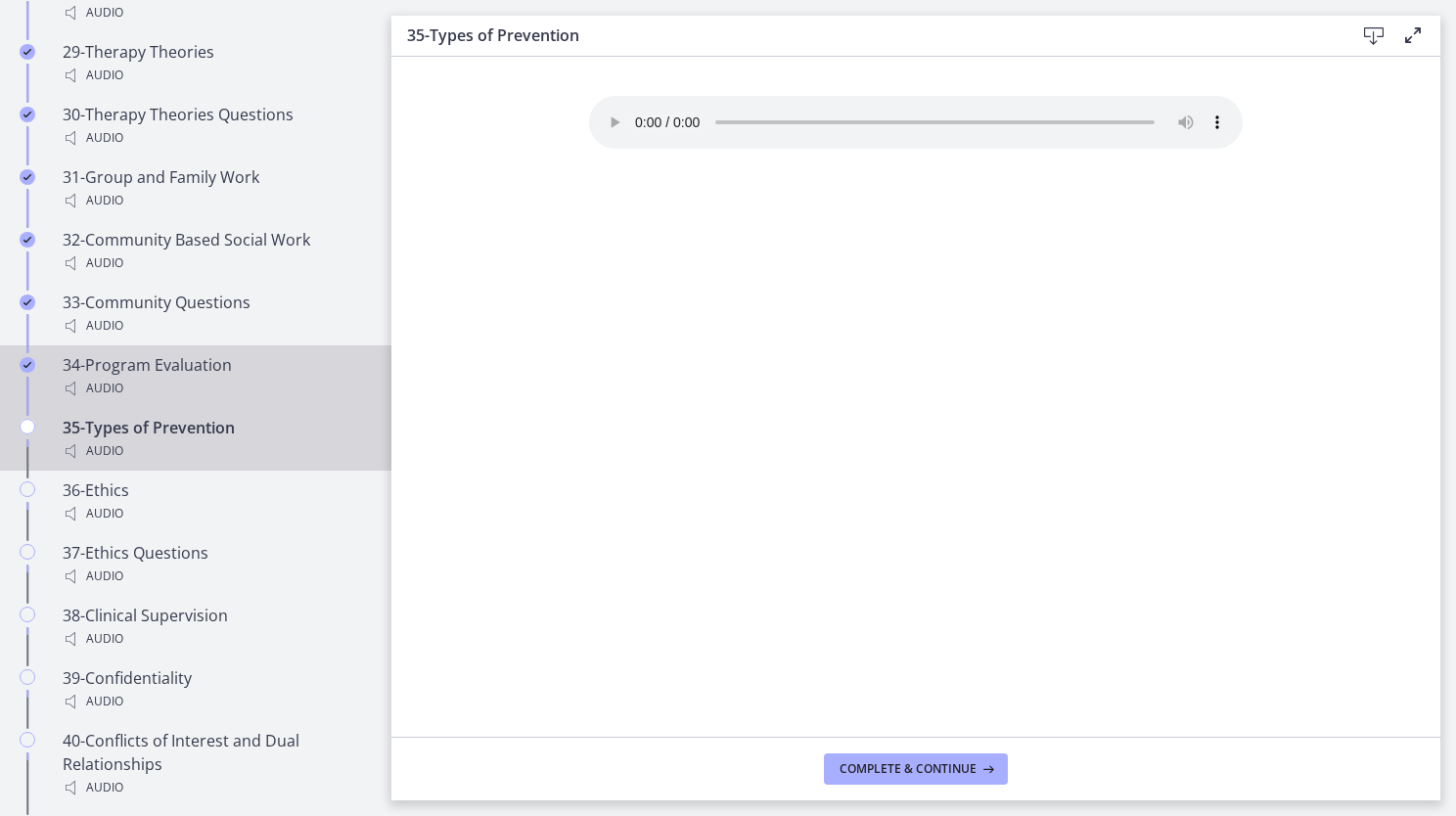 click on "34-Program Evaluation
Audio" at bounding box center (215, 377) 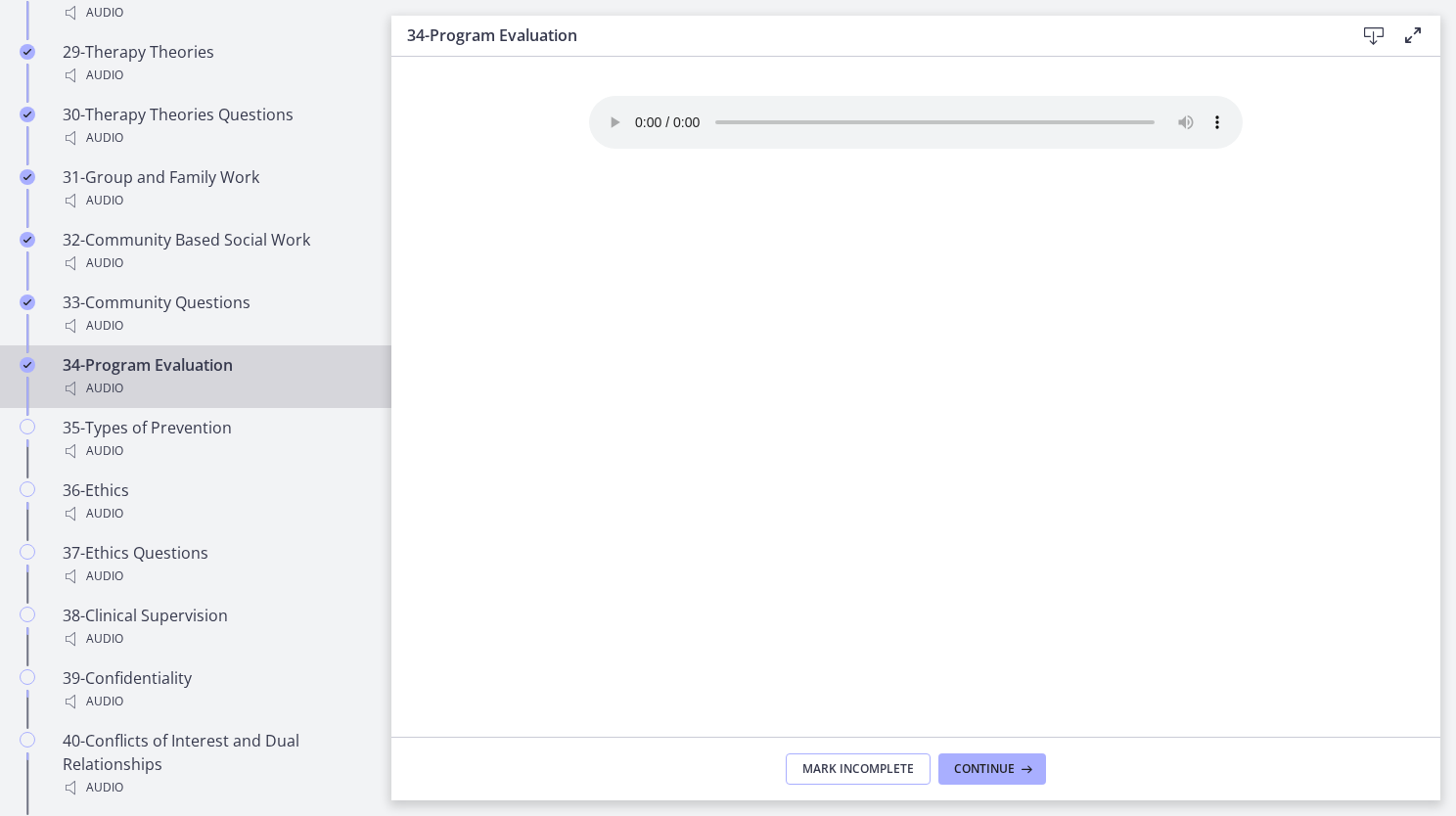 click on "Mark Incomplete" at bounding box center (858, 769) 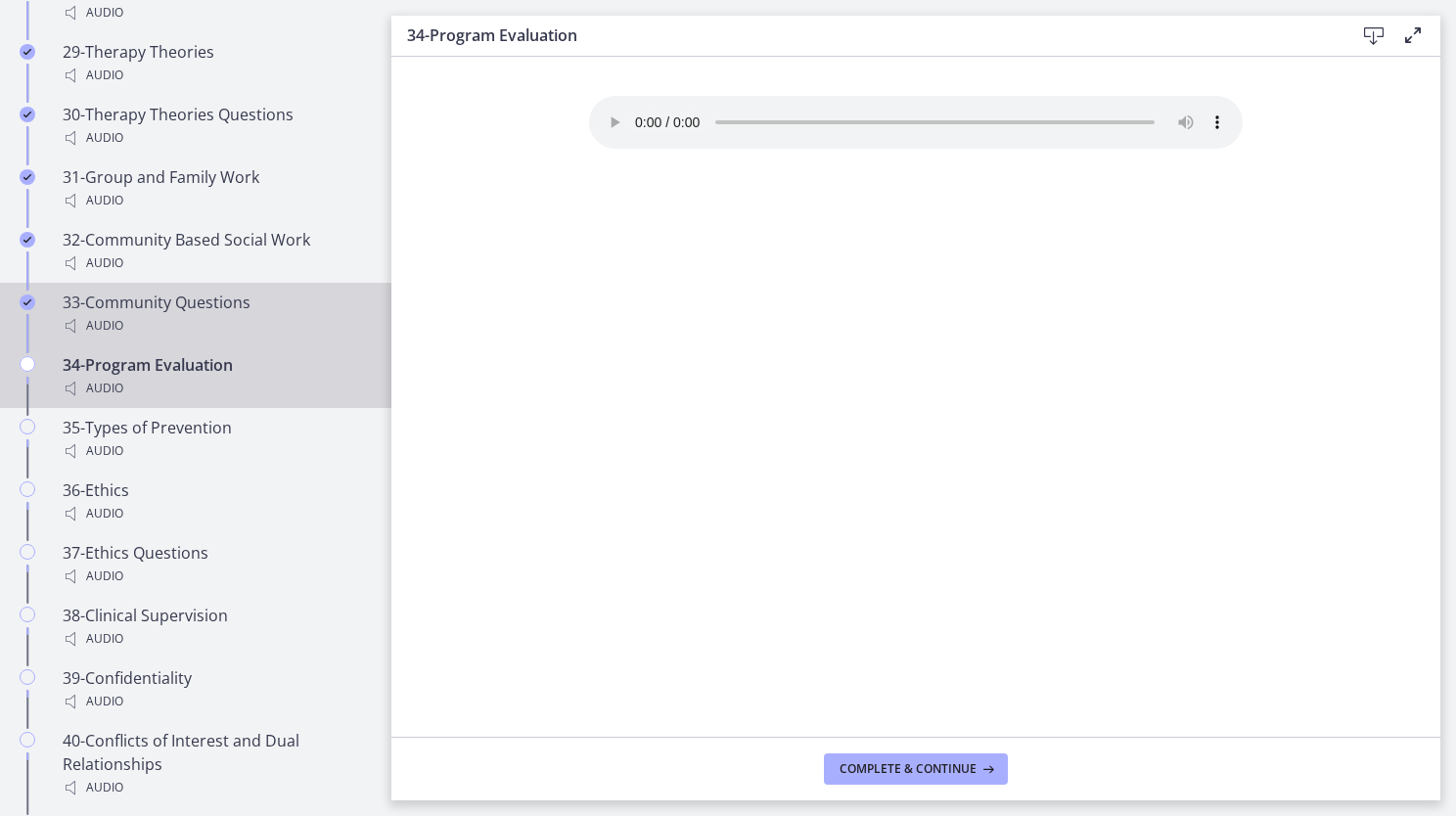 click on "33-Community Questions
Audio" at bounding box center (215, 314) 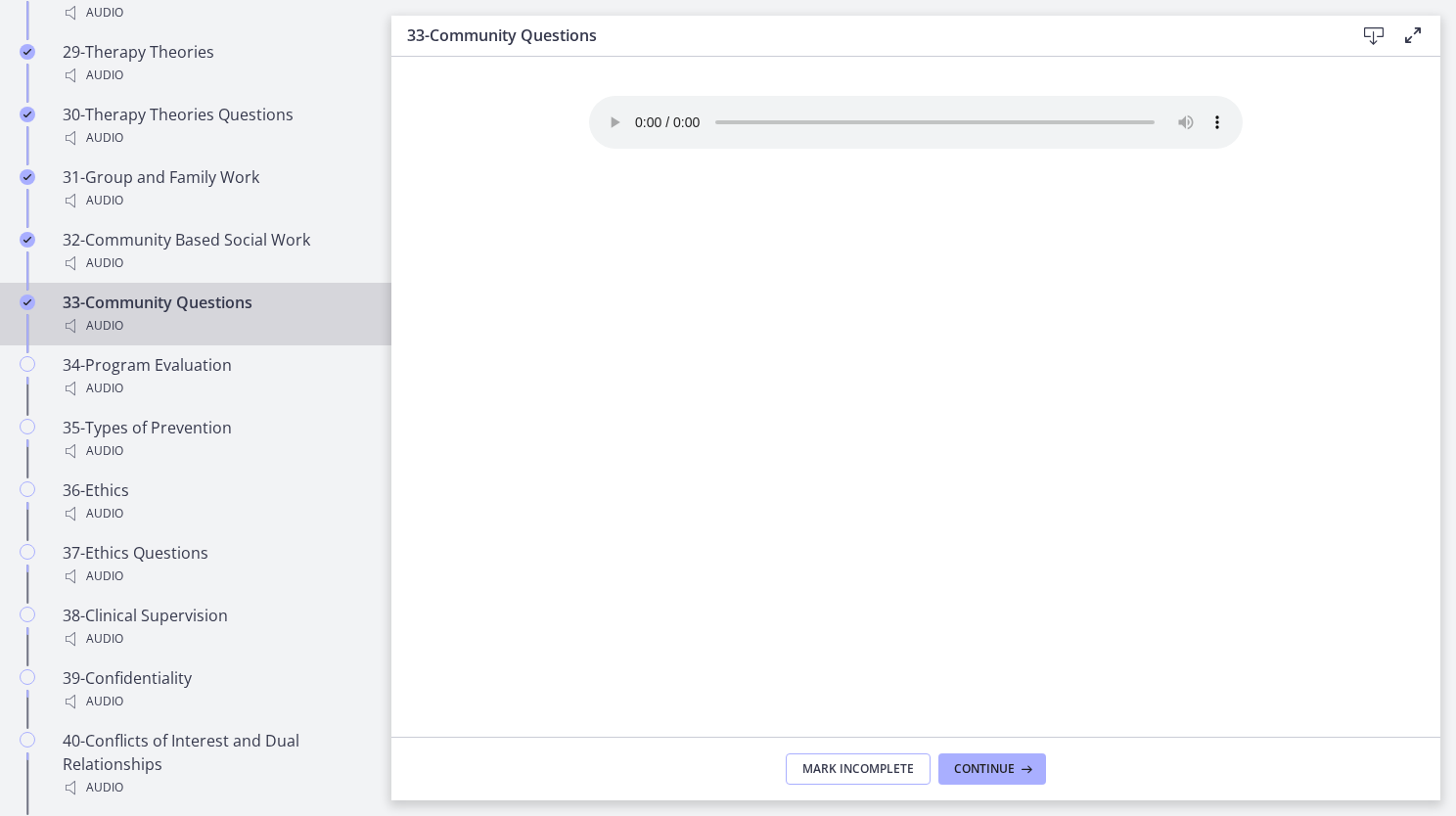 click on "Mark Incomplete" at bounding box center [858, 769] 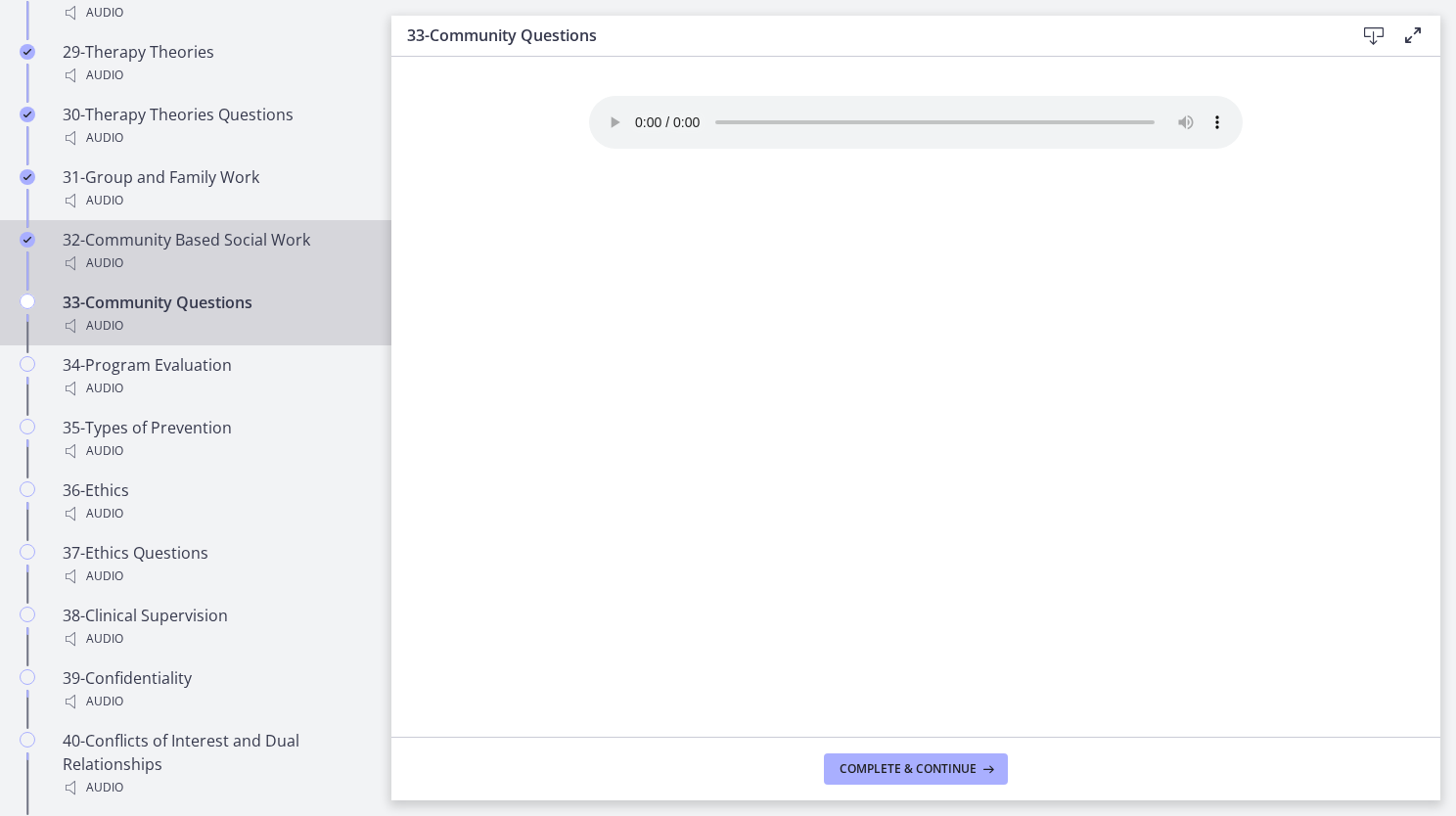click on "32-Community Based Social Work
Audio" at bounding box center [215, 251] 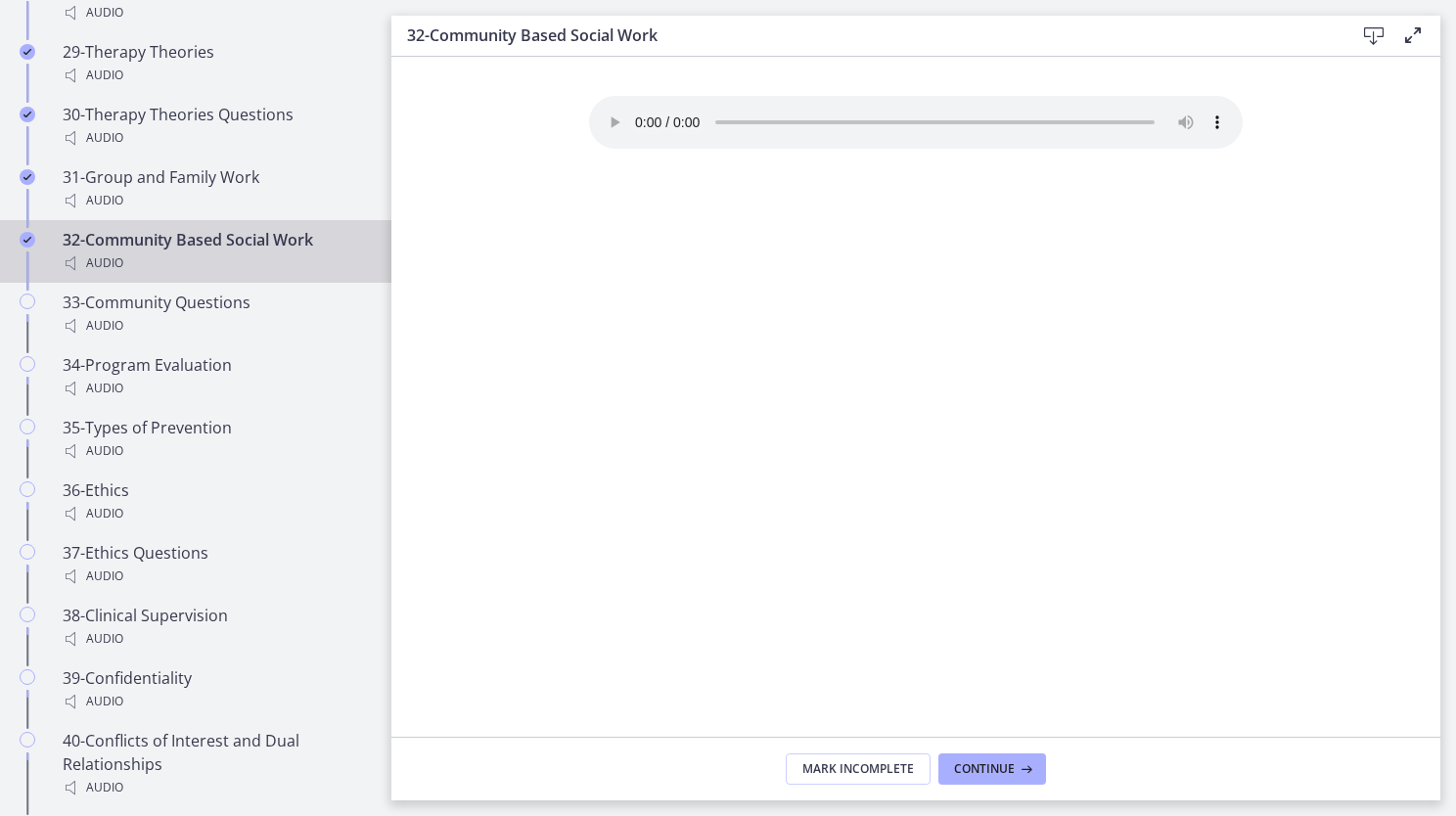 click on "Mark Incomplete
Continue" at bounding box center [916, 768] 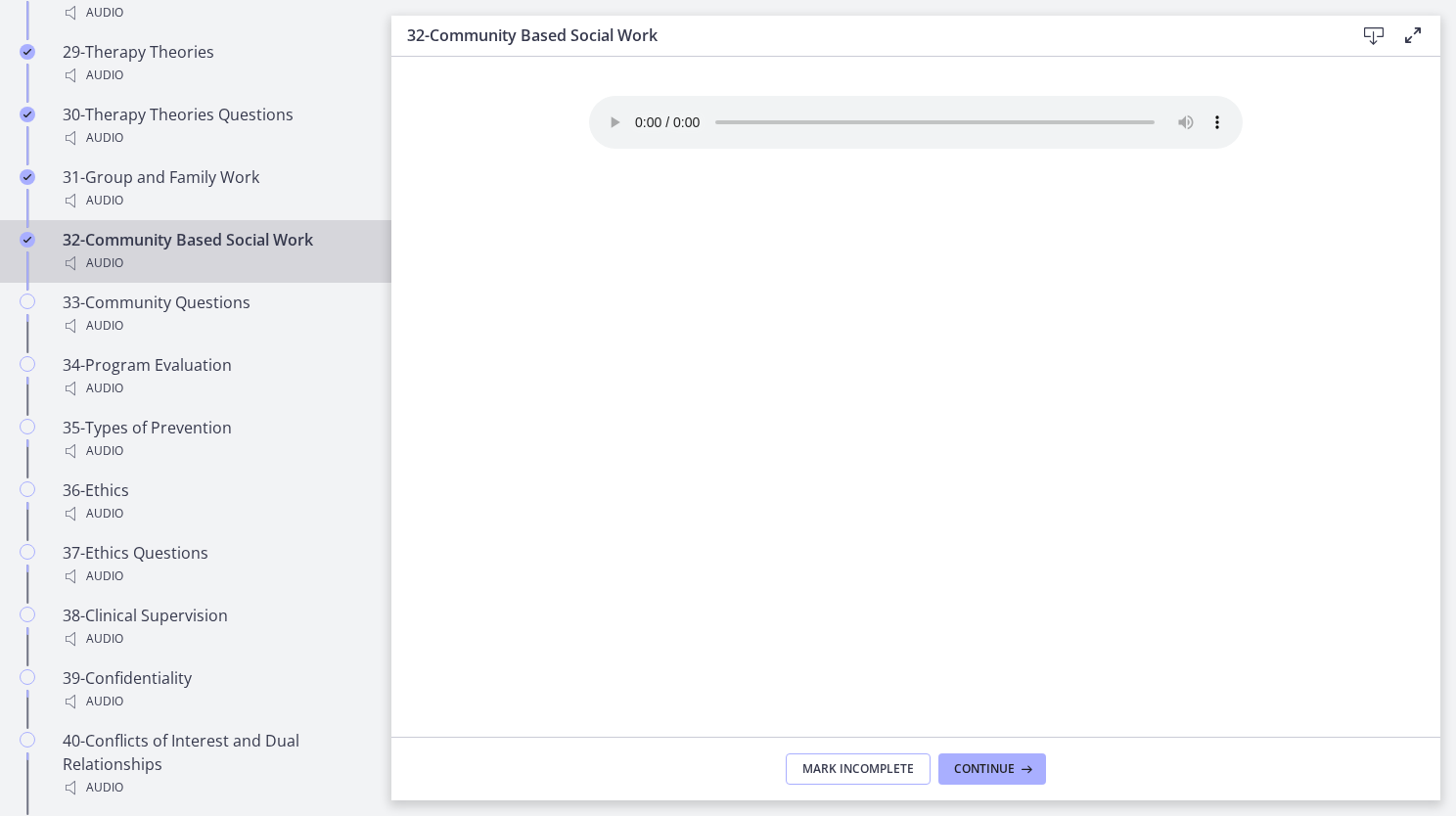 click on "Mark Incomplete" at bounding box center [858, 769] 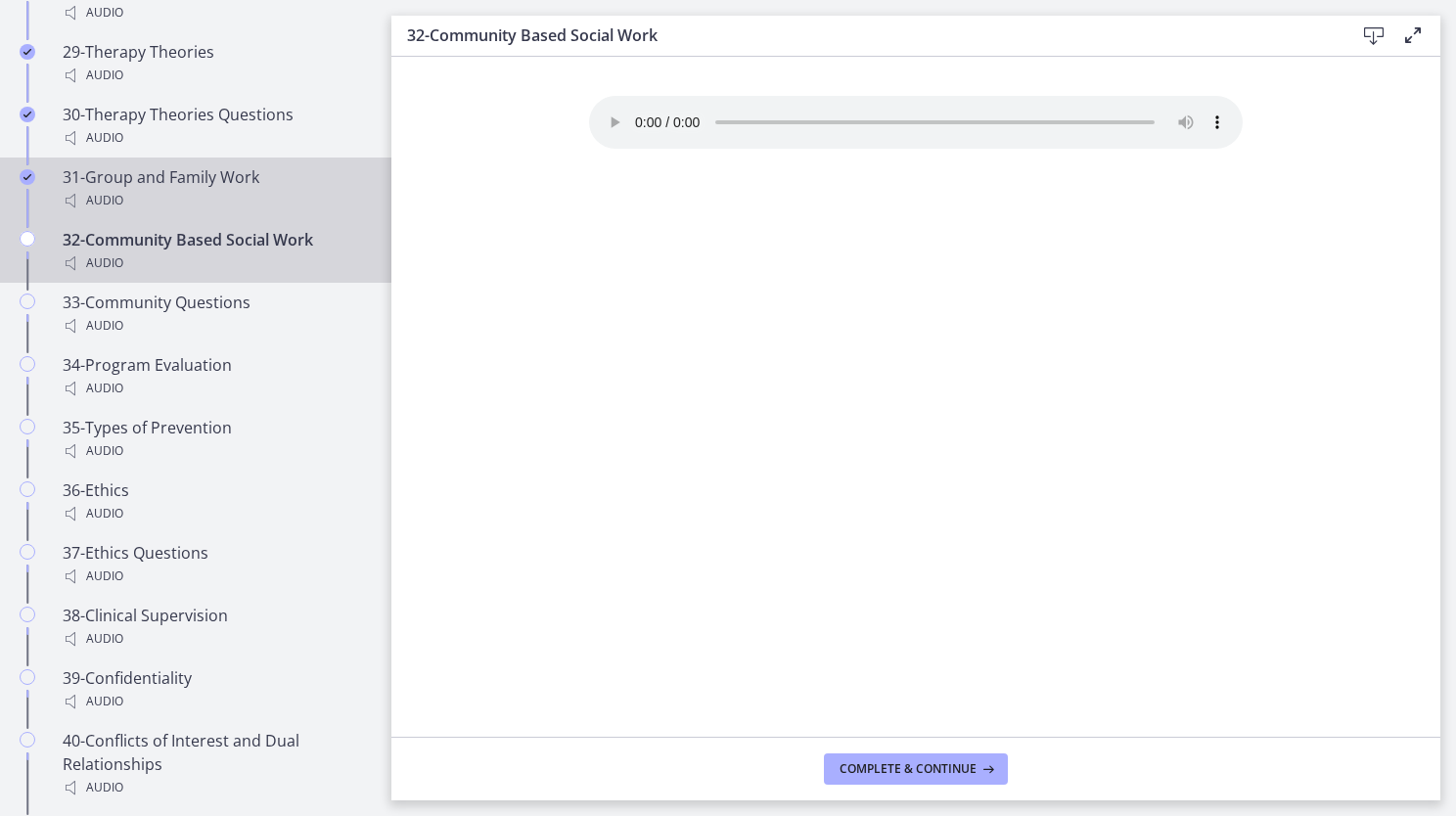 click on "Audio" at bounding box center [215, 201] 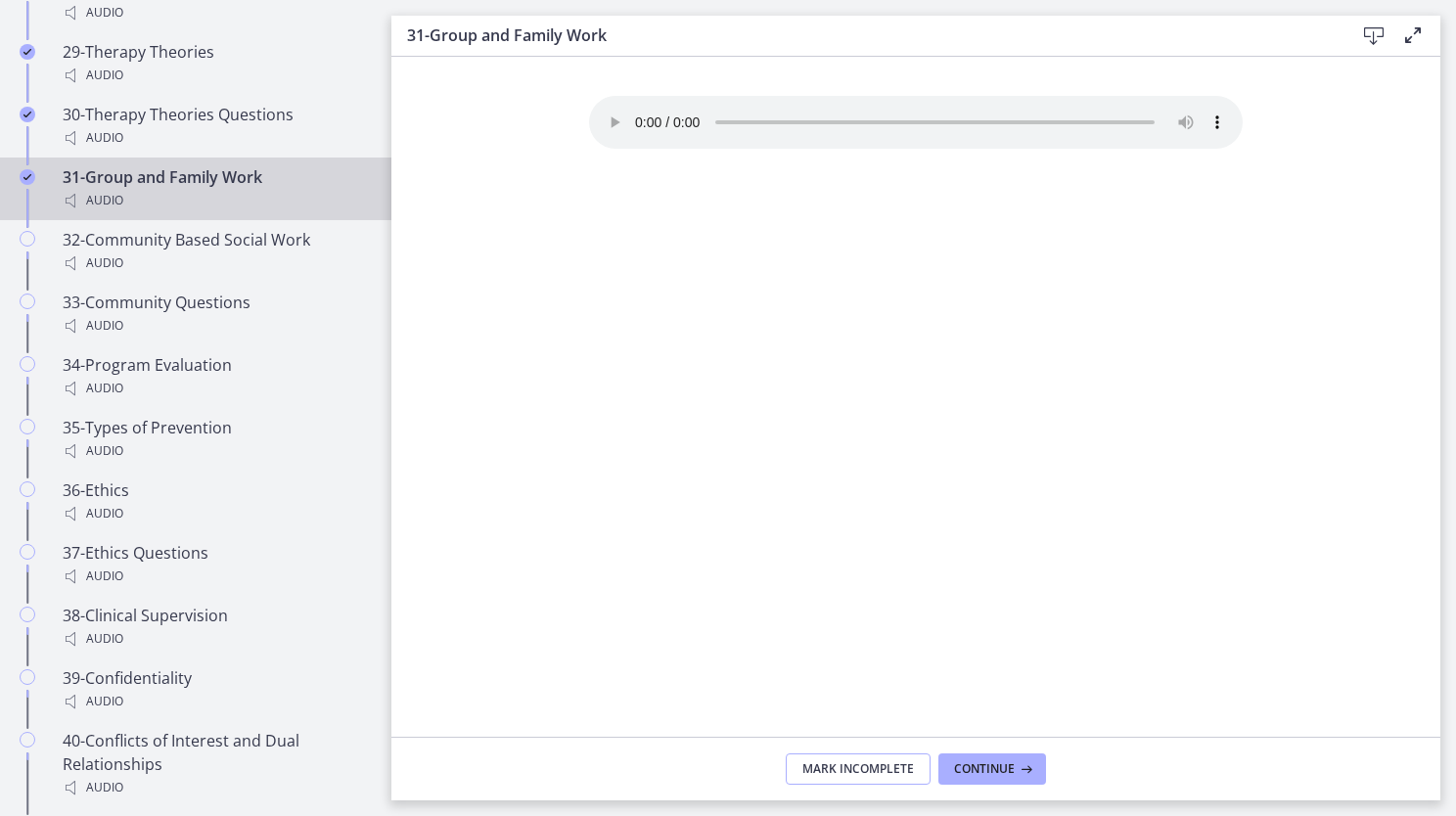 click on "Mark Incomplete" at bounding box center [858, 769] 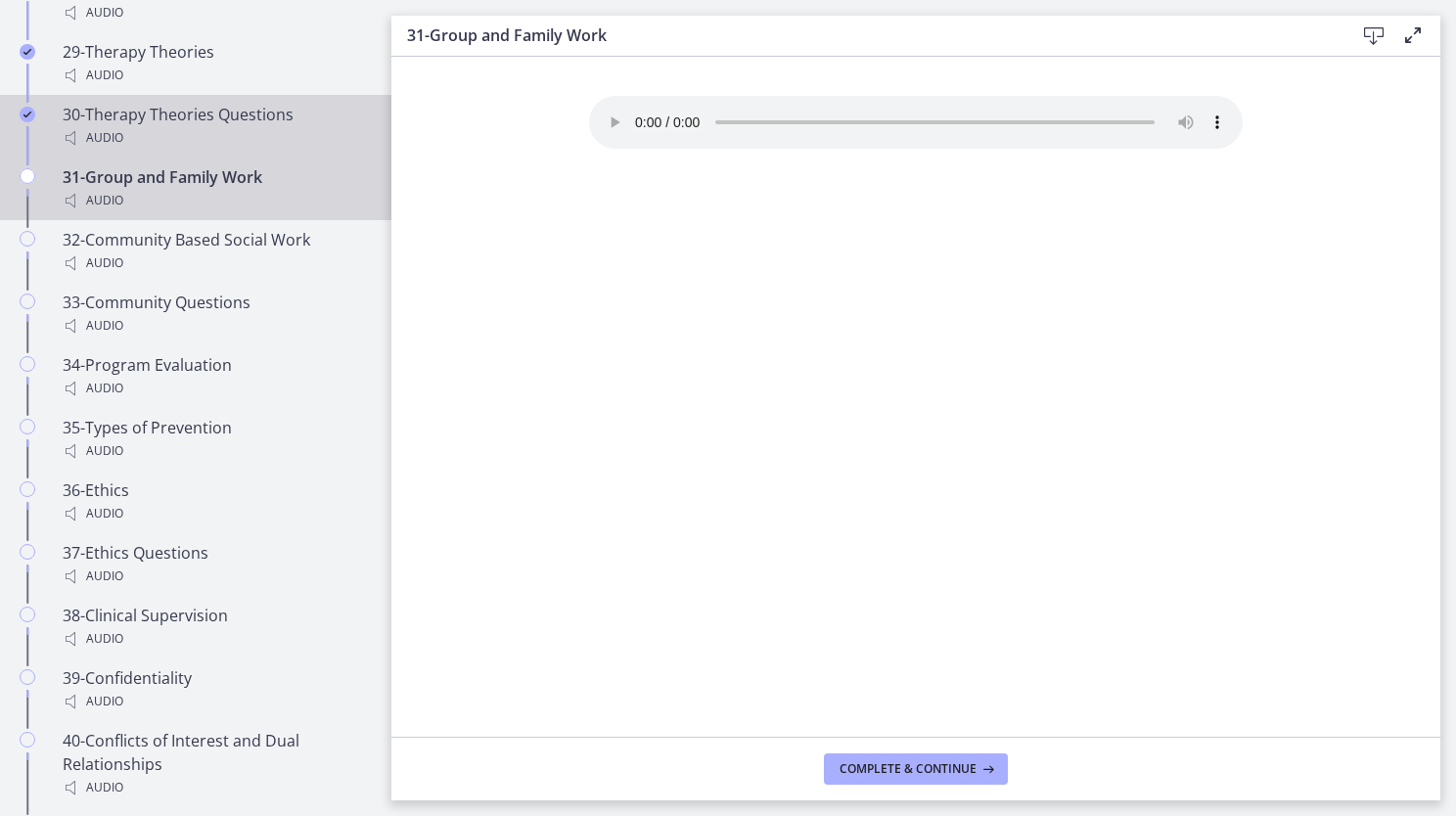 click on "30-Therapy Theories Questions
Audio" at bounding box center [215, 126] 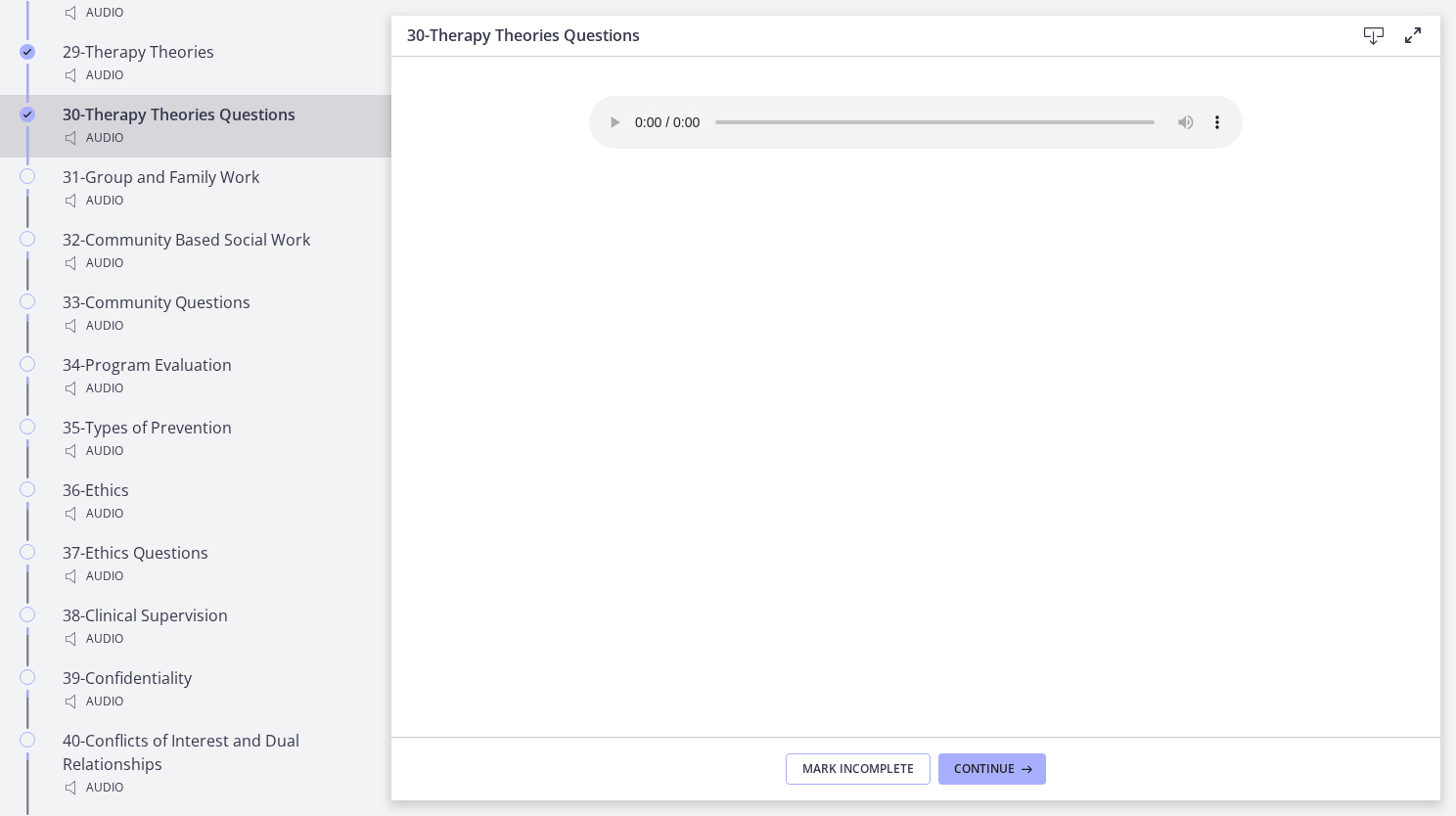click on "Mark Incomplete" at bounding box center (858, 769) 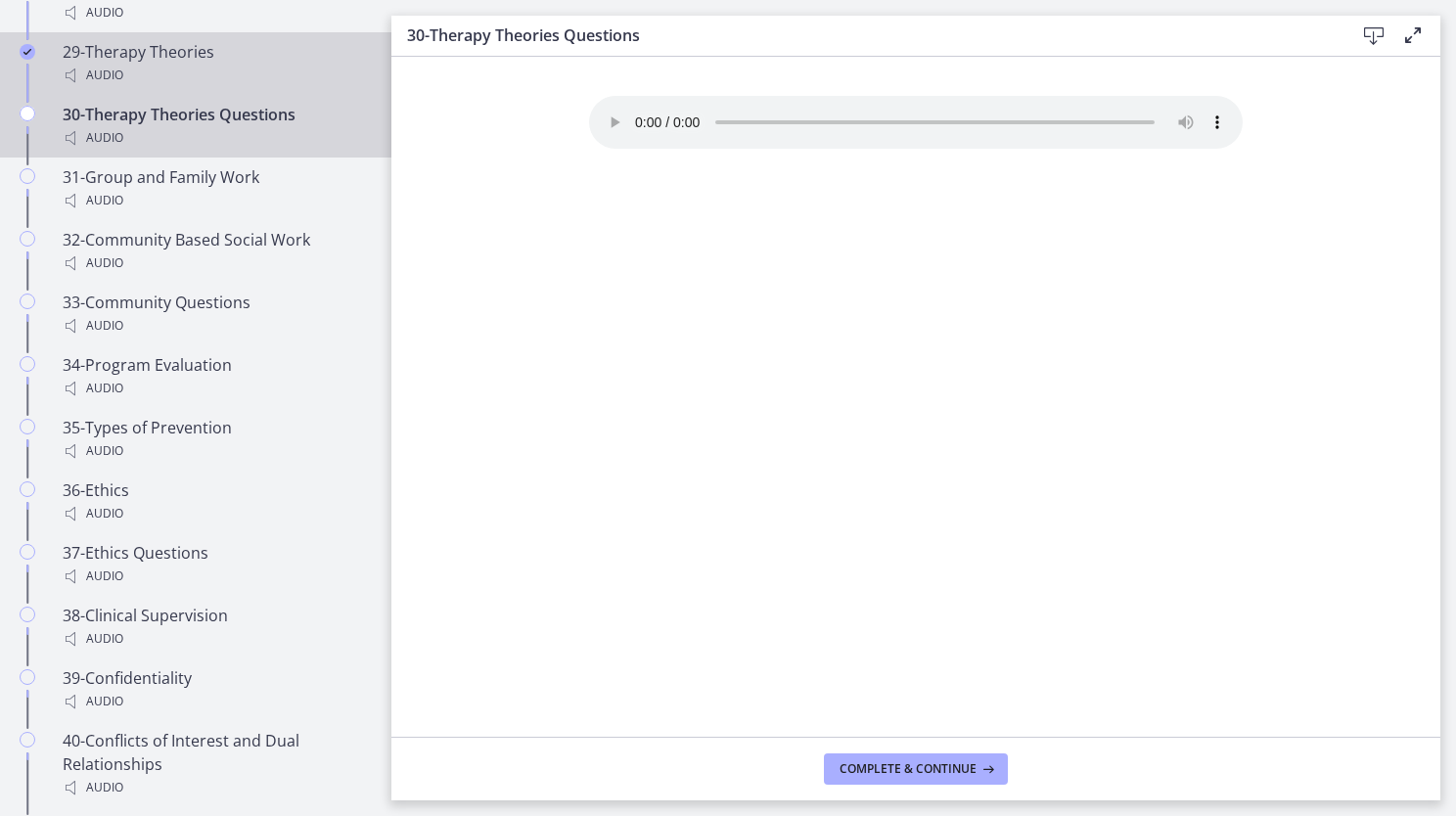 click on "29-Therapy Theories
Audio" at bounding box center (215, 64) 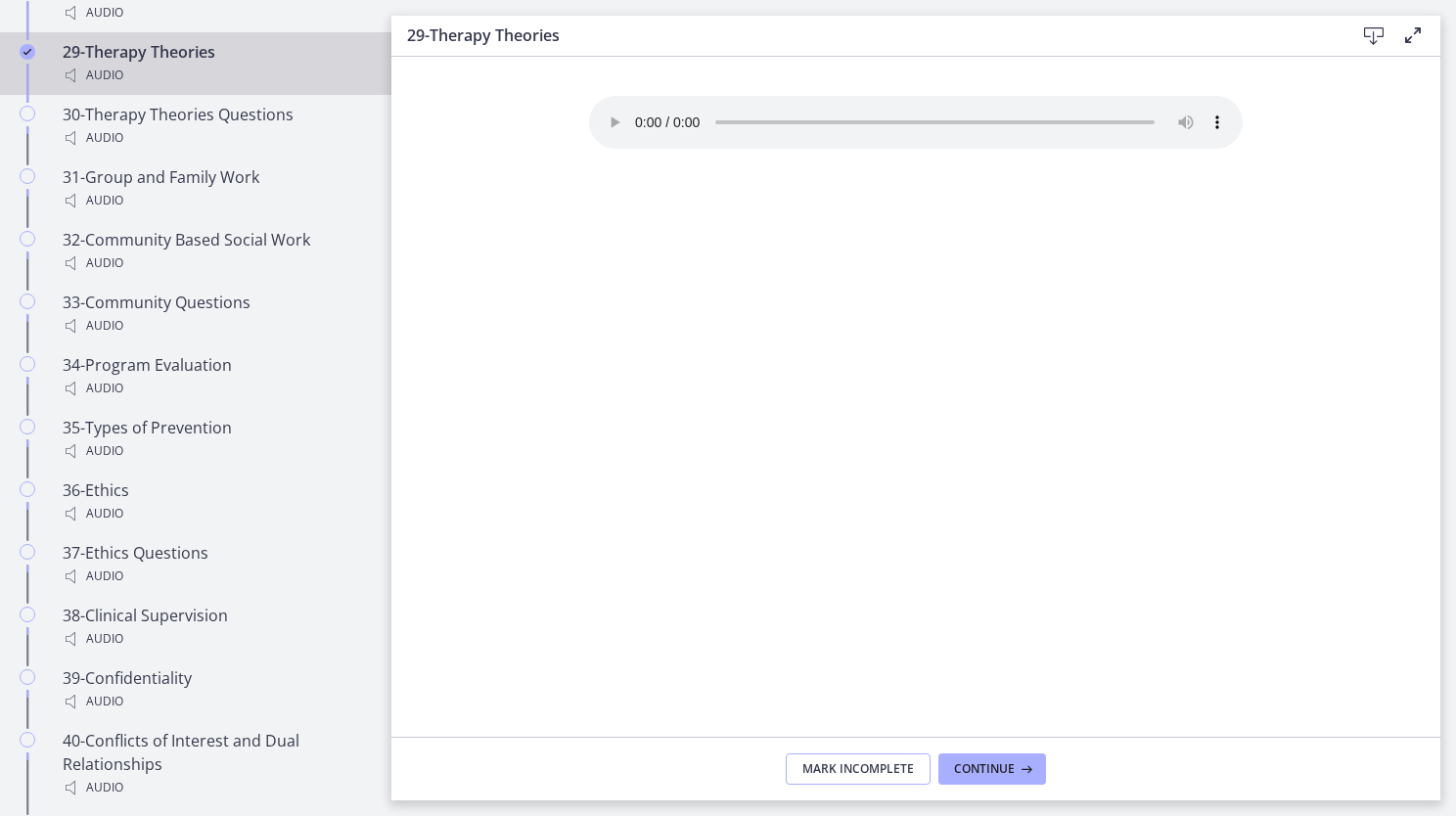 click on "Mark Incomplete" at bounding box center [858, 769] 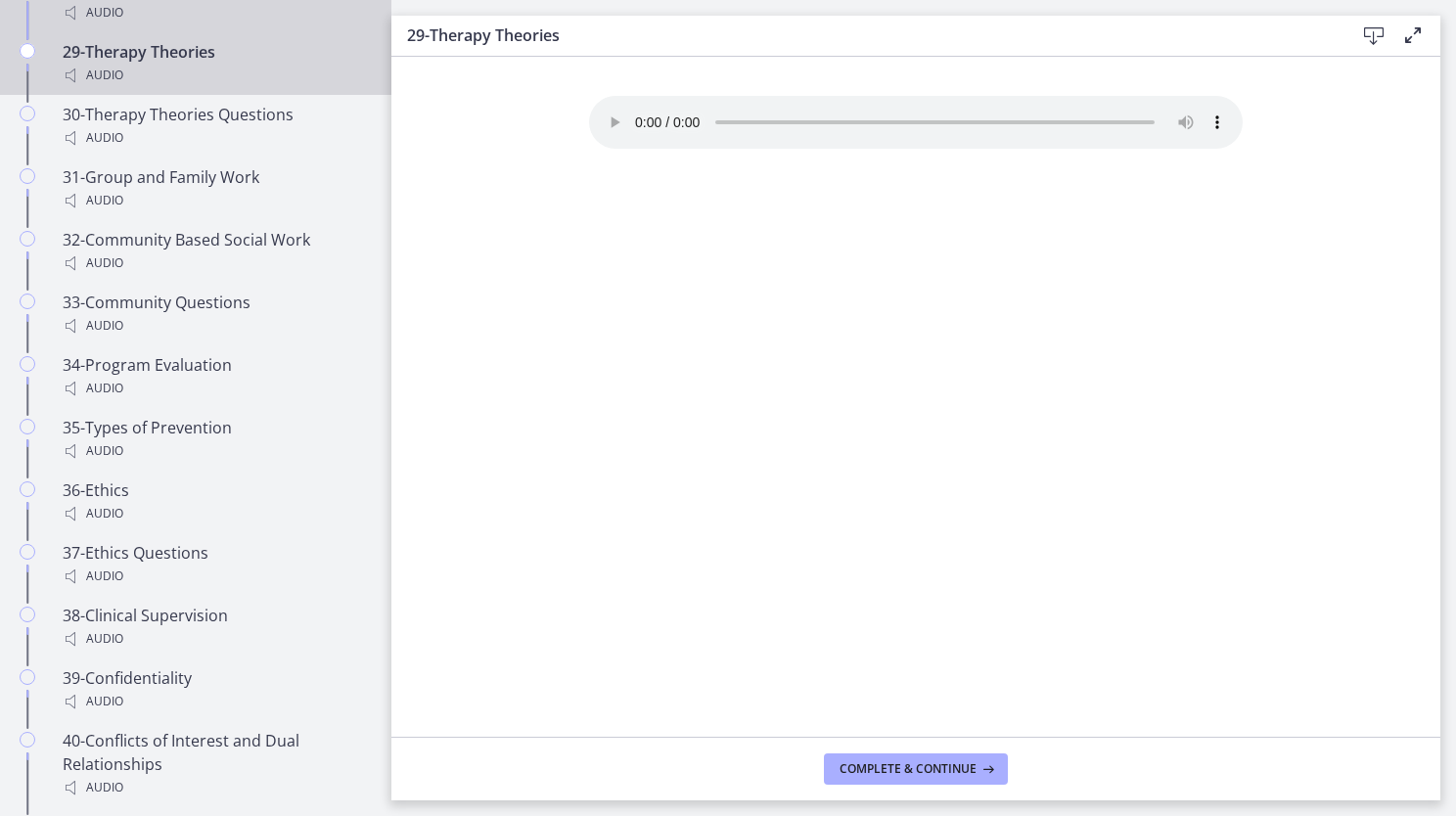 click on "Audio" at bounding box center [215, 13] 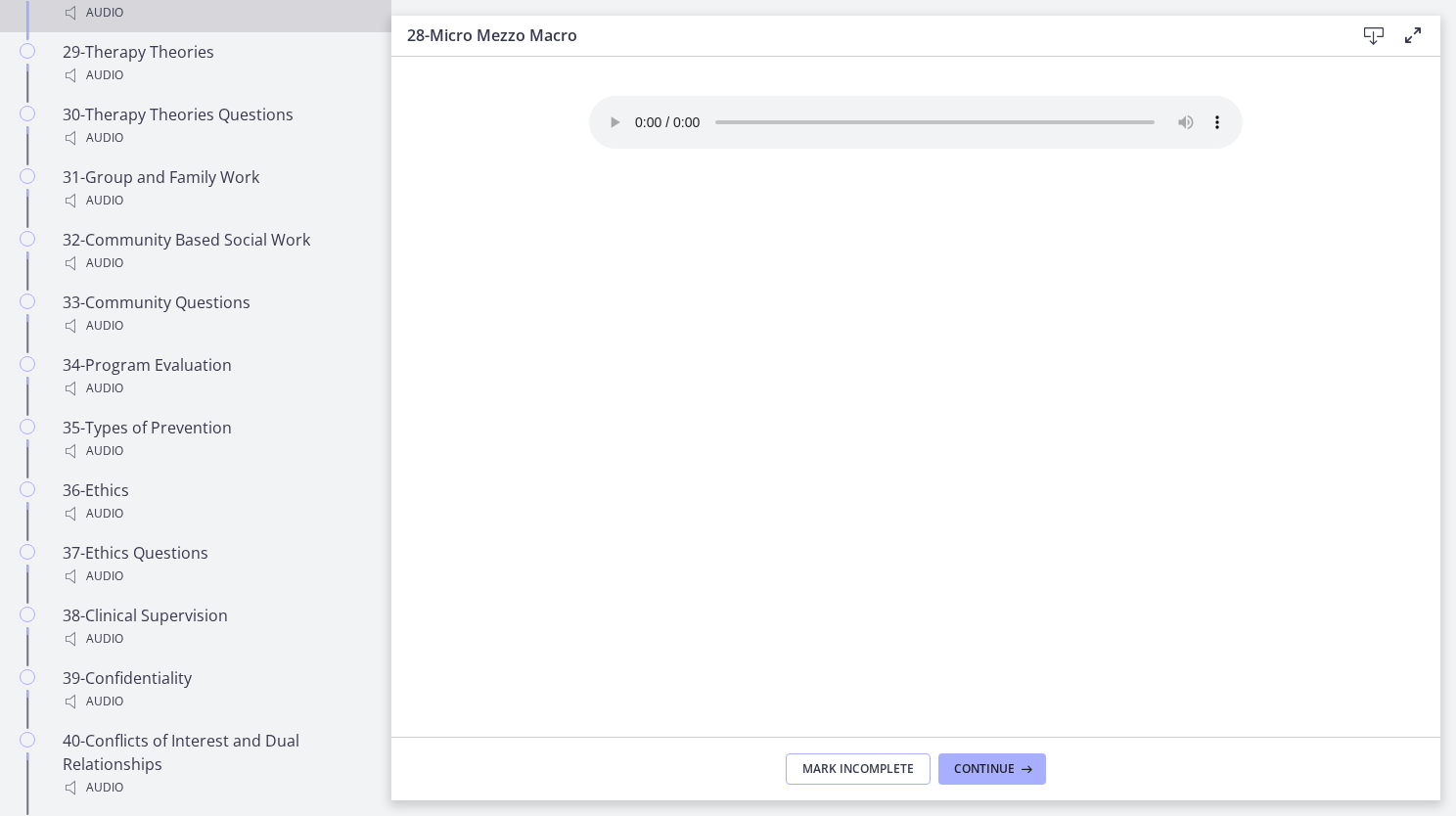 click on "Mark Incomplete" at bounding box center [858, 769] 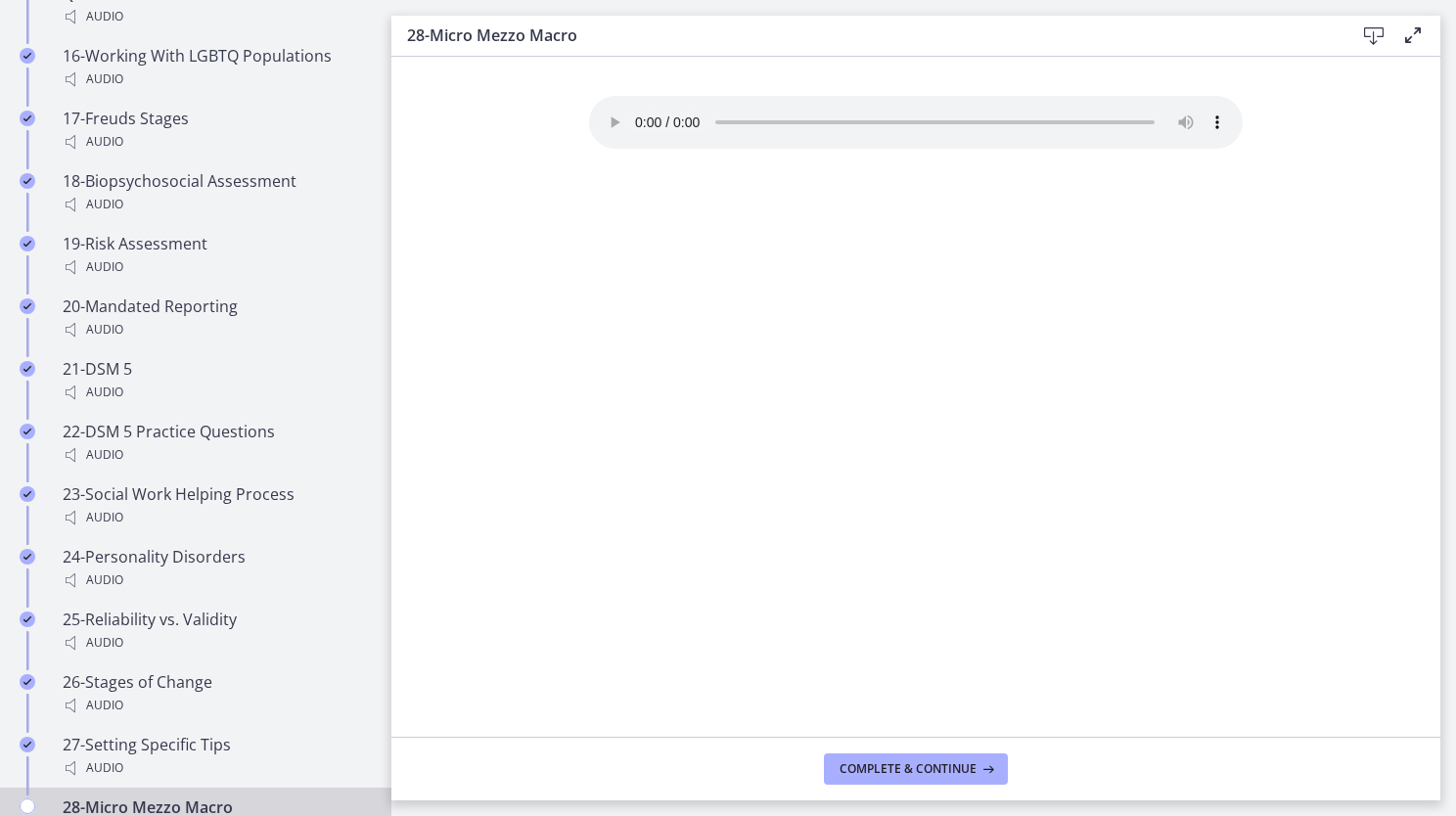 scroll, scrollTop: 2249, scrollLeft: 0, axis: vertical 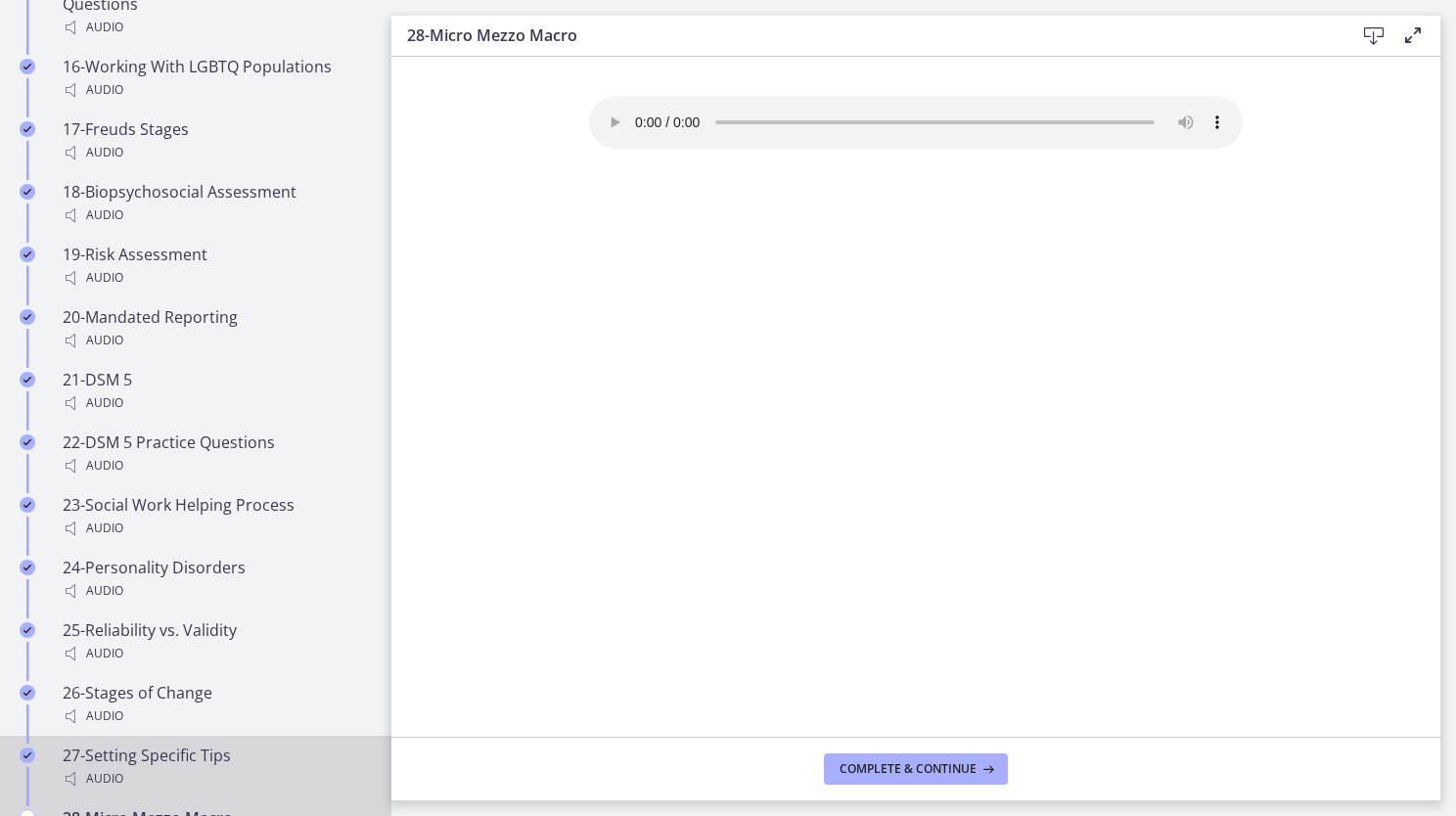 click on "Audio" at bounding box center [215, 779] 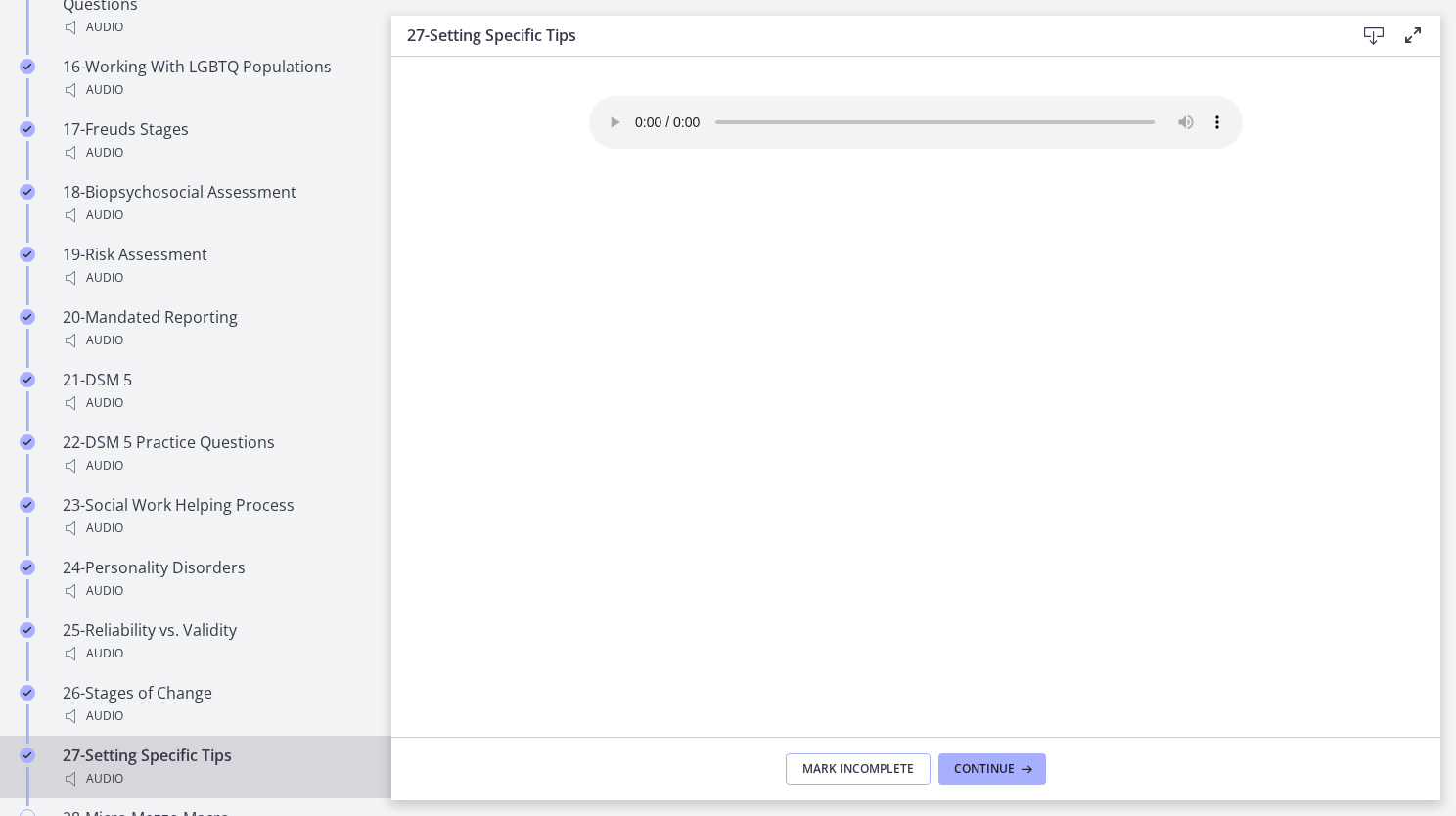 click on "Mark Incomplete" at bounding box center (858, 769) 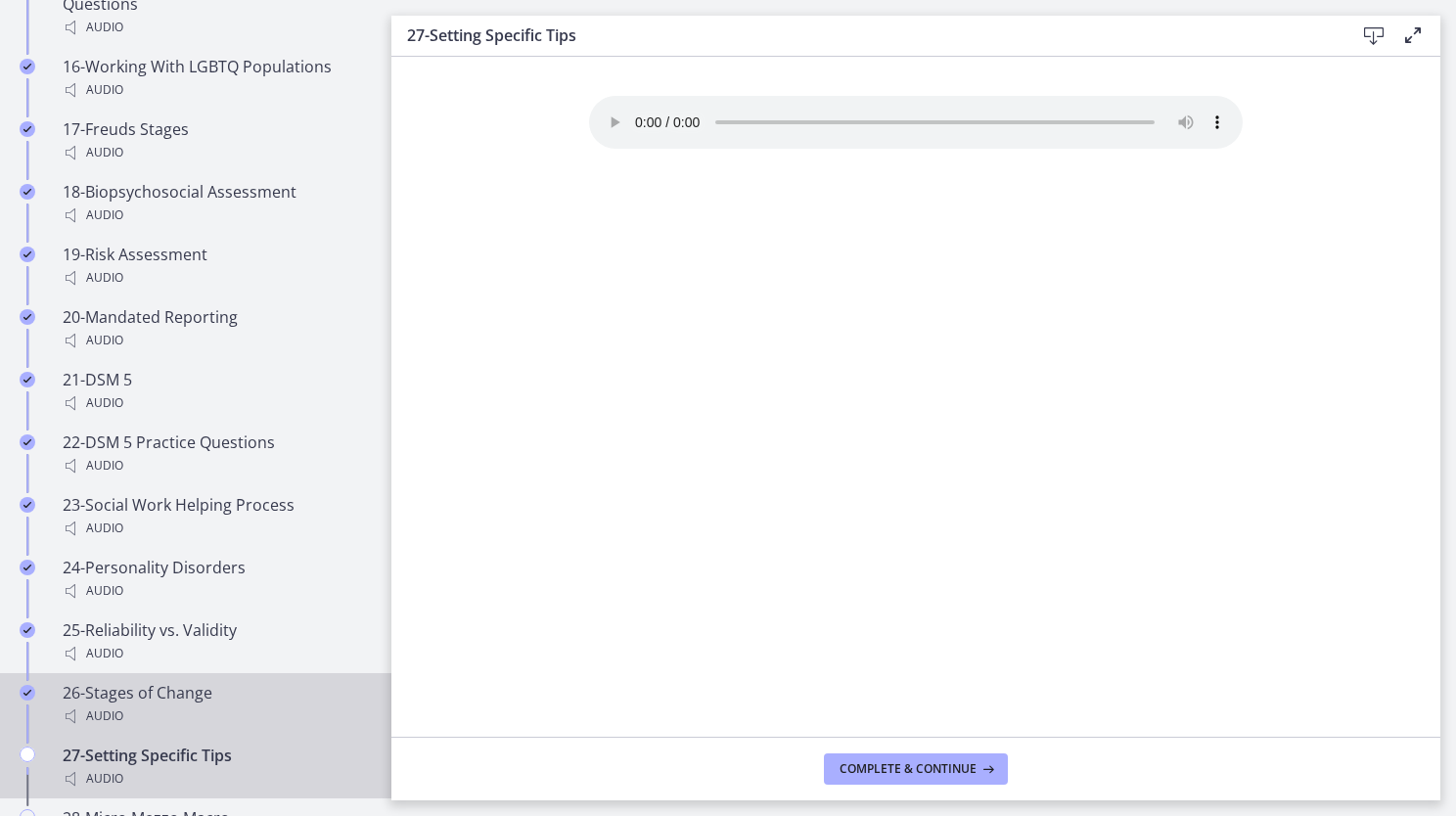 click on "26-Stages of Change
Audio" at bounding box center [215, 704] 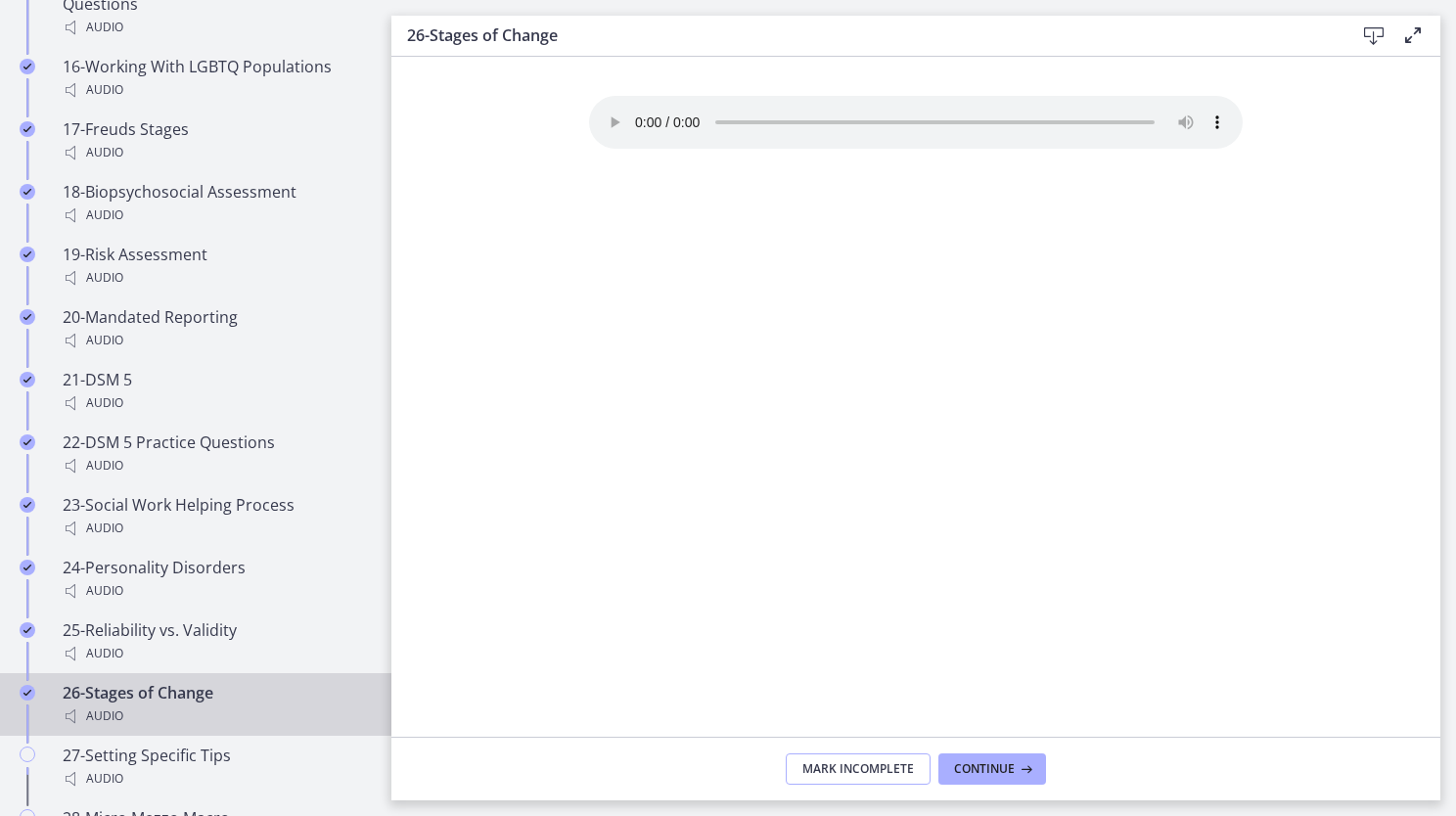 click on "Mark Incomplete" at bounding box center [858, 769] 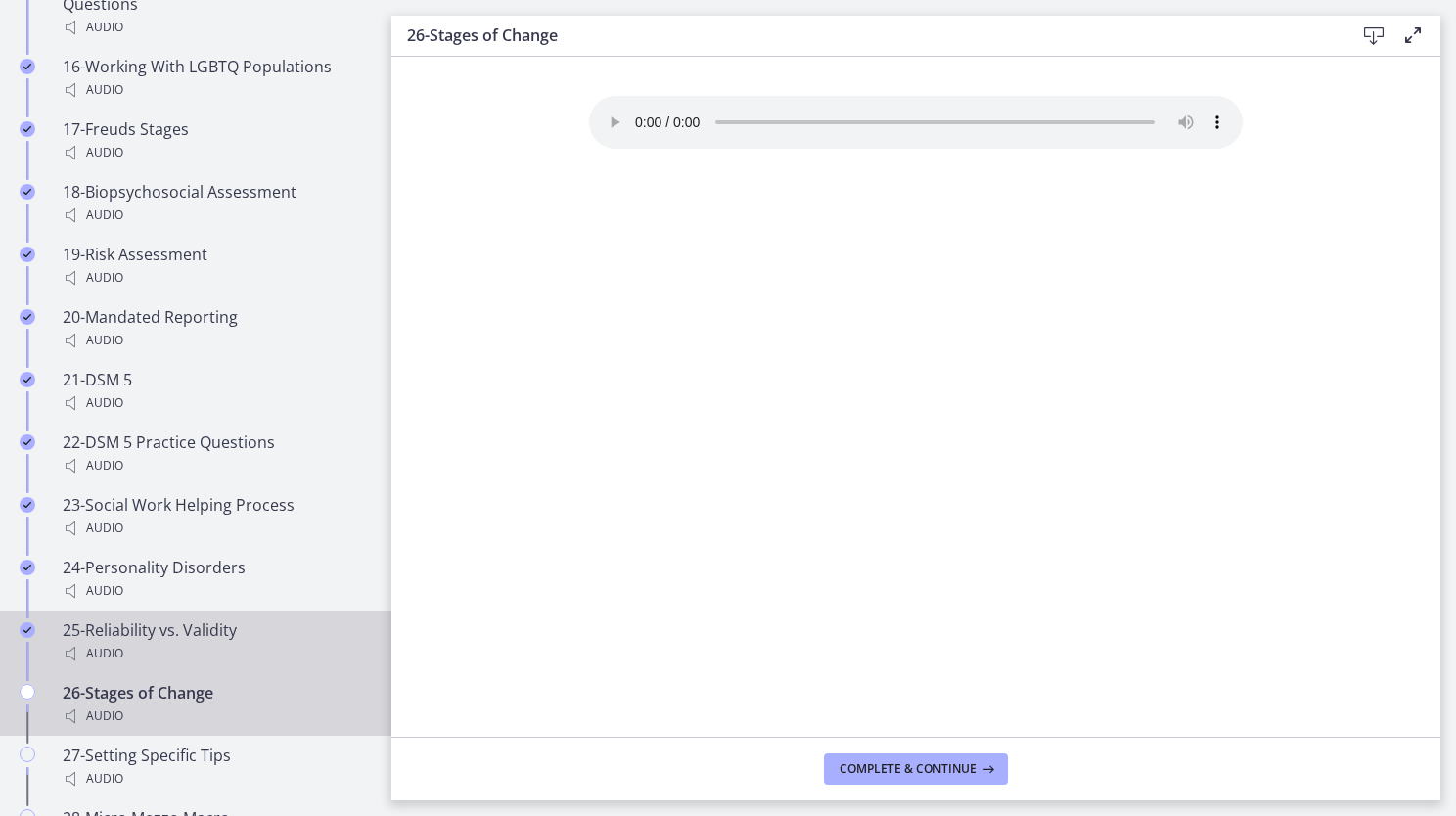click on "25-Reliability vs. Validity
Audio" at bounding box center [215, 642] 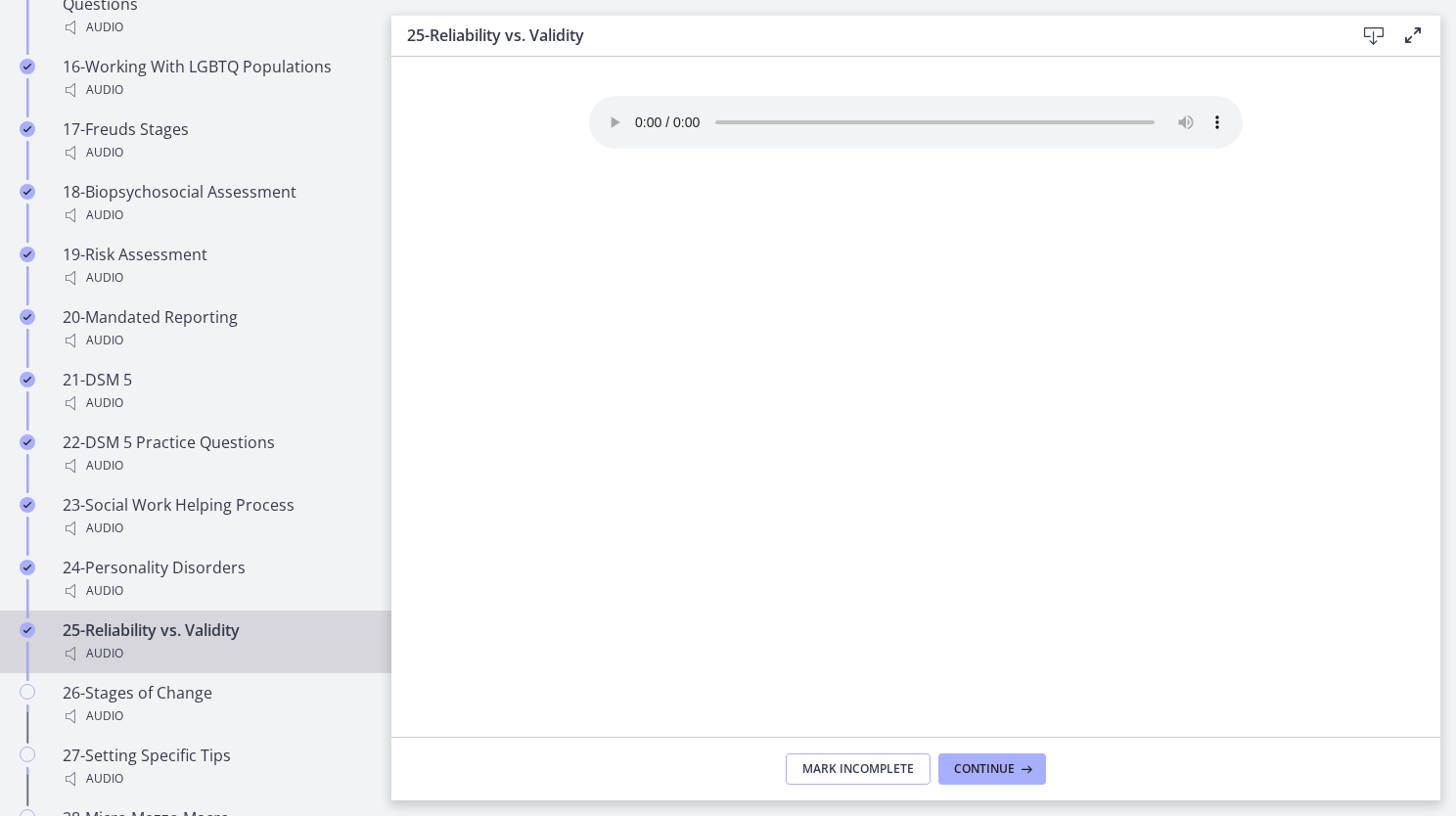 click on "Mark Incomplete" at bounding box center (858, 769) 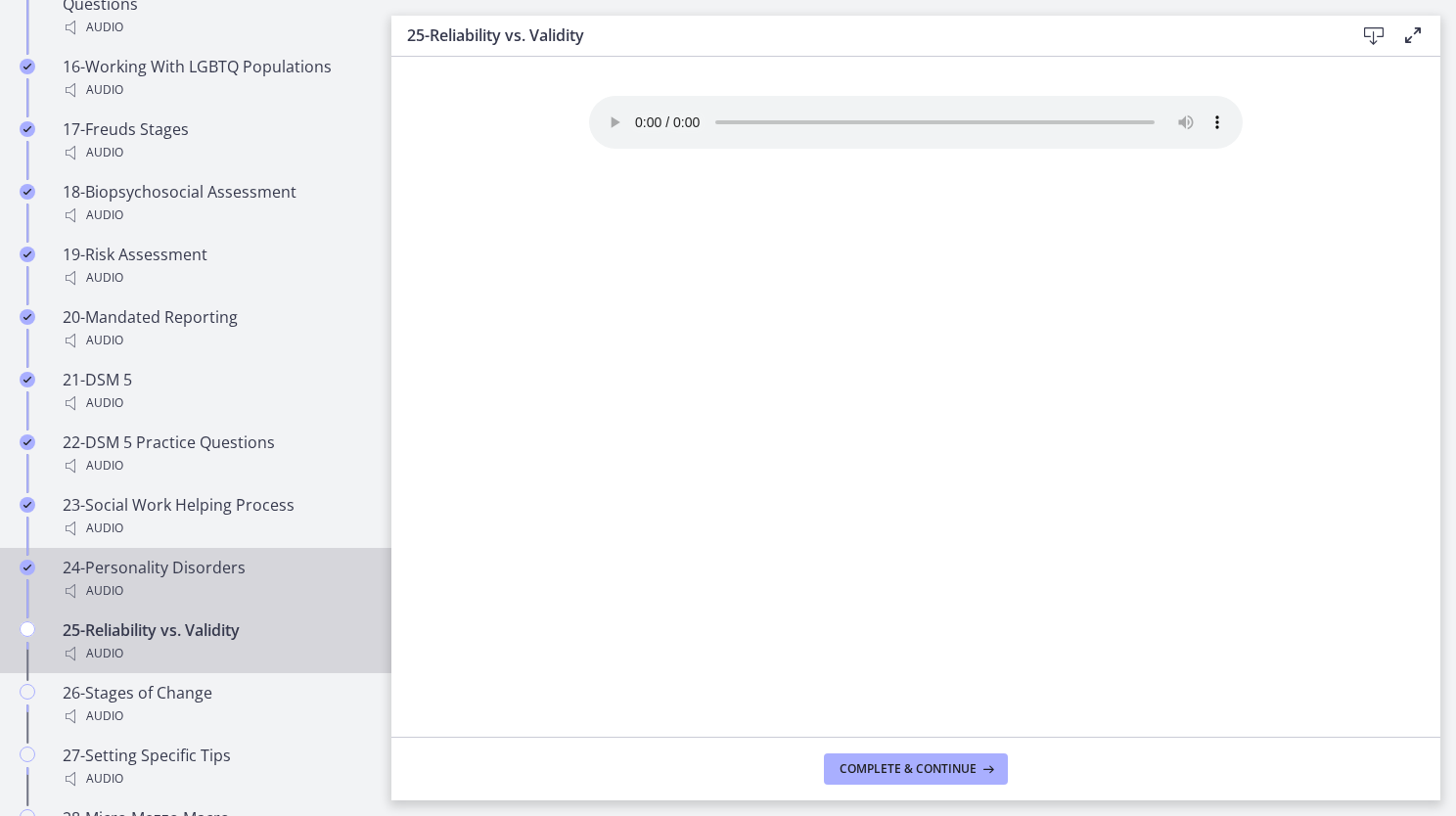 click on "24-Personality Disorders
Audio" at bounding box center [215, 579] 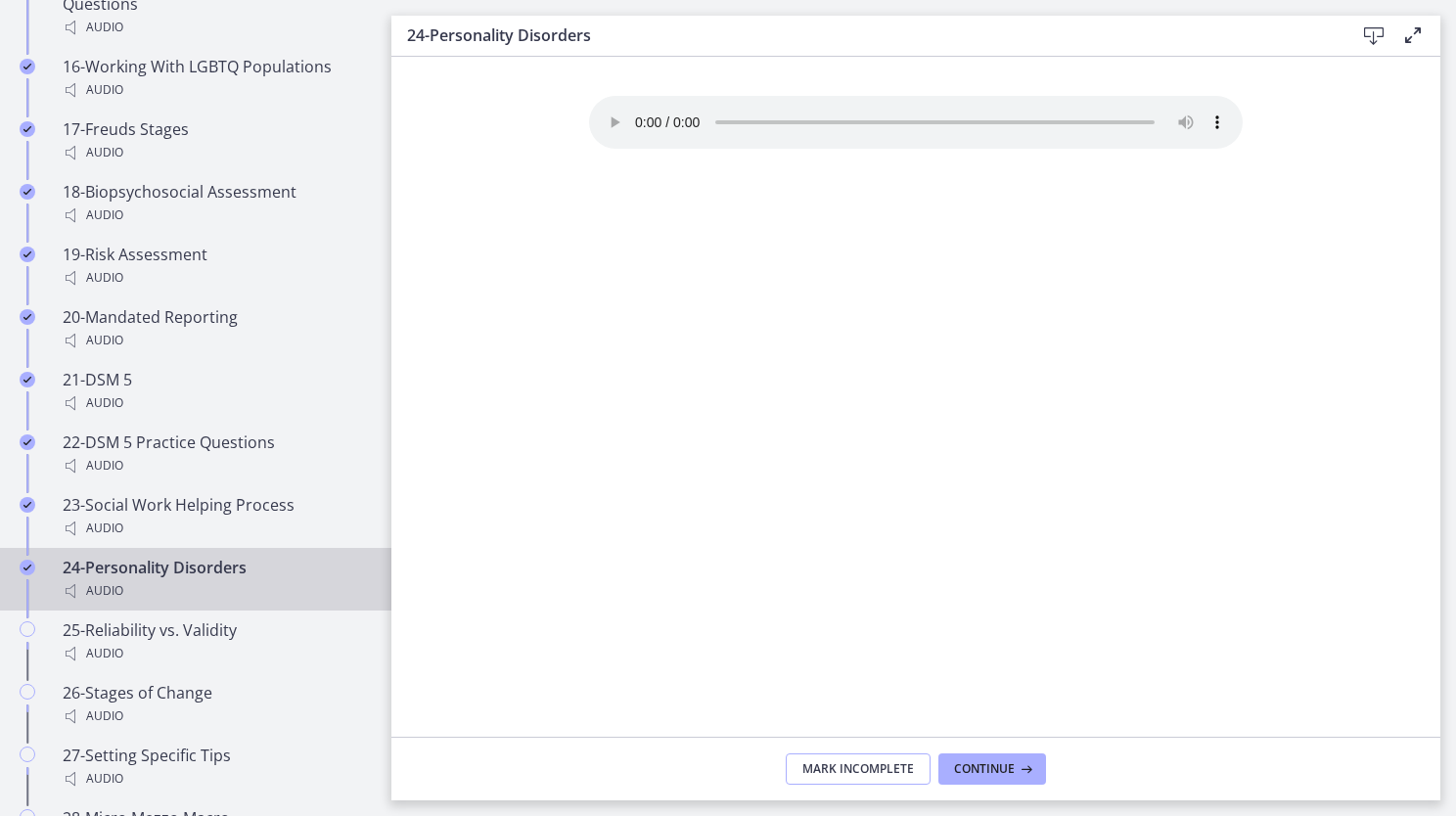 click on "Mark Incomplete" at bounding box center (858, 769) 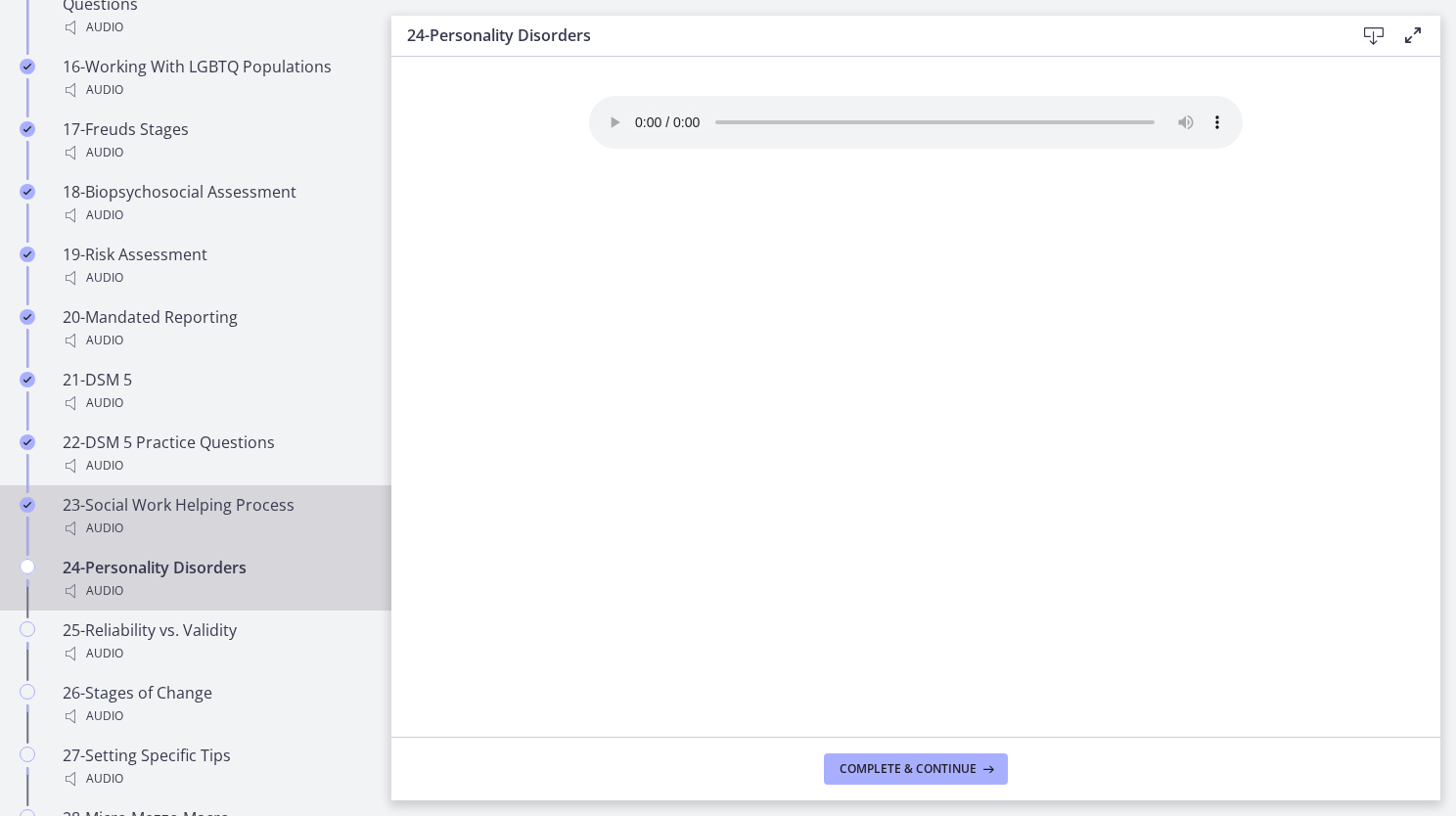 click on "Audio" at bounding box center [215, 528] 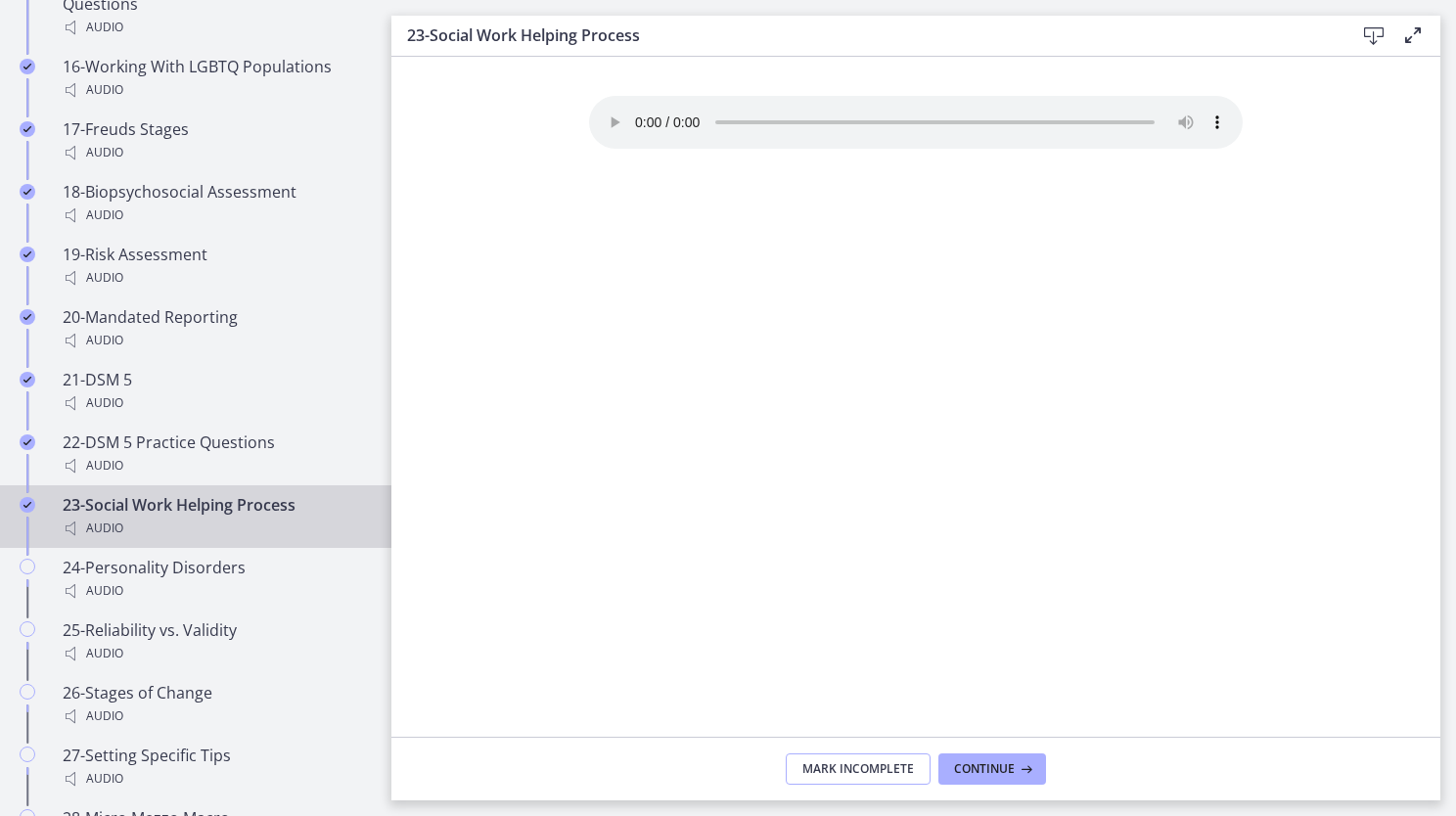 click on "Mark Incomplete" at bounding box center [858, 769] 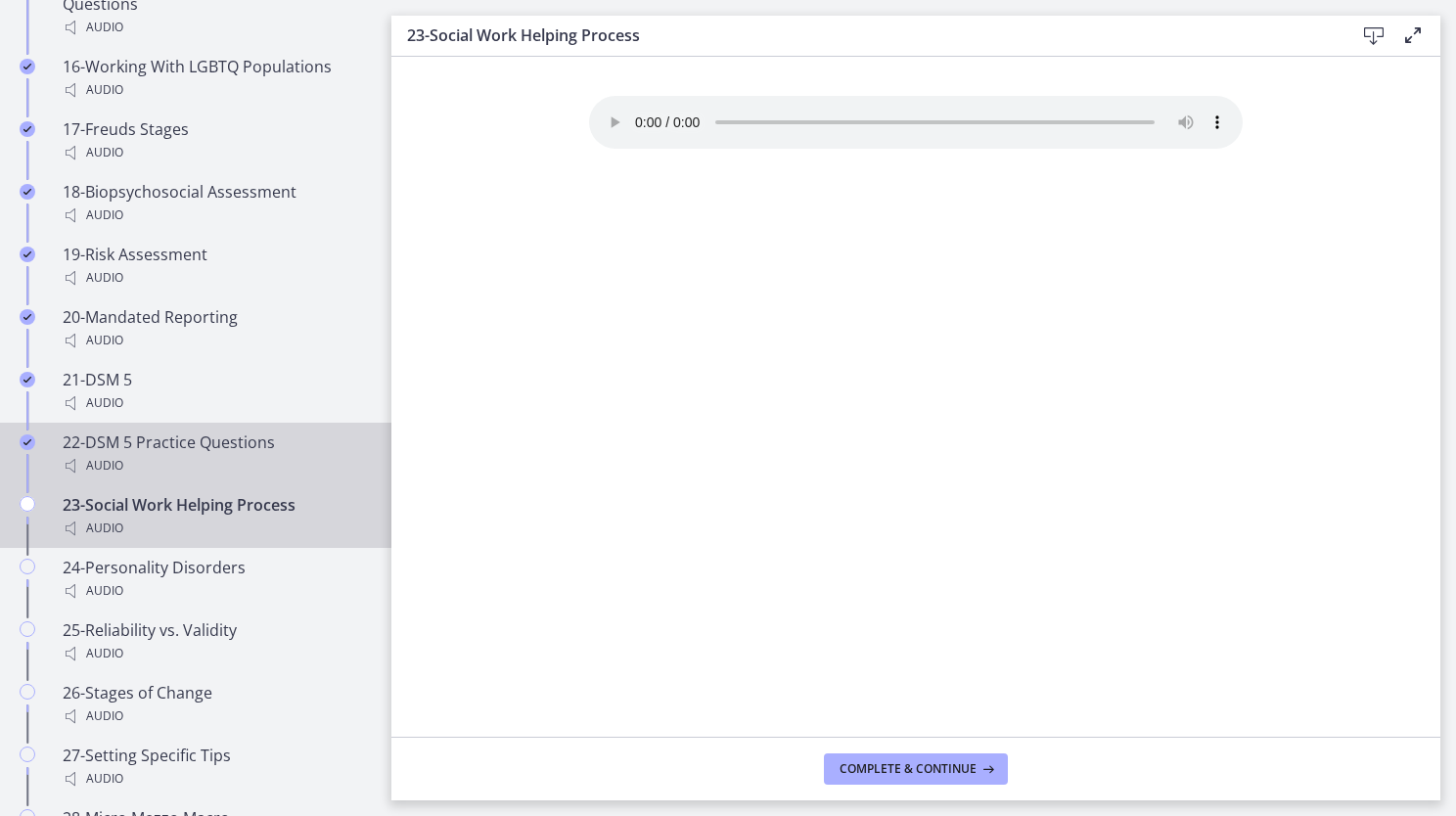 click on "22-DSM 5 Practice Questions
Audio" at bounding box center [196, 454] 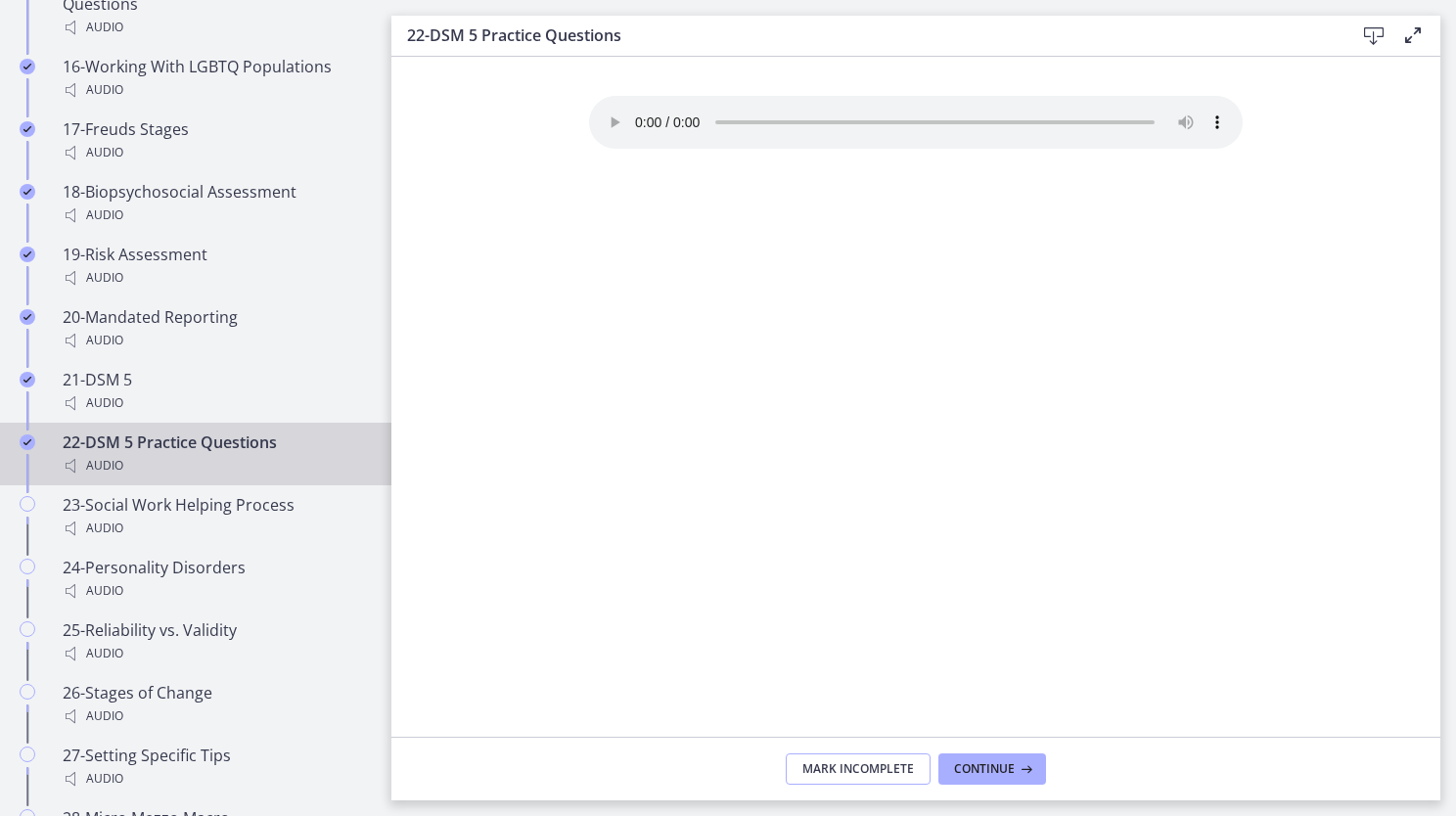click on "Mark Incomplete" at bounding box center [858, 769] 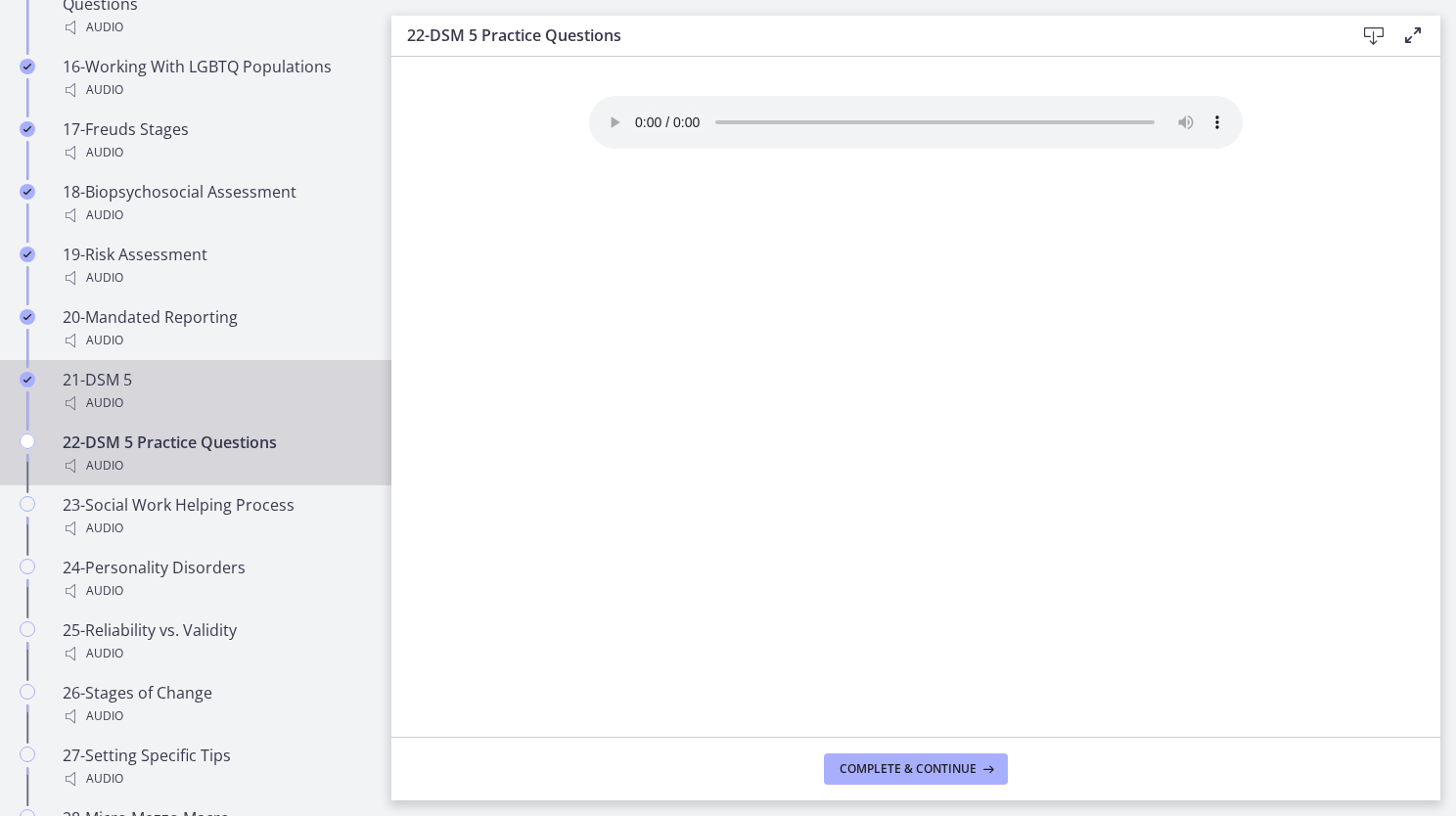 click on "21-DSM 5
Audio" at bounding box center (196, 391) 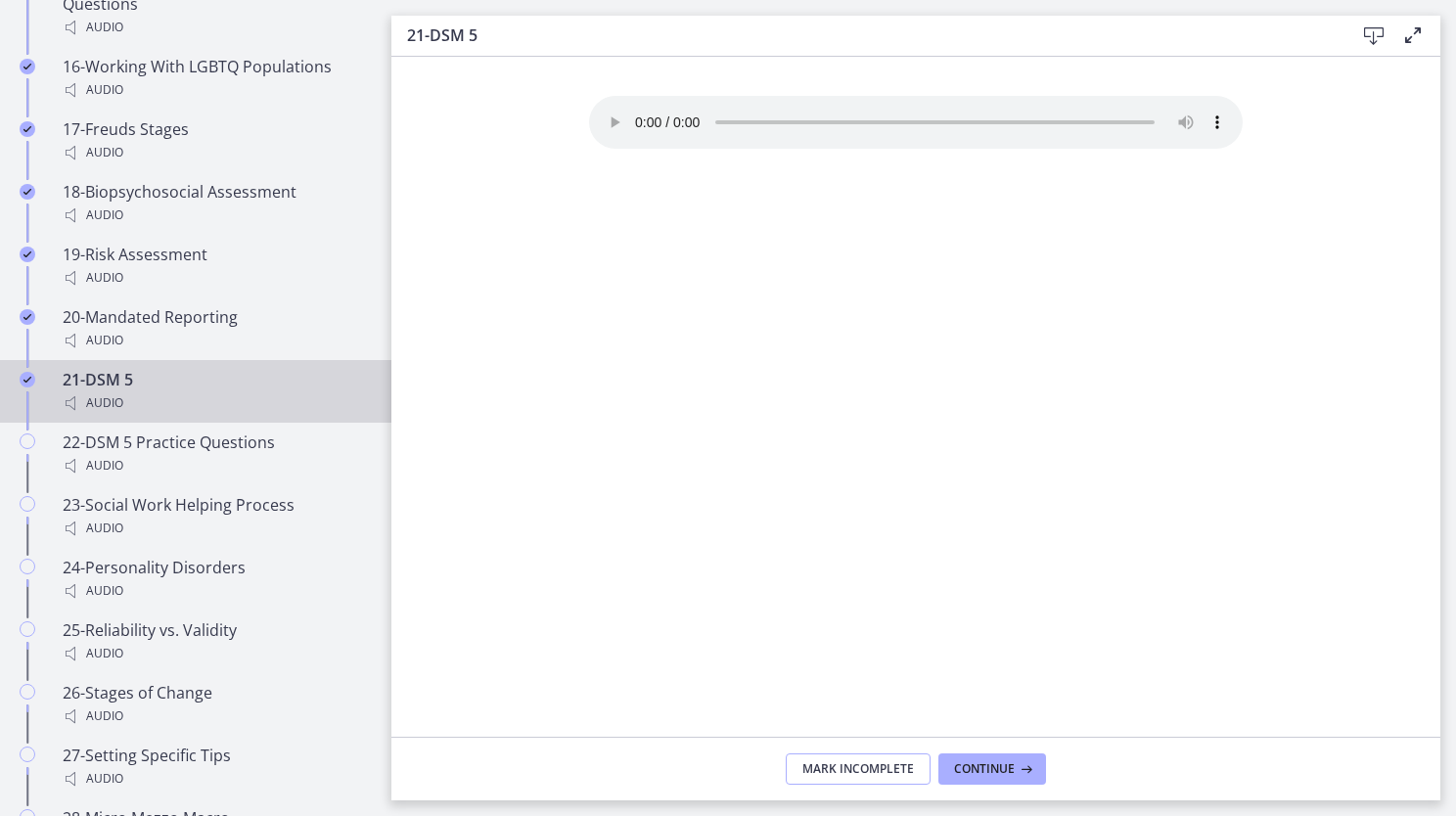 click on "Mark Incomplete" at bounding box center [858, 769] 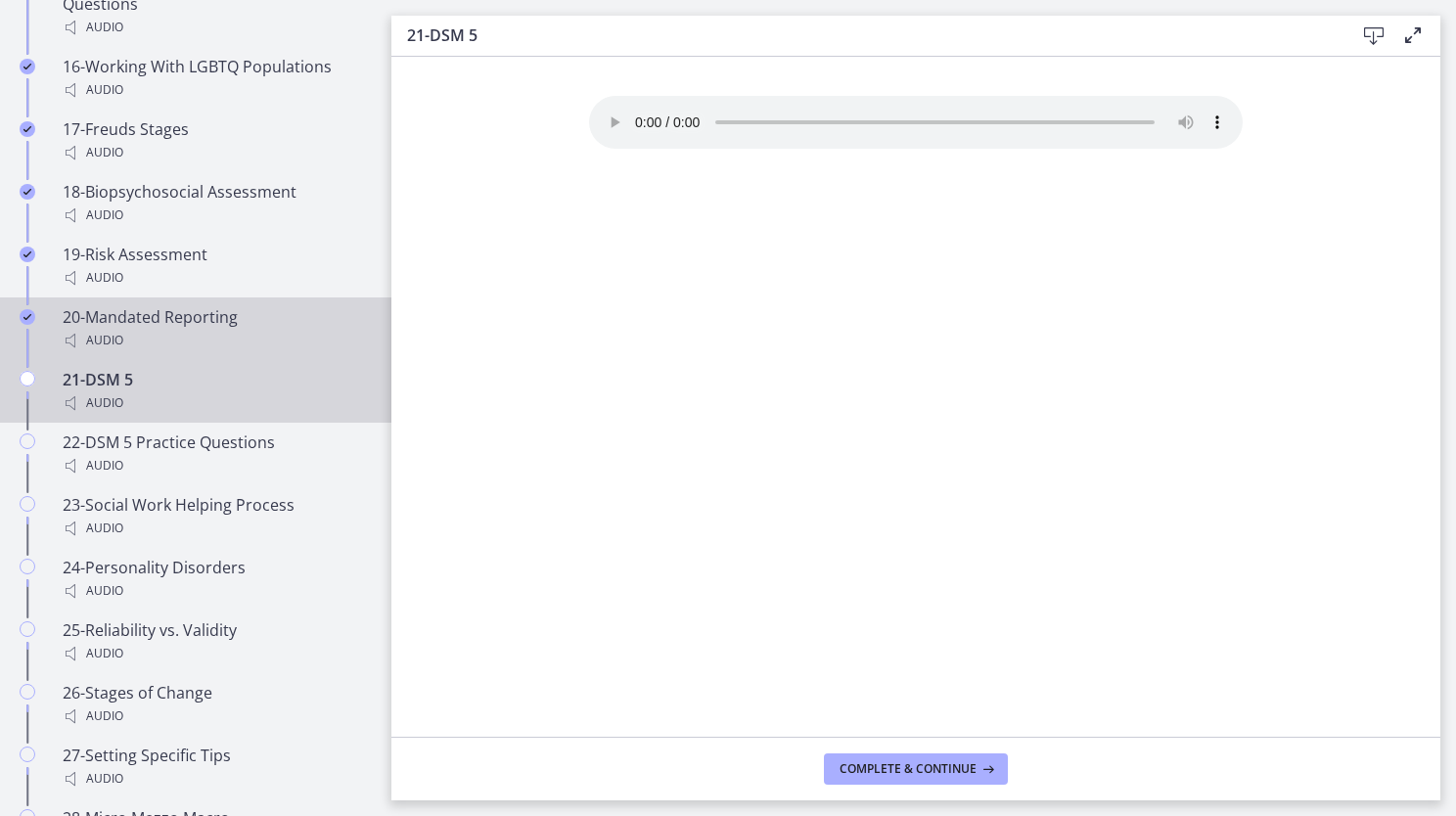 click on "20-Mandated Reporting
Audio" at bounding box center [215, 329] 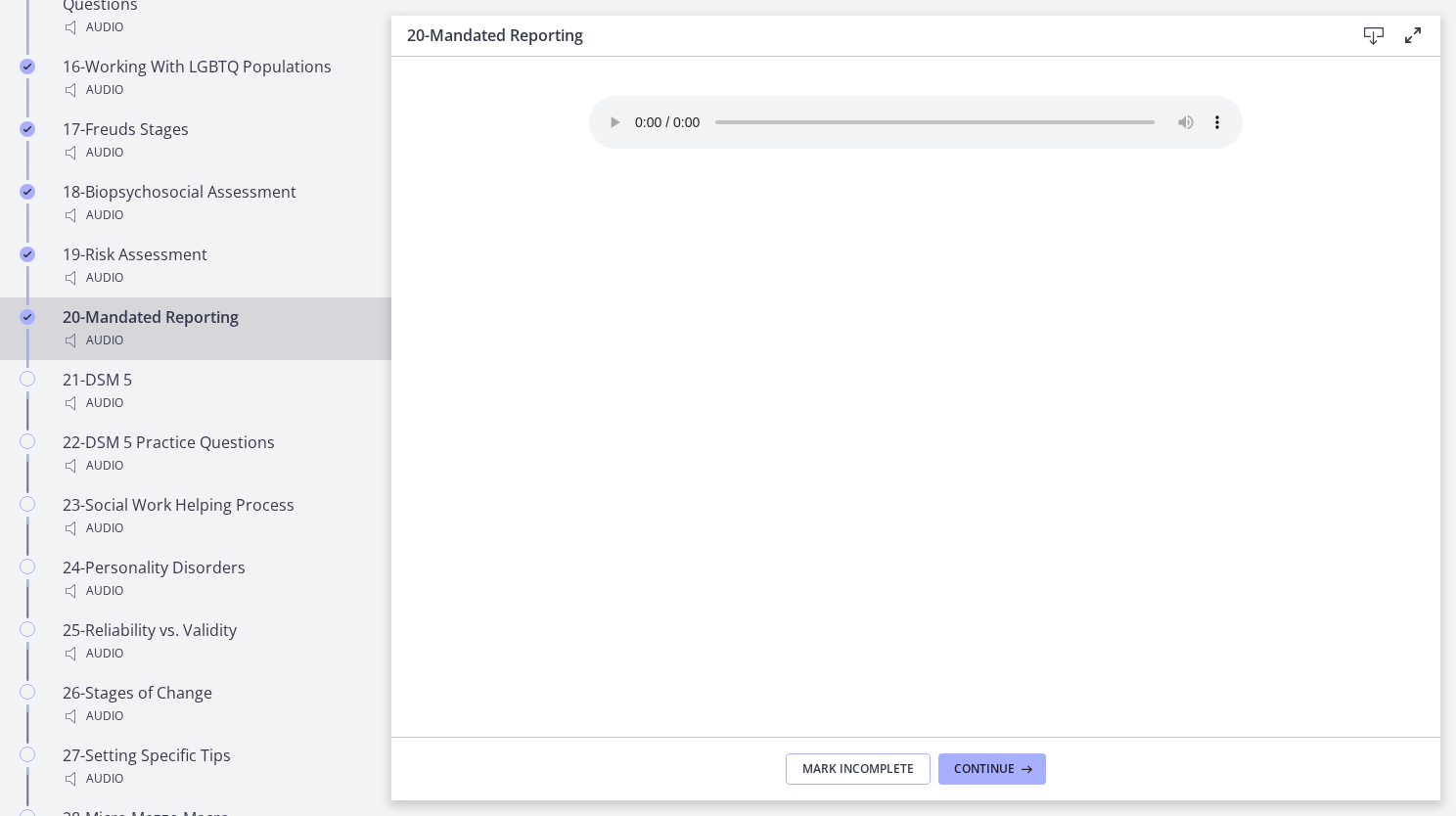 click on "Mark Incomplete" at bounding box center (858, 769) 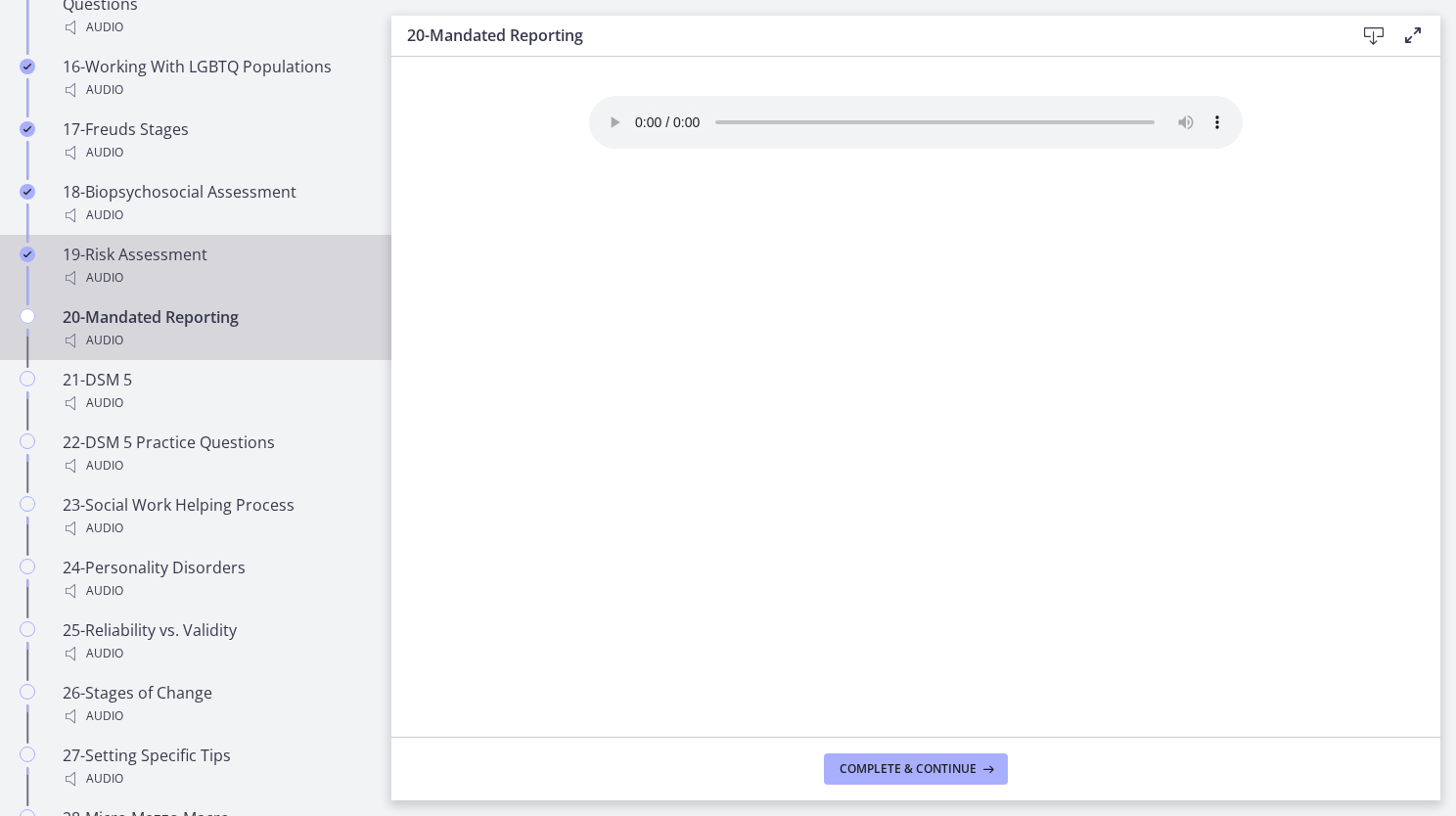 click on "19-Risk Assessment
Audio" at bounding box center [215, 266] 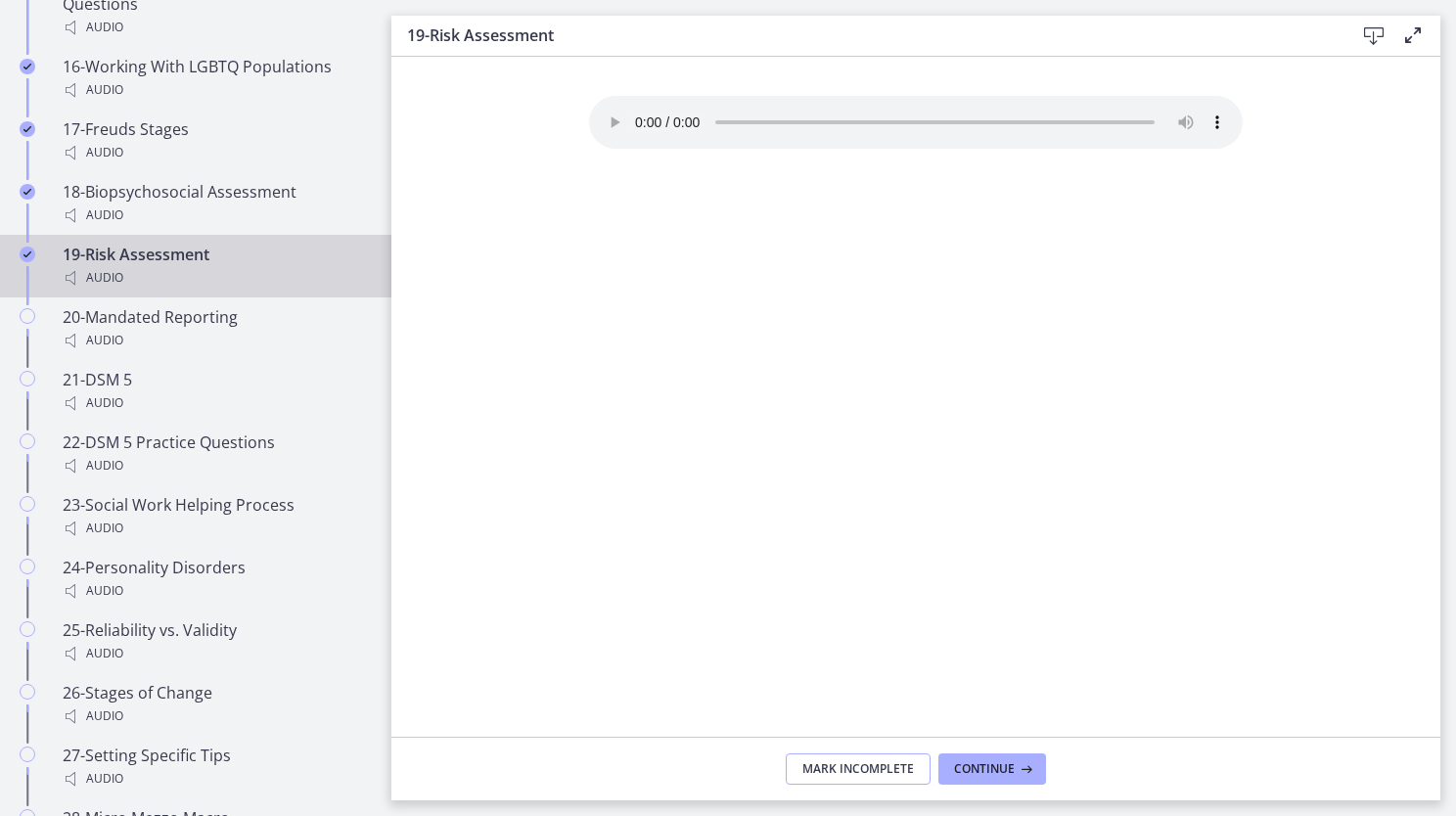click on "Mark Incomplete" at bounding box center (858, 769) 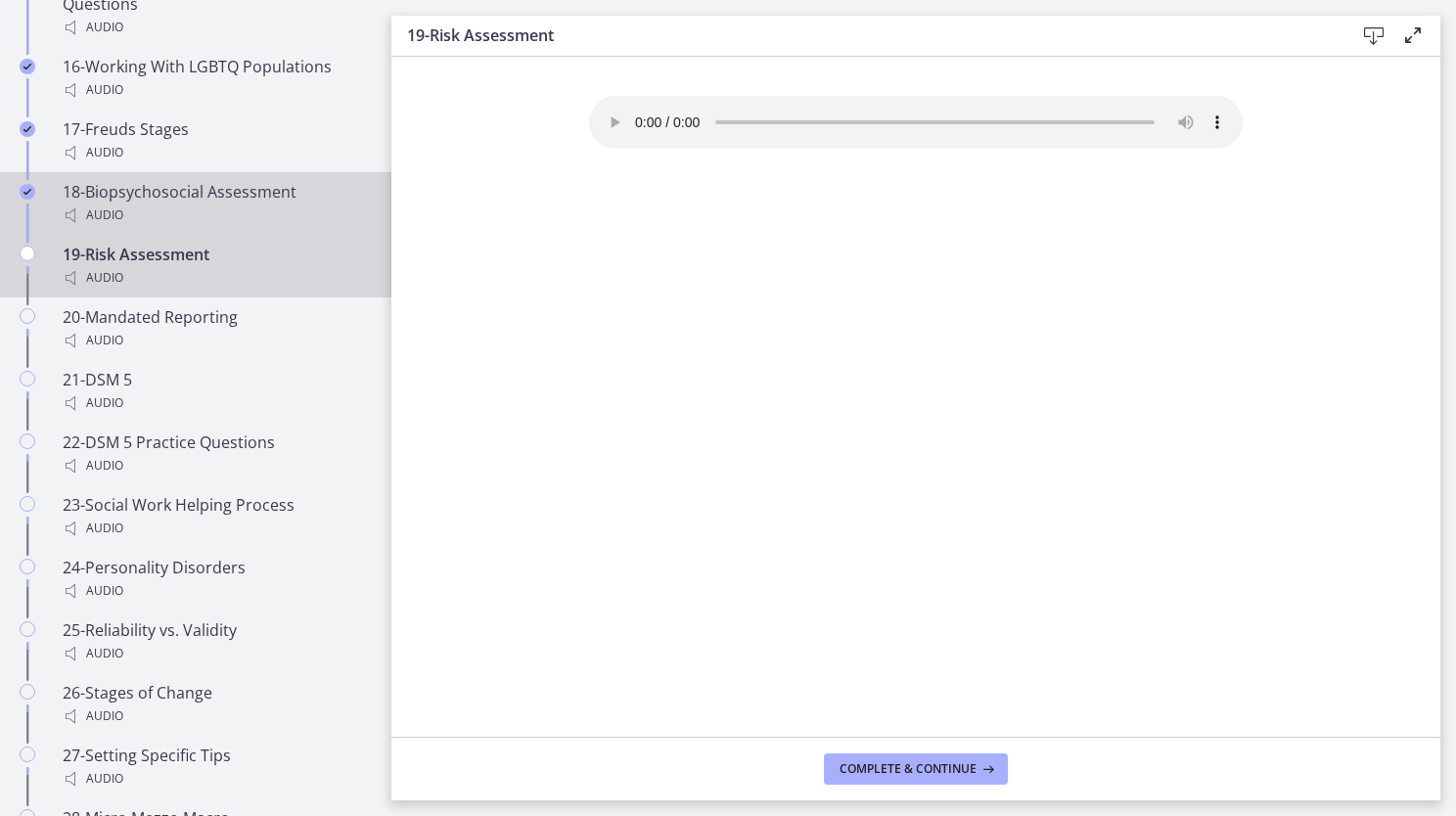 click on "18-Biopsychosocial Assessment
Audio" at bounding box center [196, 204] 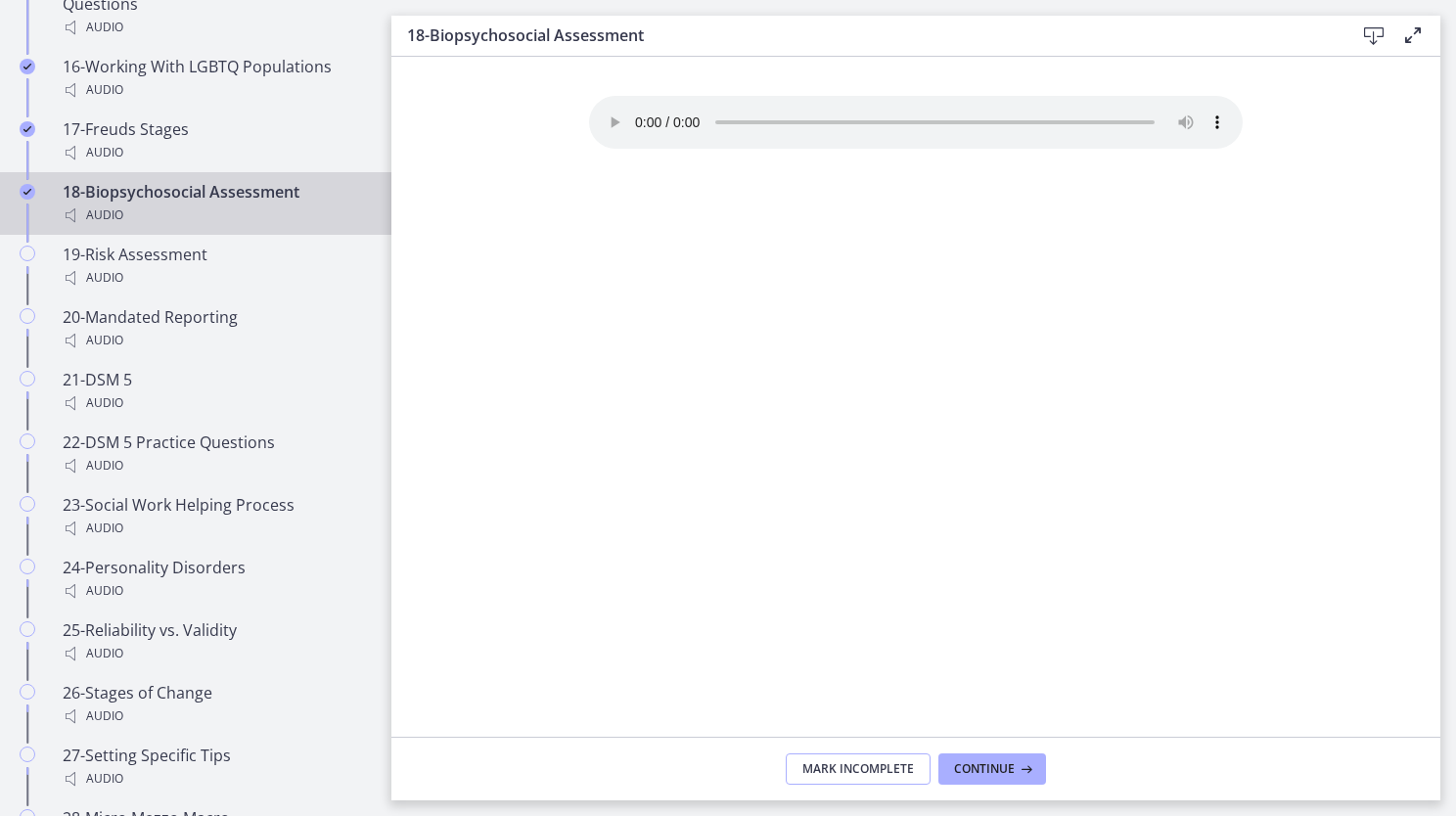 click on "Mark Incomplete" at bounding box center [858, 769] 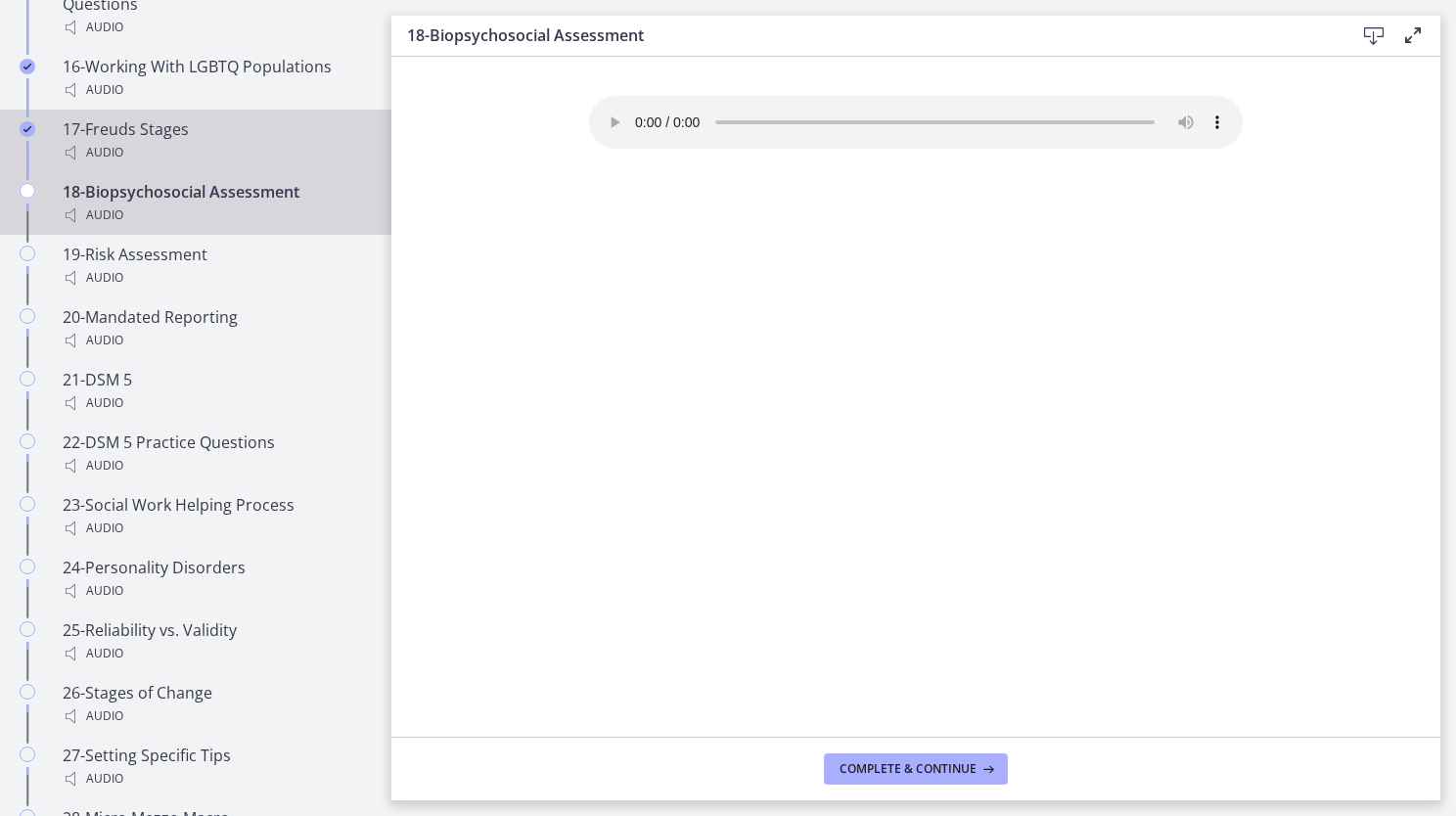 click on "17-Freuds Stages
Audio" at bounding box center [215, 141] 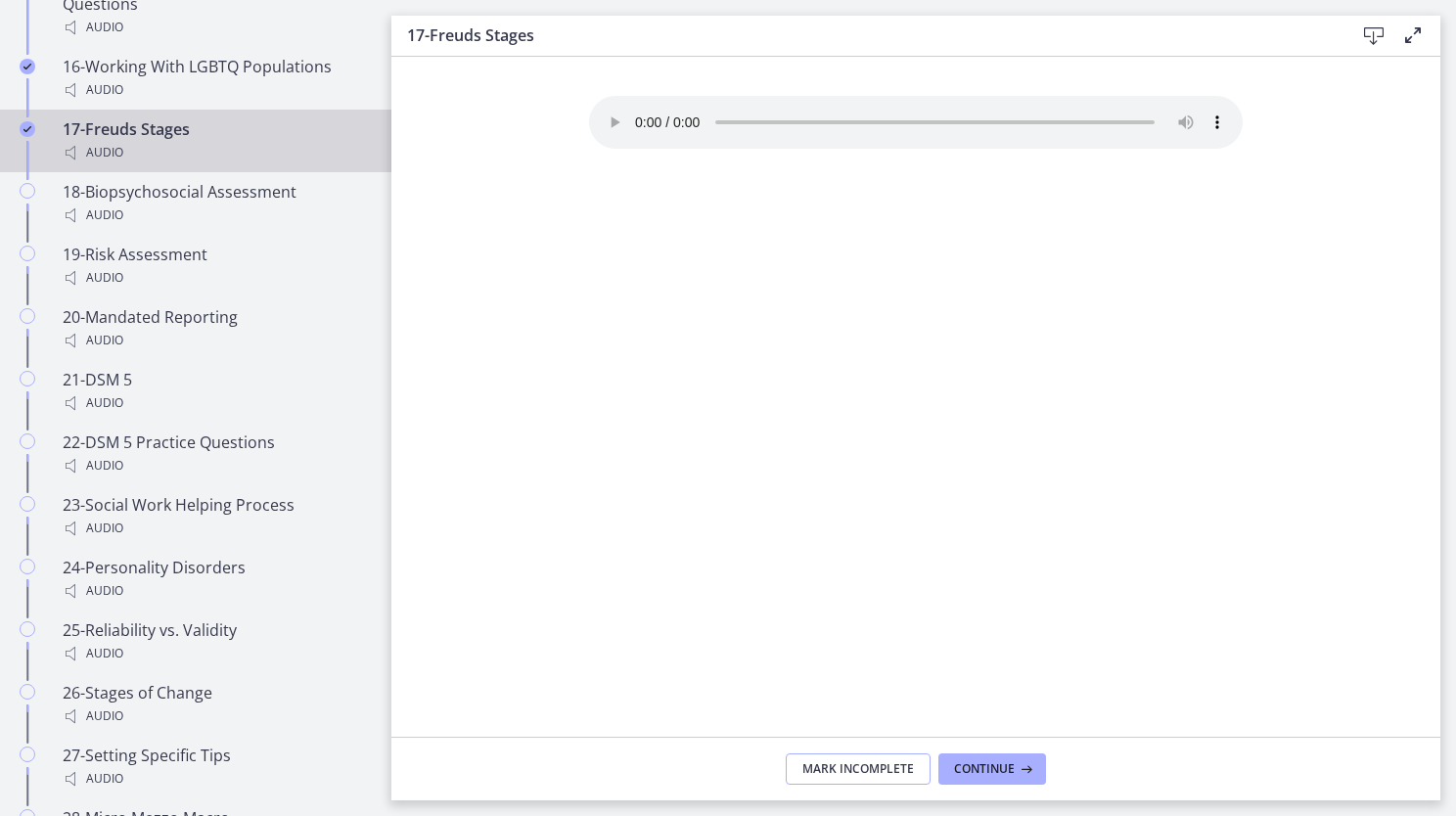 click on "Mark Incomplete" at bounding box center [858, 769] 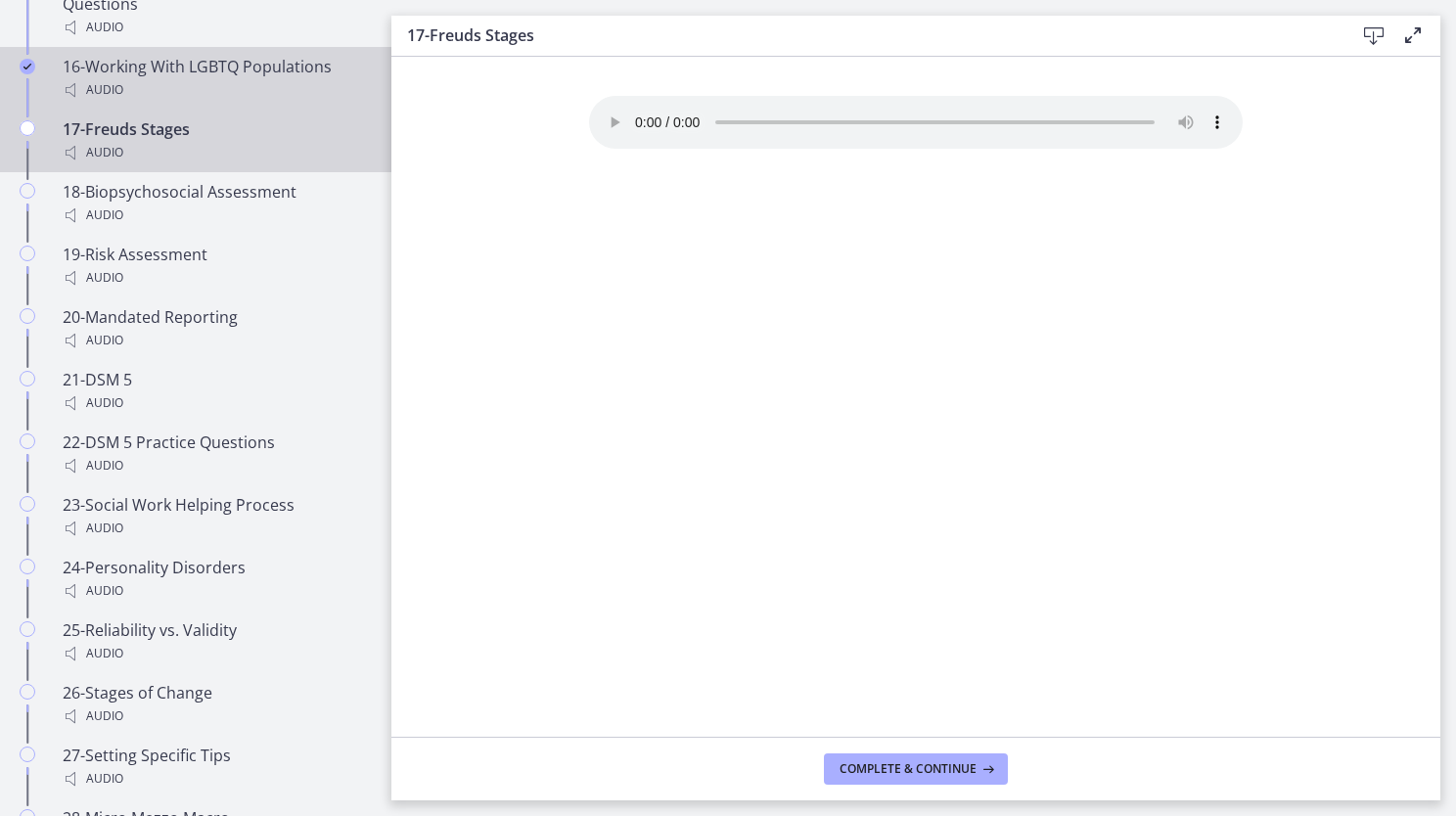 click on "16-Working With LGBTQ Populations
Audio" at bounding box center [215, 78] 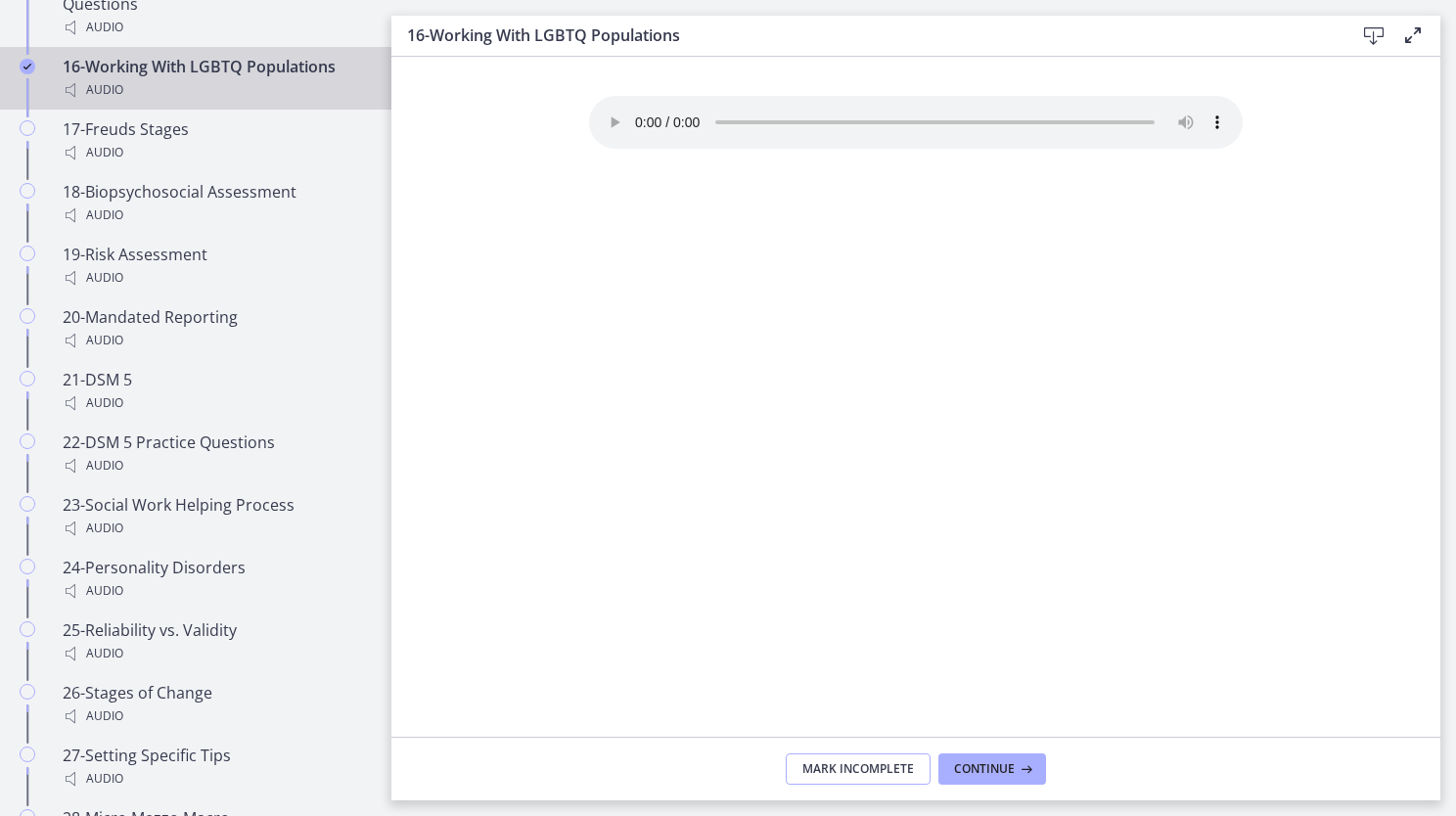 click on "Mark Incomplete" at bounding box center [858, 769] 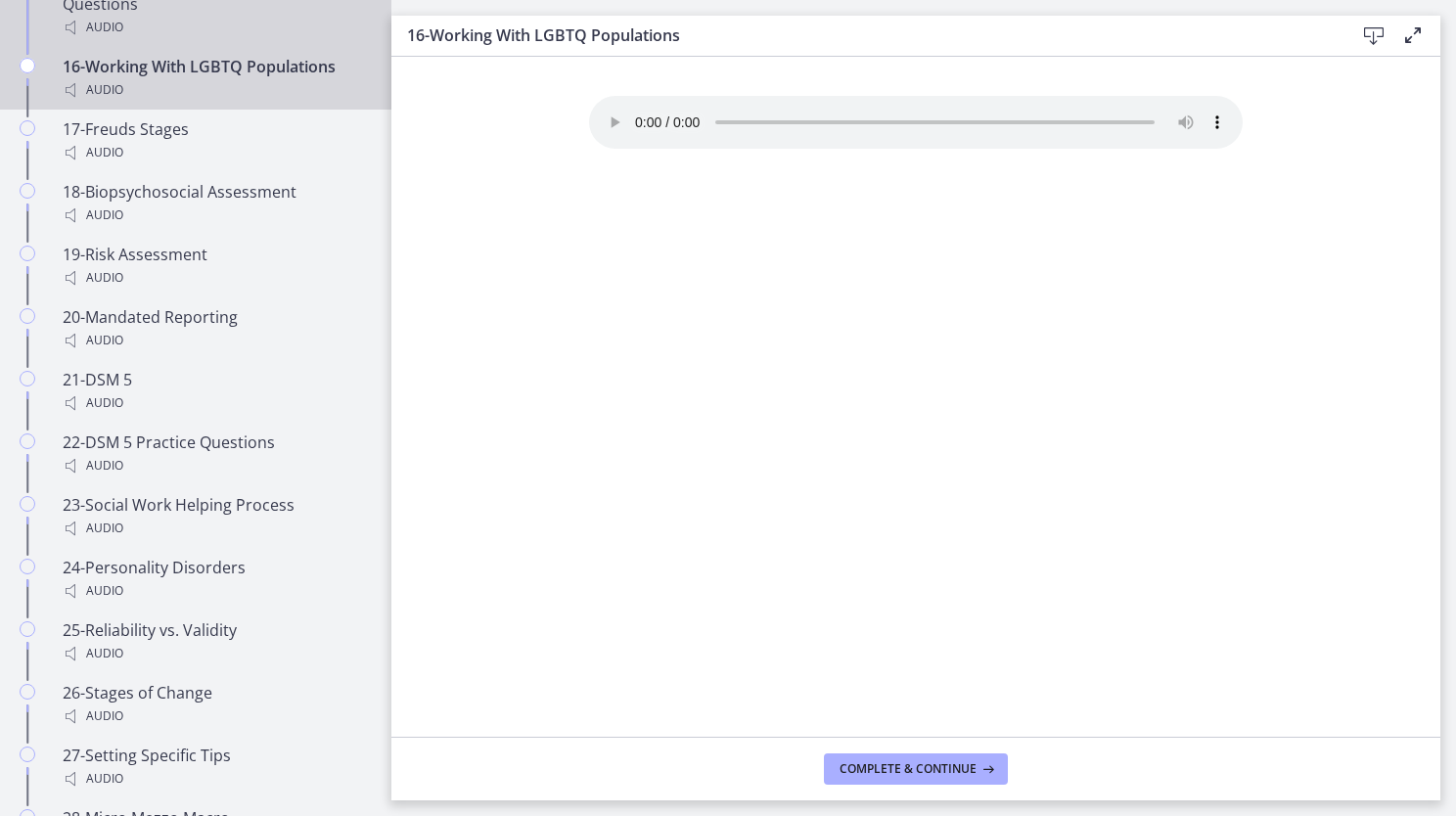 click on "Audio" at bounding box center [215, 27] 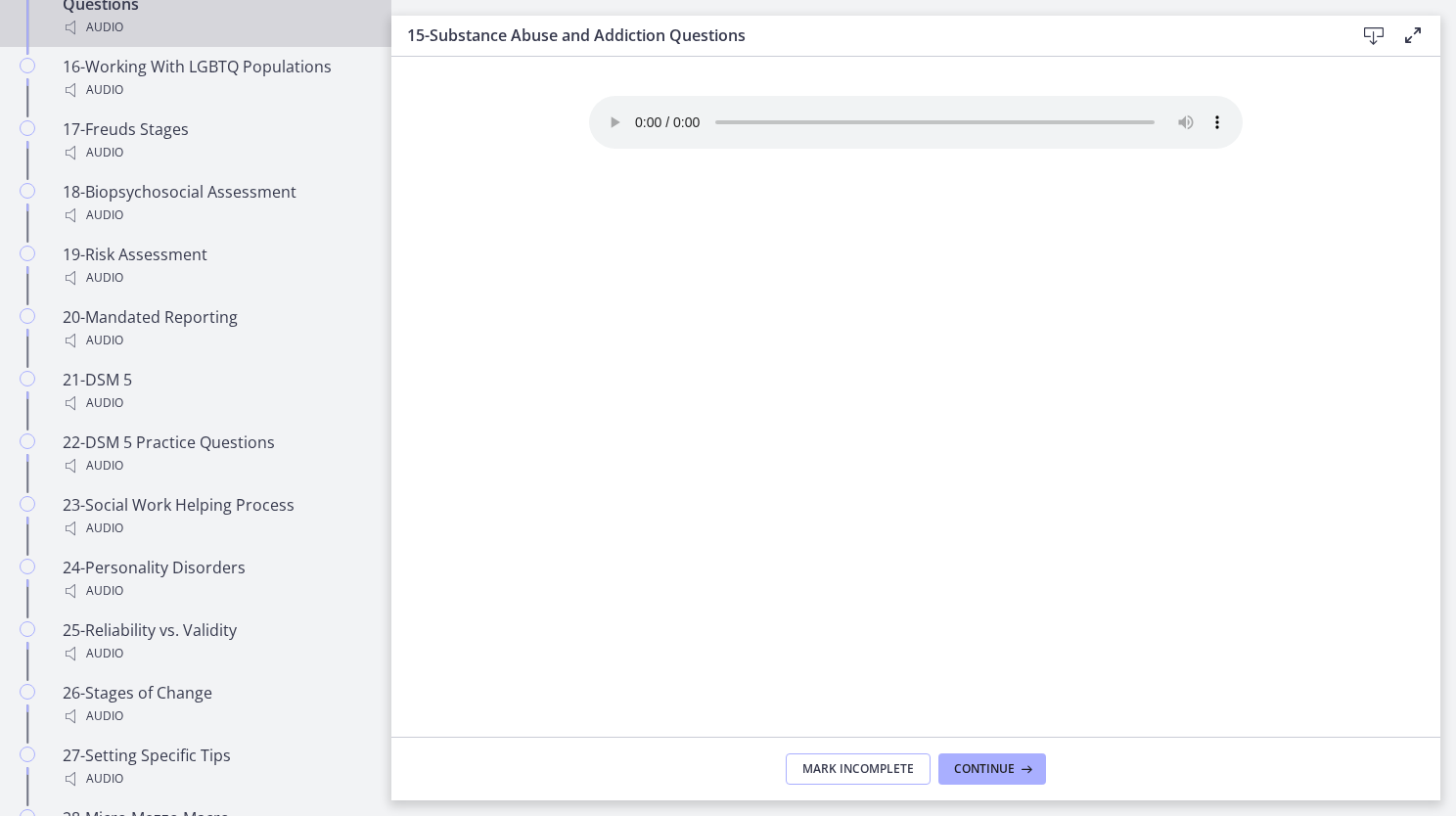 click on "Mark Incomplete" at bounding box center [858, 769] 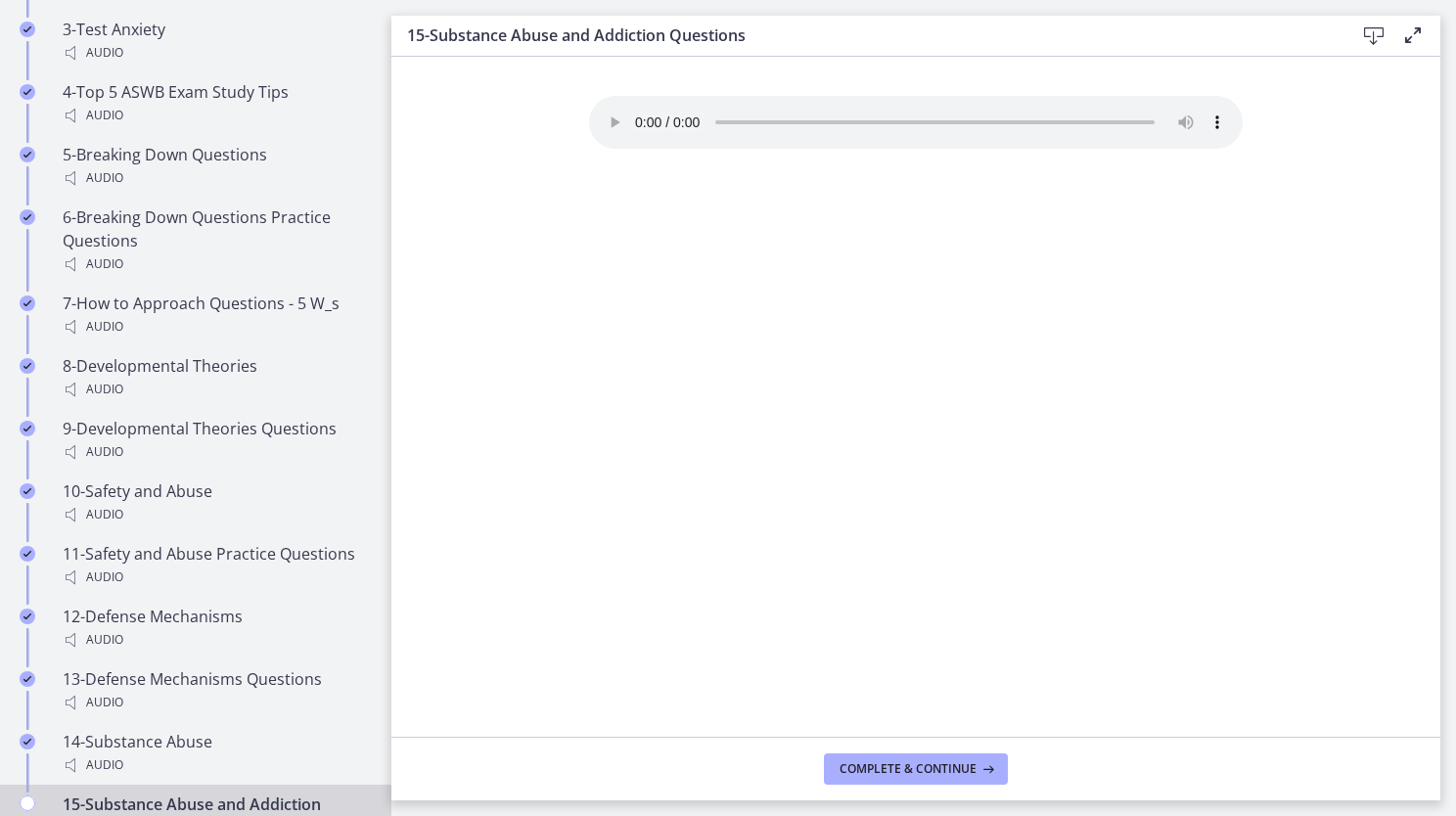 scroll, scrollTop: 1417, scrollLeft: 0, axis: vertical 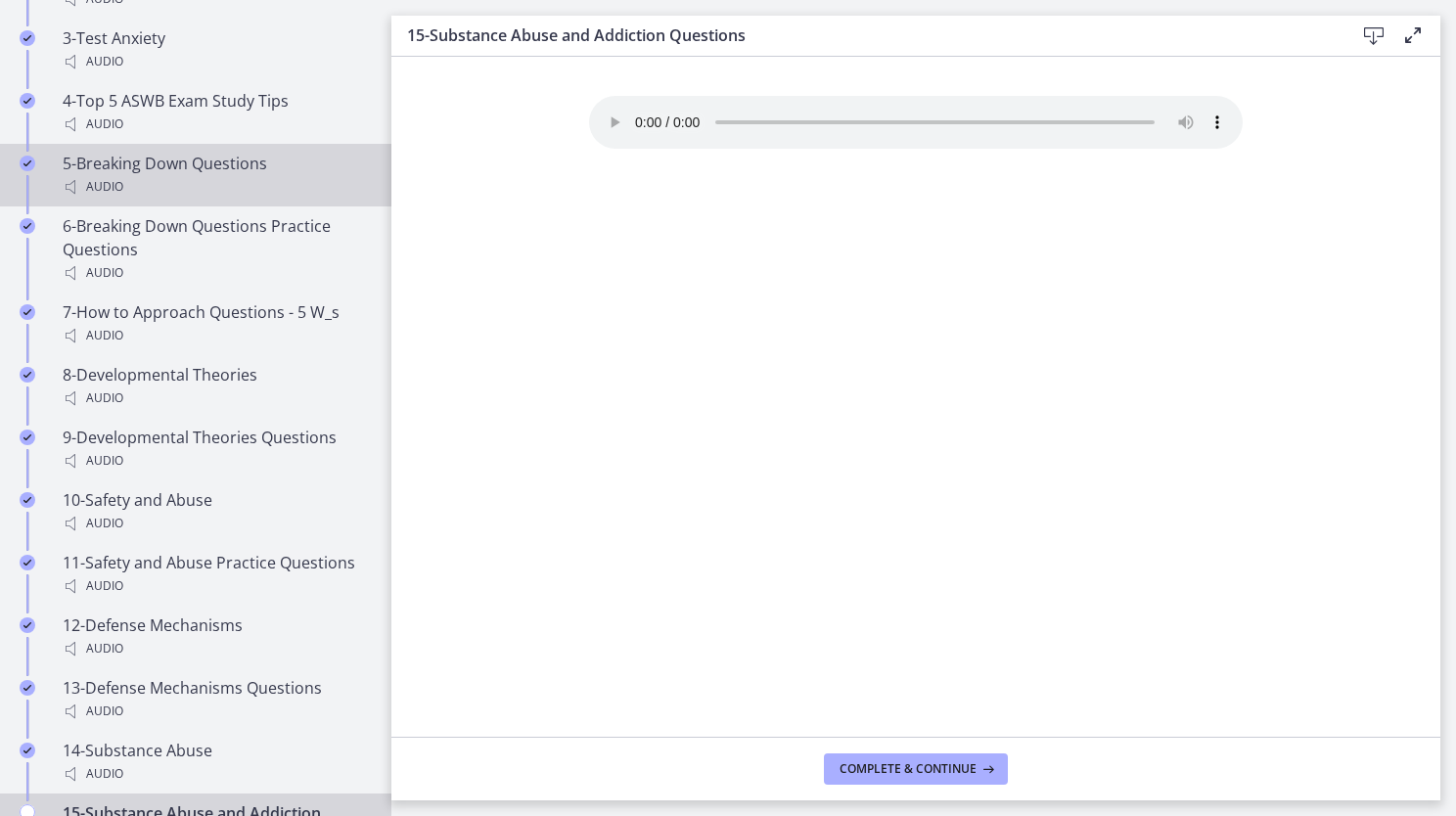 click on "Audio" at bounding box center [215, 187] 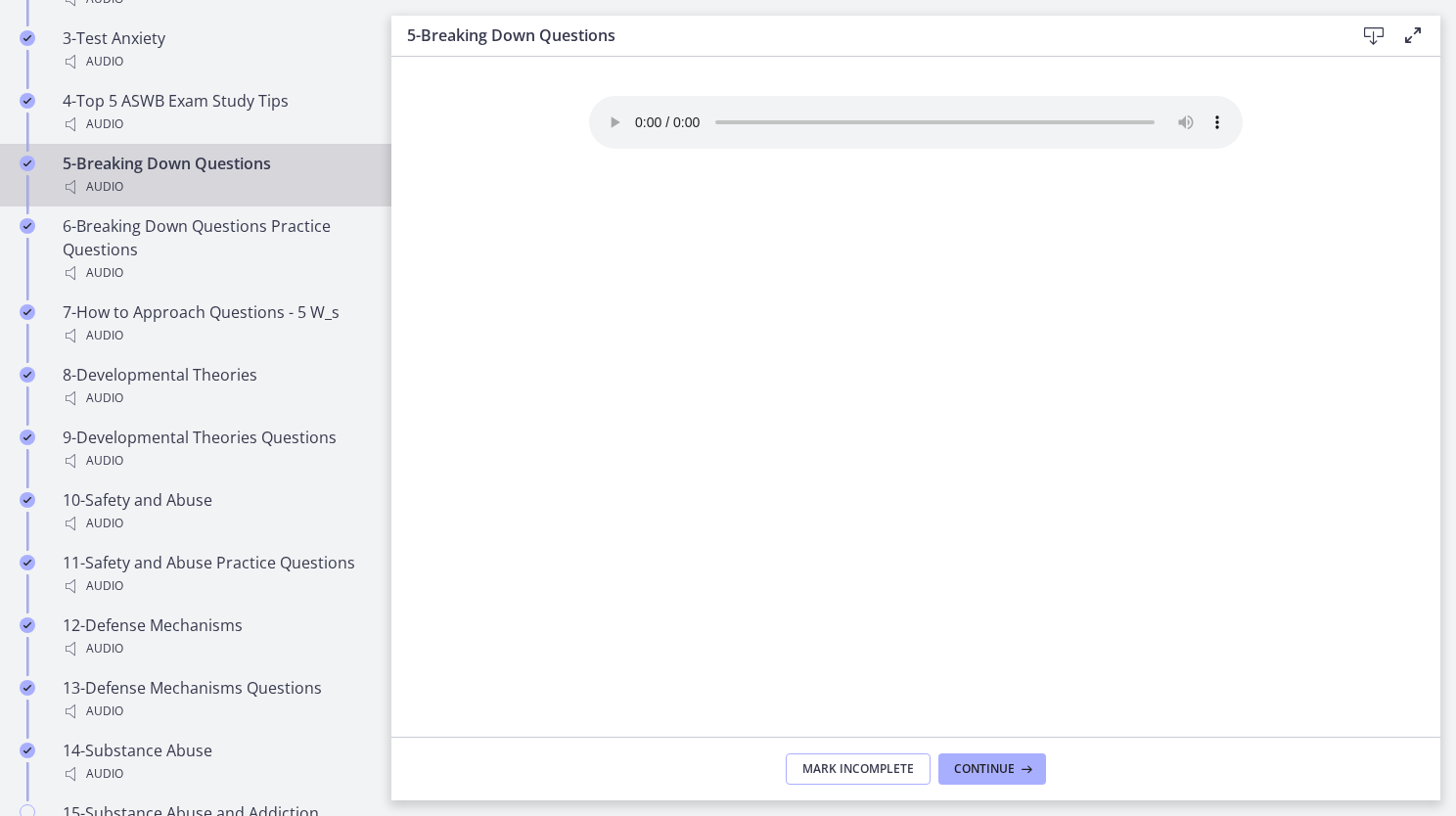 click on "Mark Incomplete" at bounding box center (858, 769) 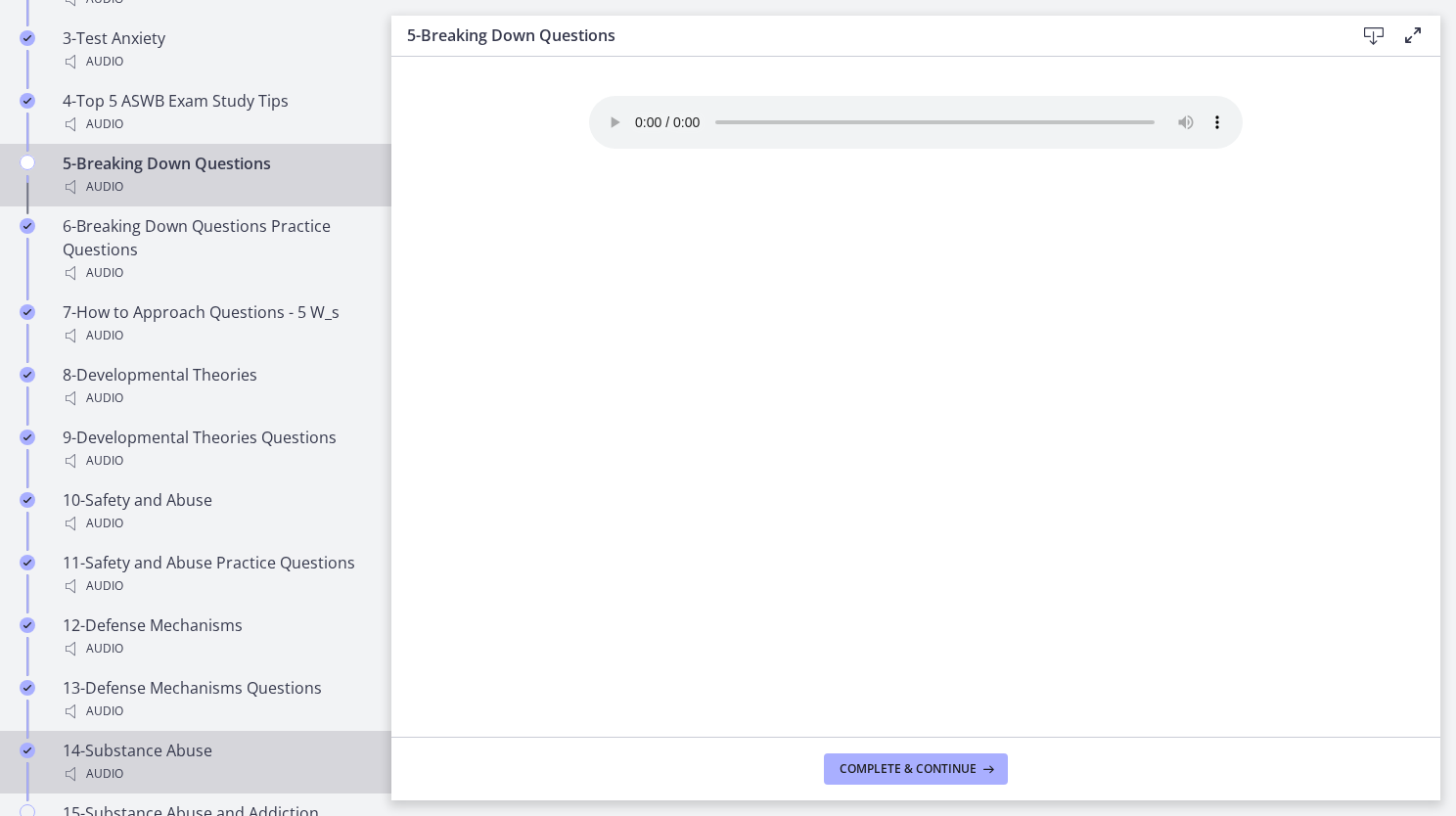 click on "14-Substance Abuse
Audio" at bounding box center [215, 762] 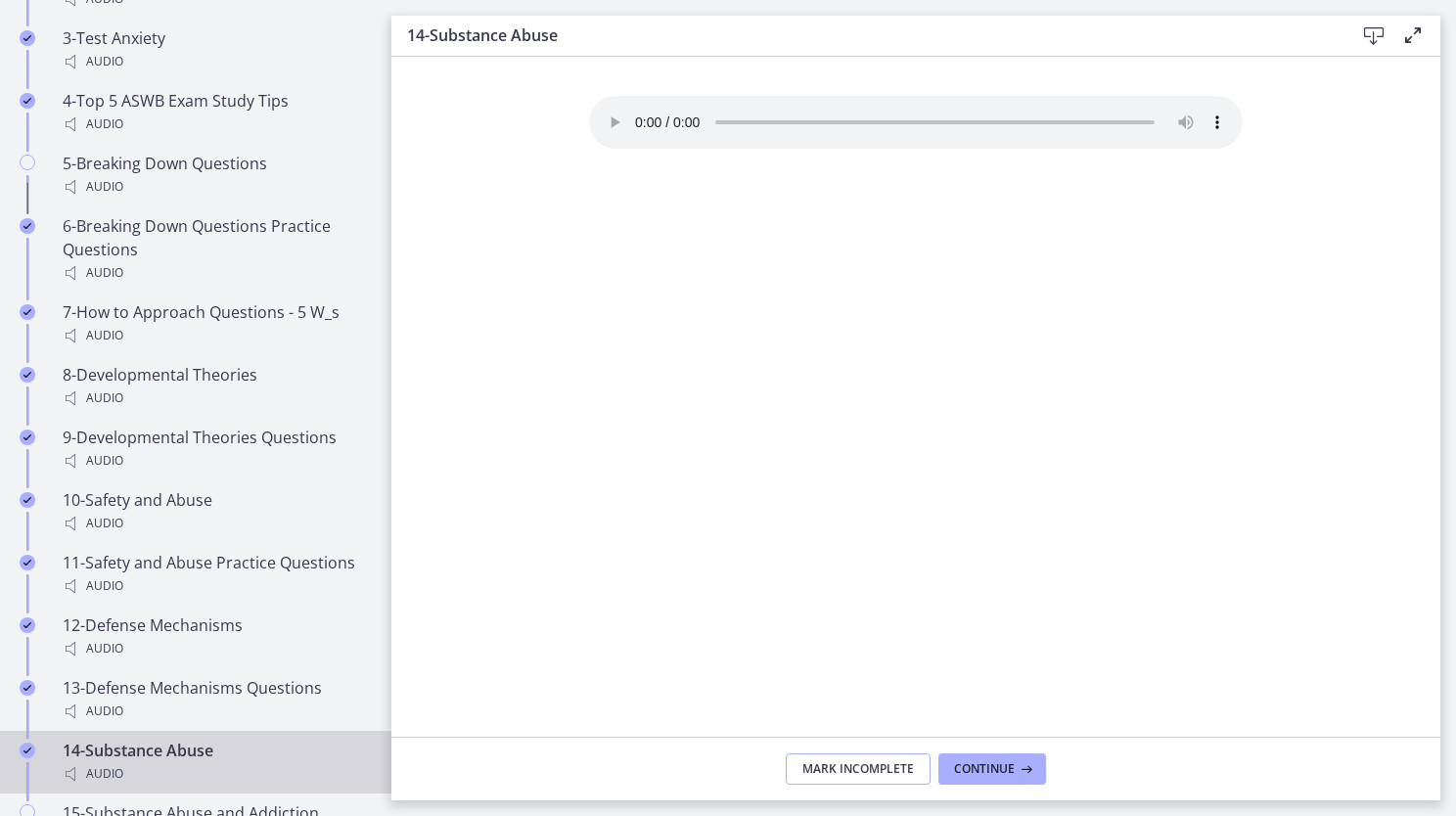 click on "Mark Incomplete" at bounding box center [858, 769] 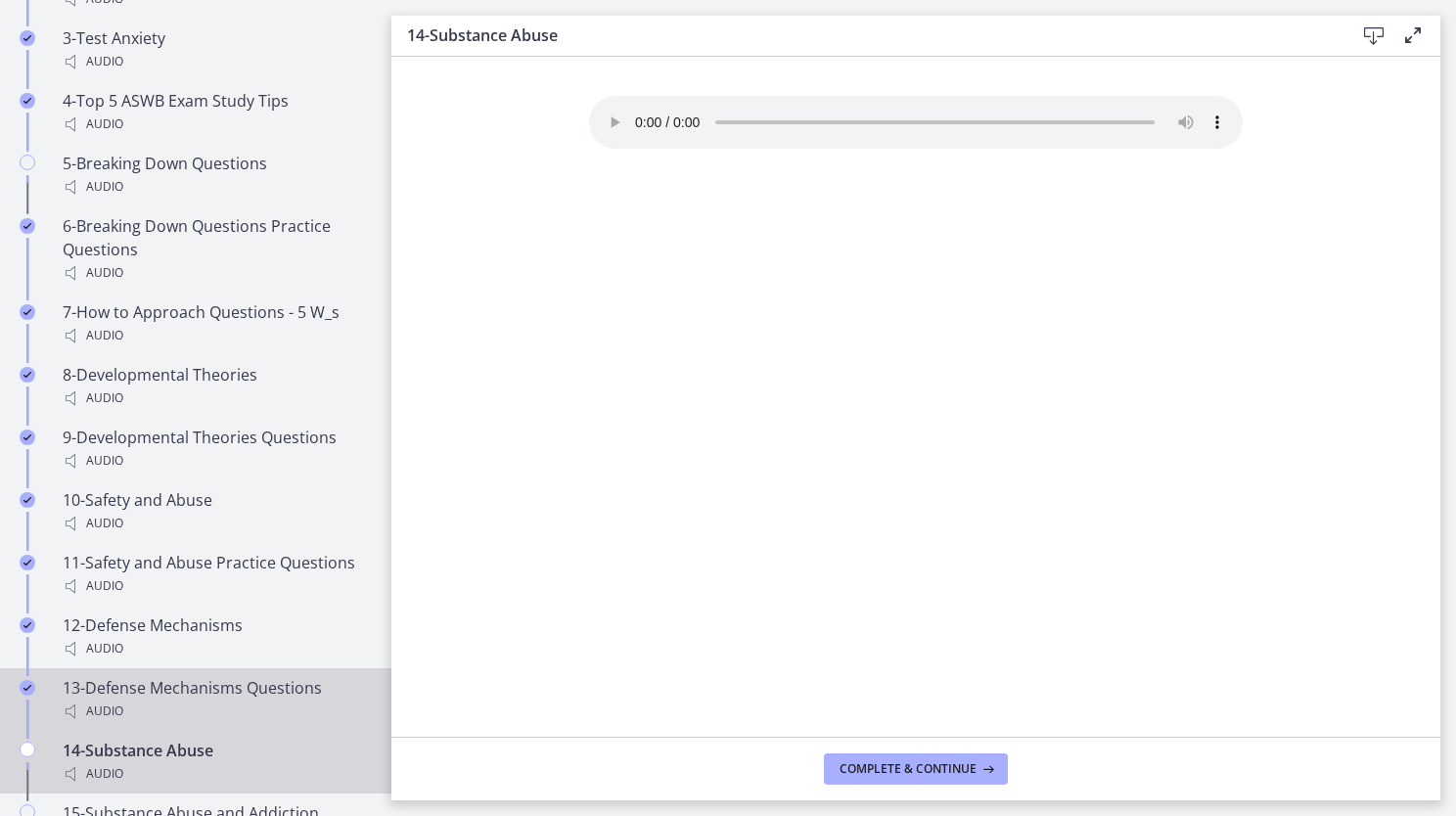 click on "13-Defense Mechanisms Questions
Audio" at bounding box center (215, 700) 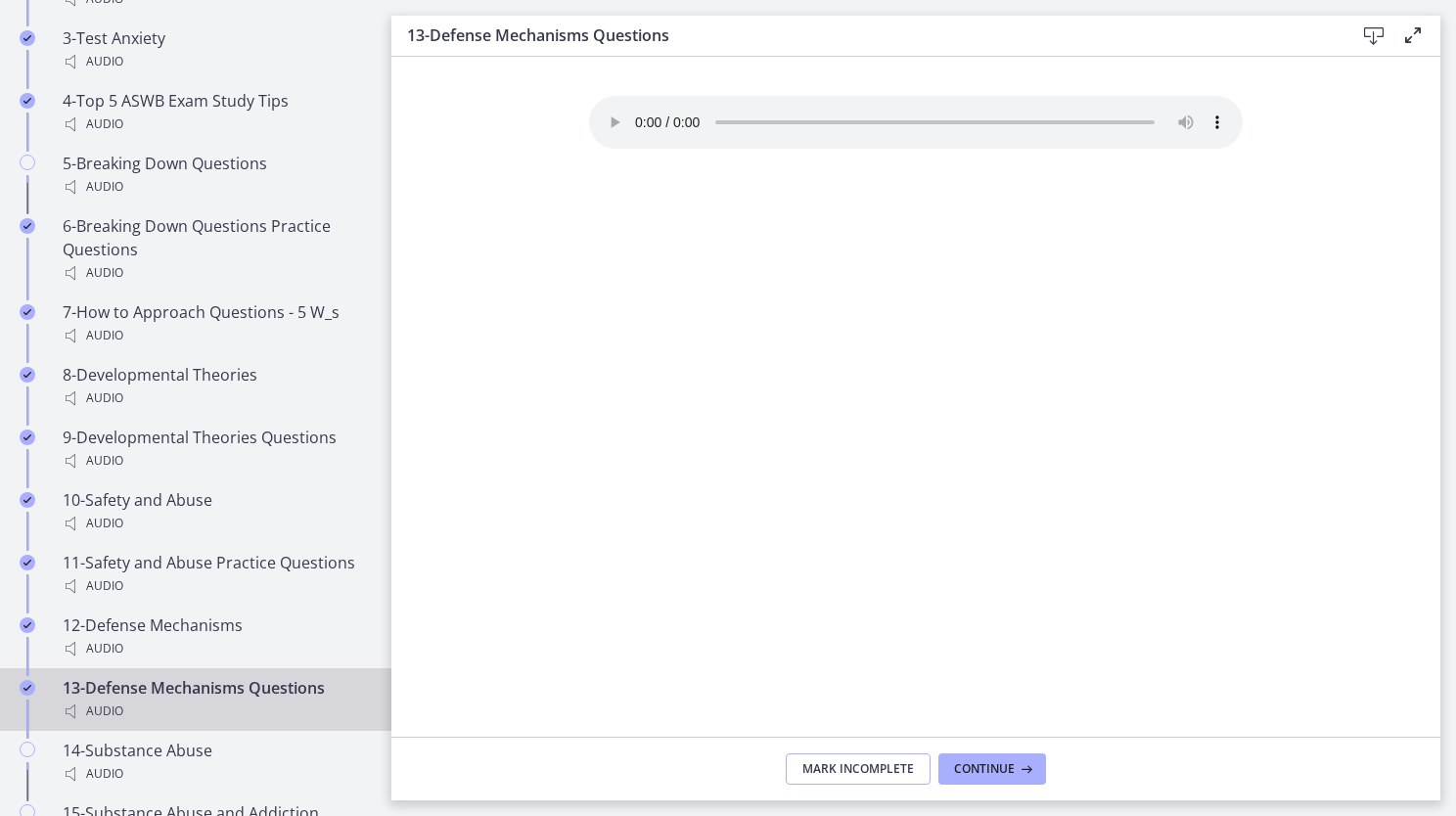 click on "Mark Incomplete" at bounding box center (858, 769) 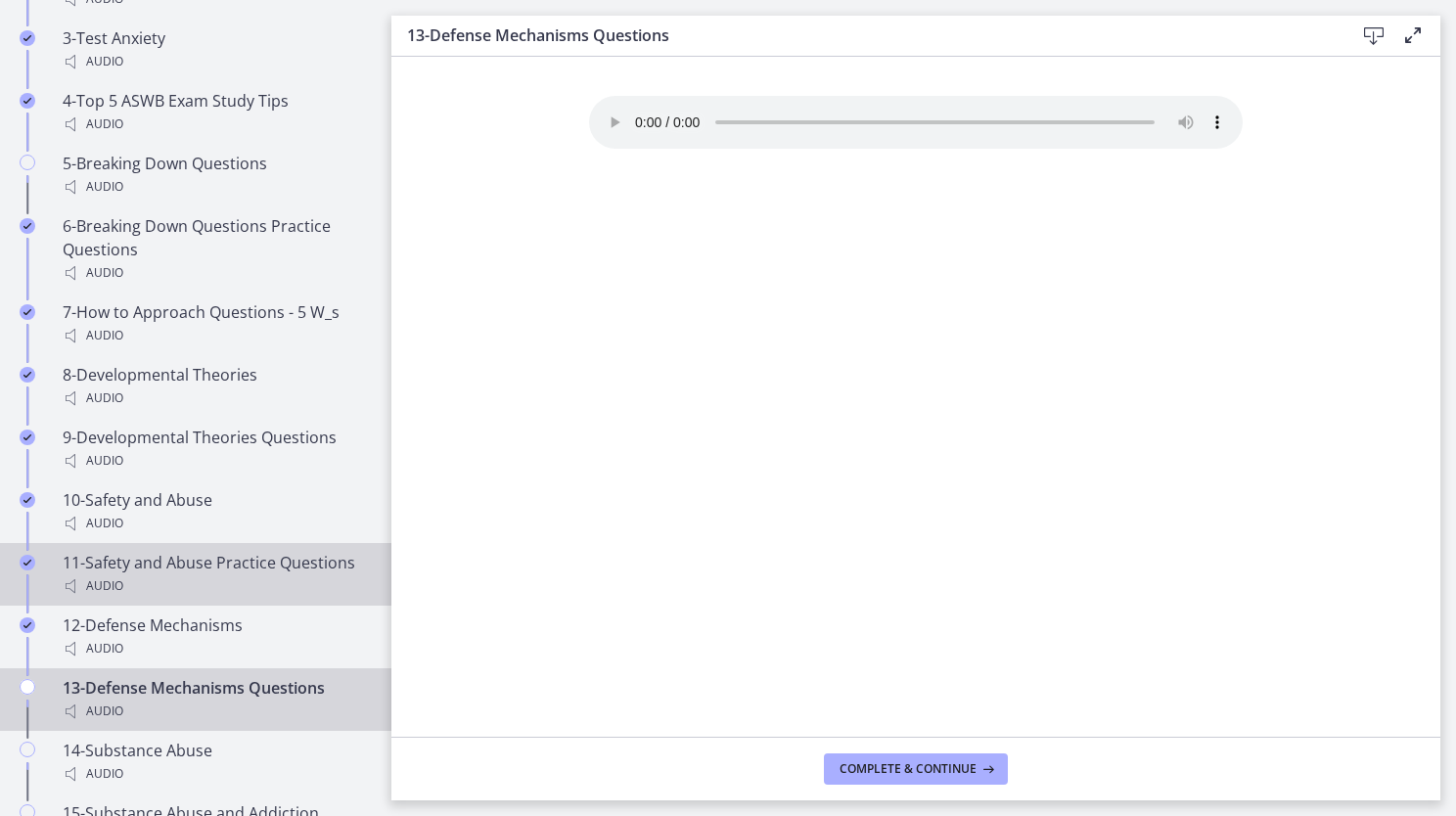 click on "11-Safety and Abuse Practice Questions
Audio" at bounding box center [196, 574] 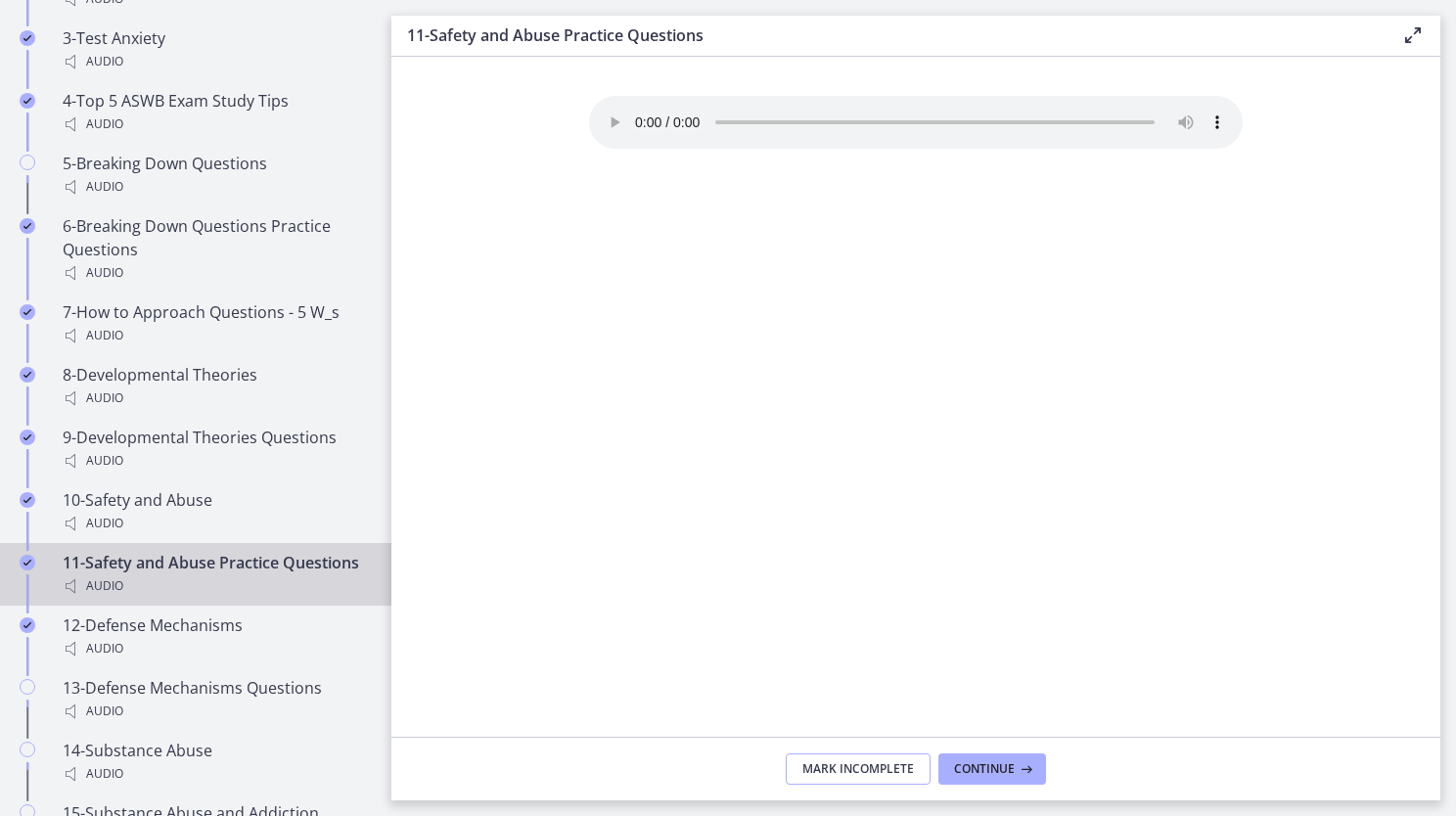 click on "Mark Incomplete" at bounding box center (858, 769) 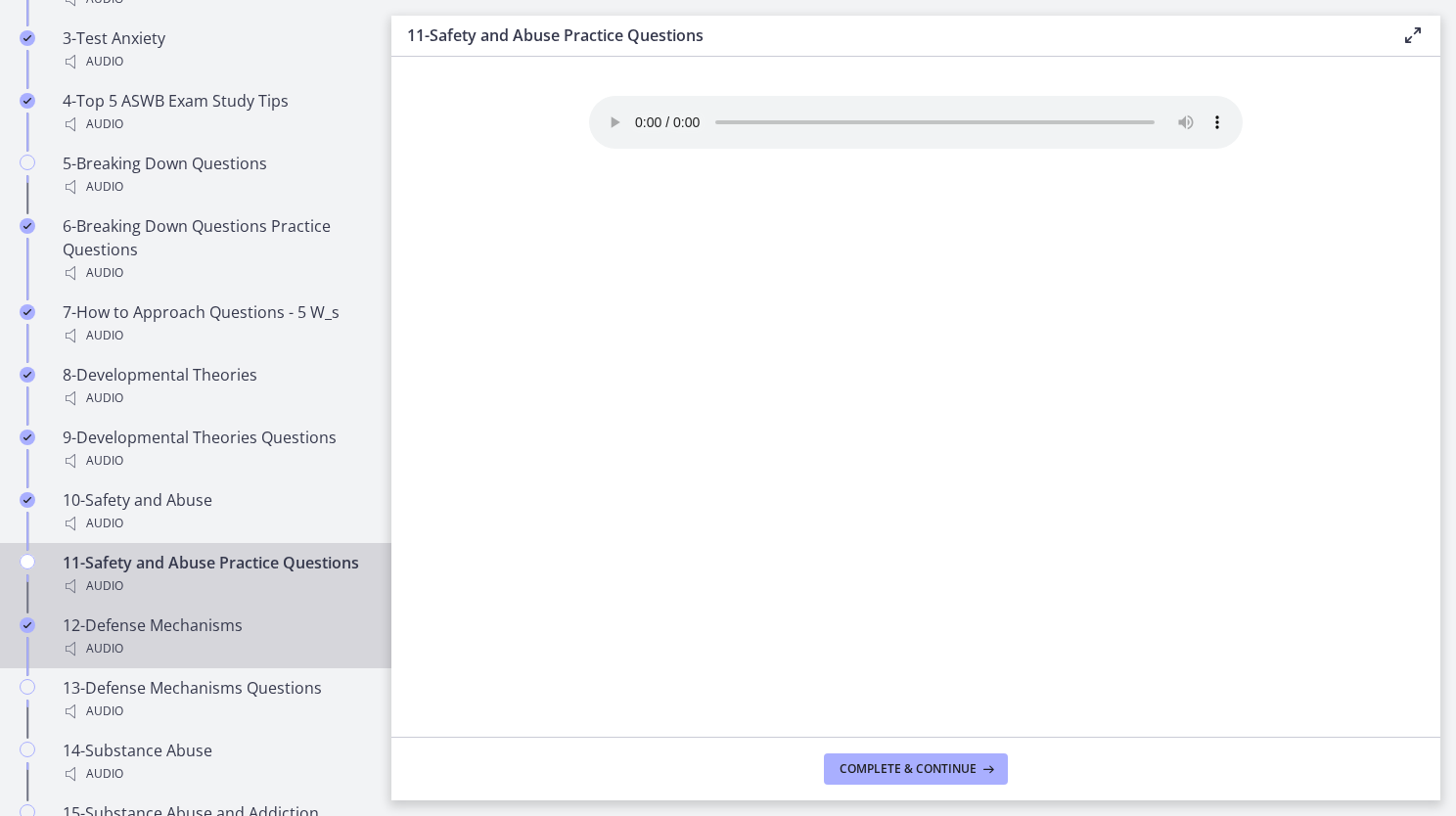 click on "Audio" at bounding box center [215, 649] 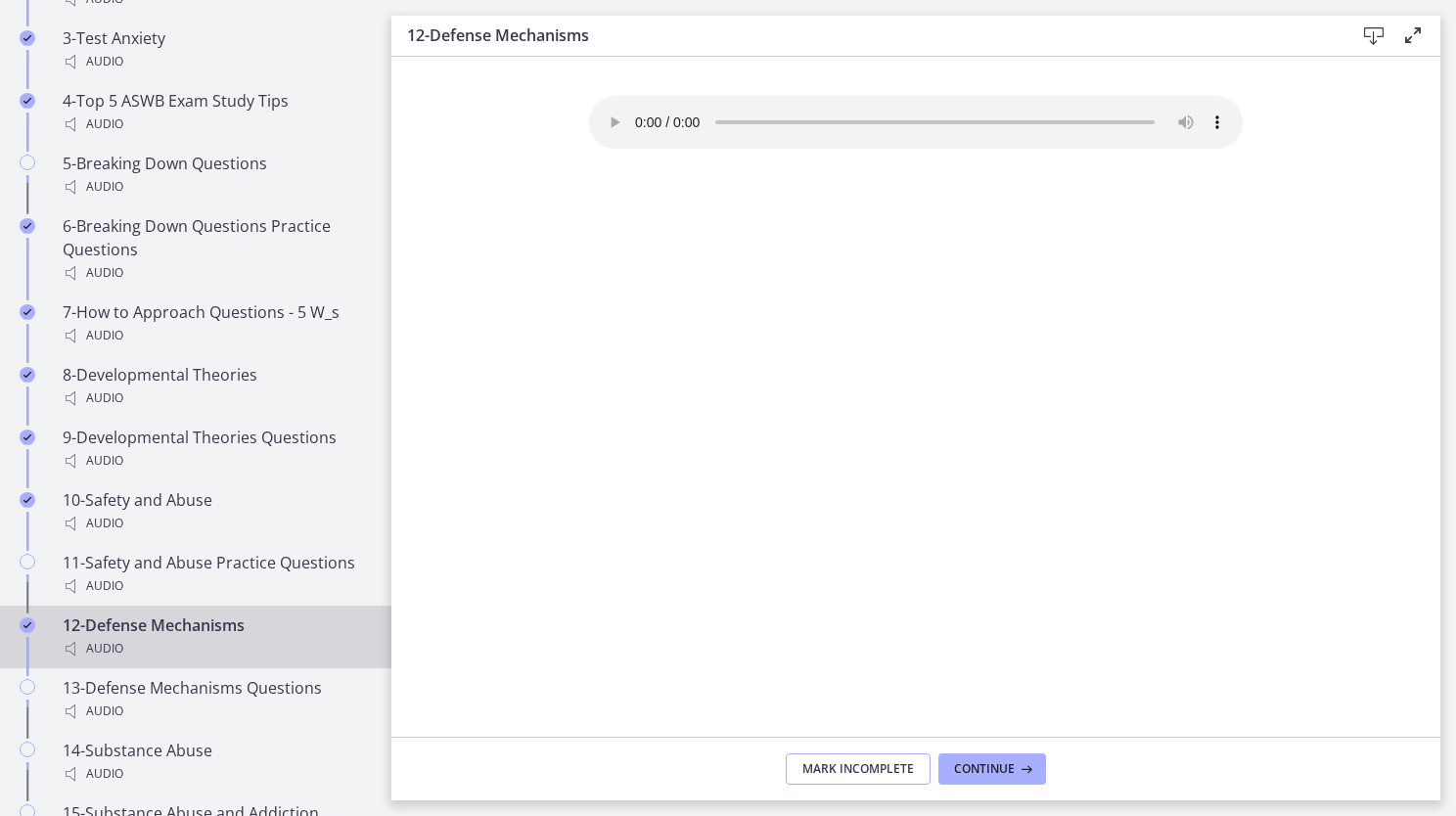 click on "Mark Incomplete" at bounding box center (858, 769) 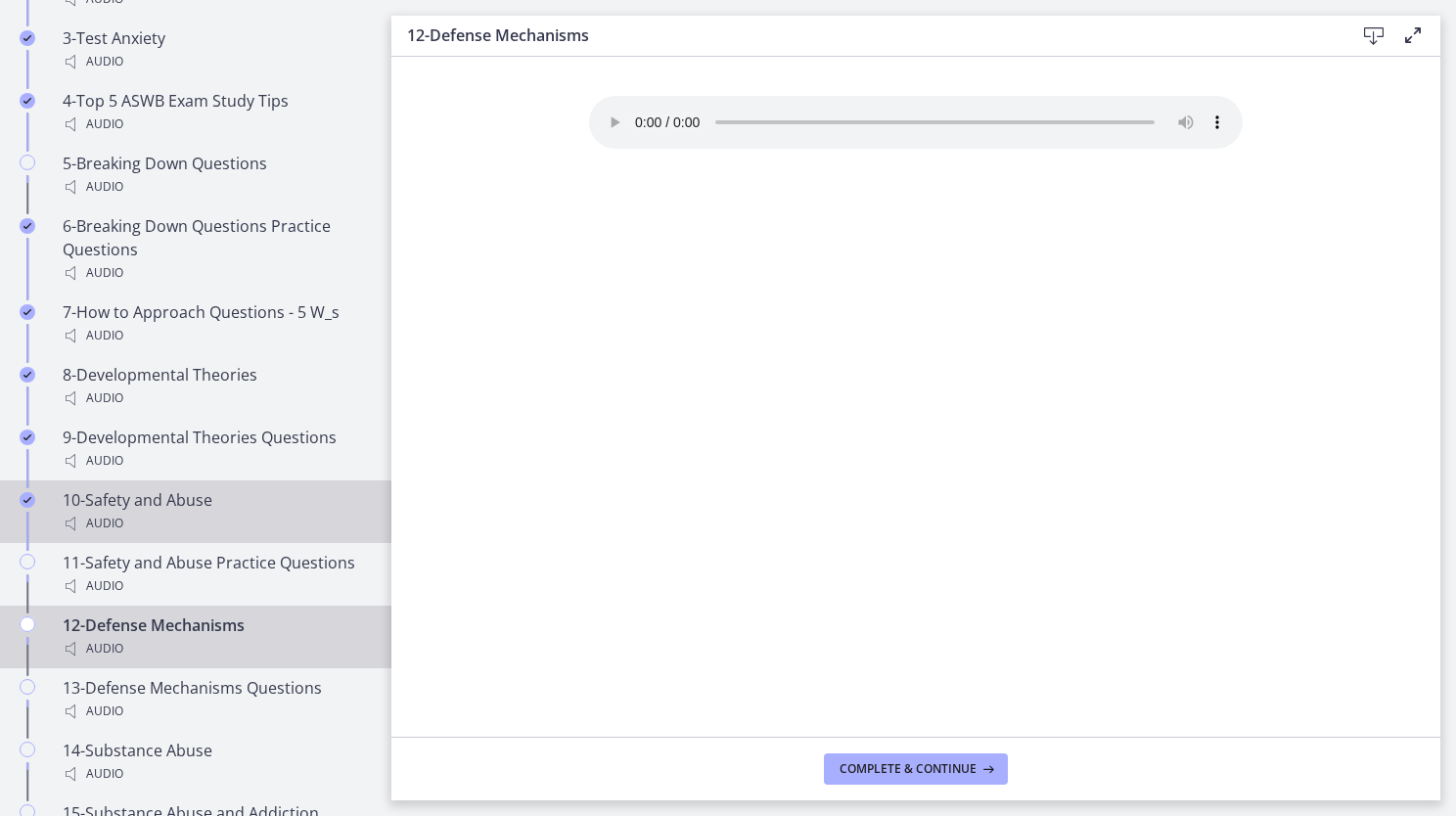 click on "10-Safety and Abuse
Audio" at bounding box center [215, 512] 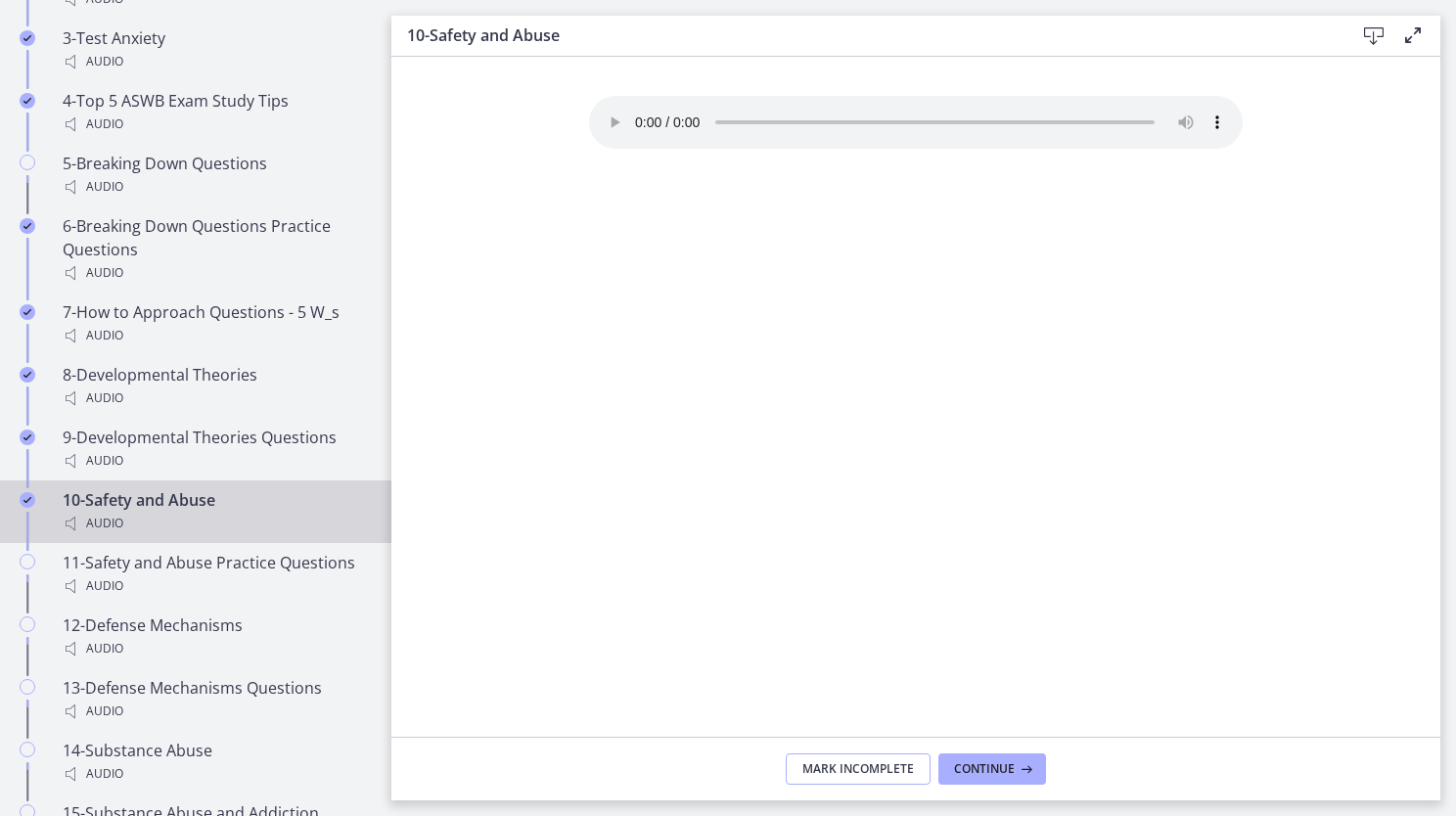 click on "Mark Incomplete" at bounding box center [858, 769] 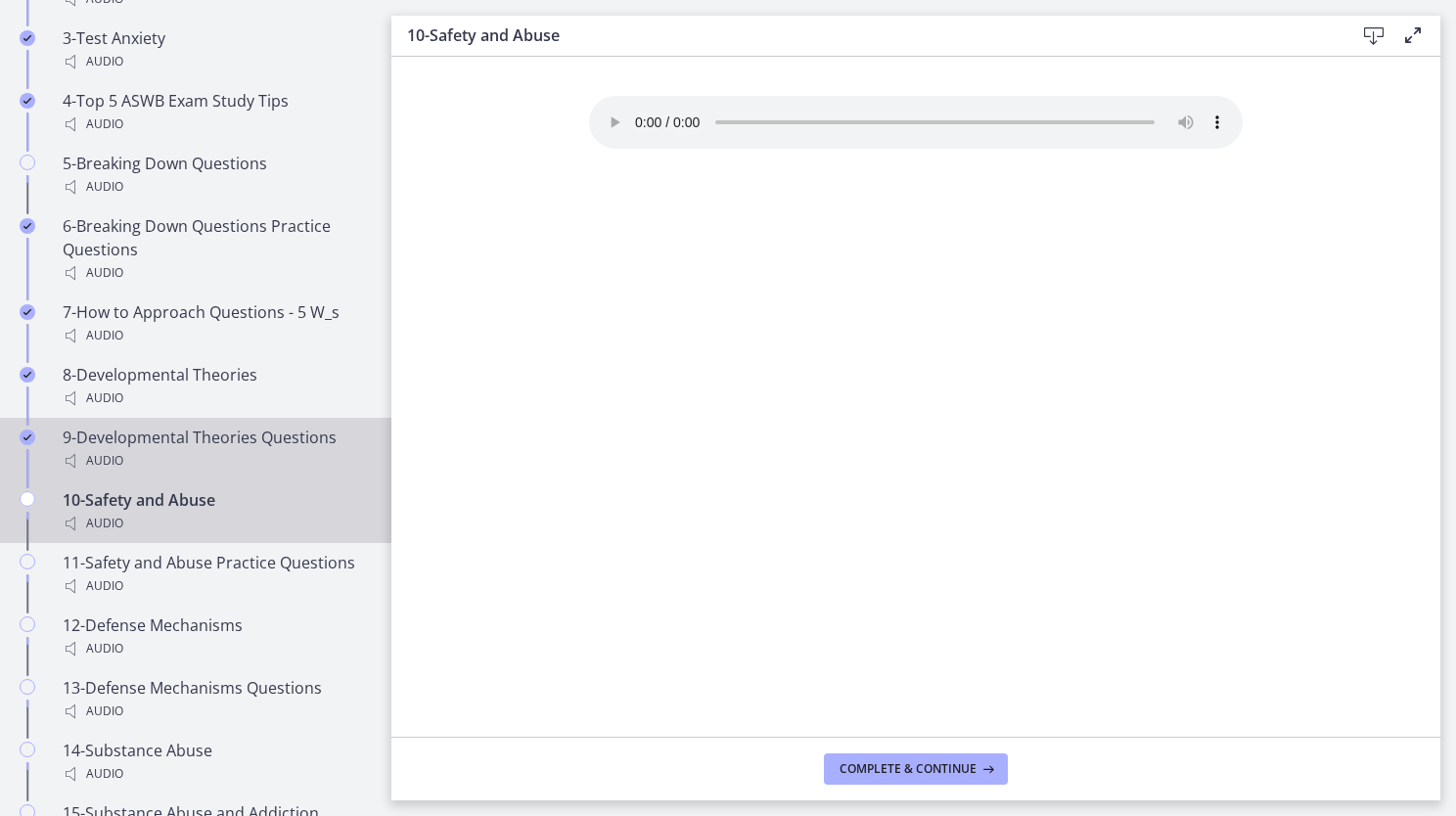 click on "9-Developmental Theories Questions
Audio" at bounding box center [215, 449] 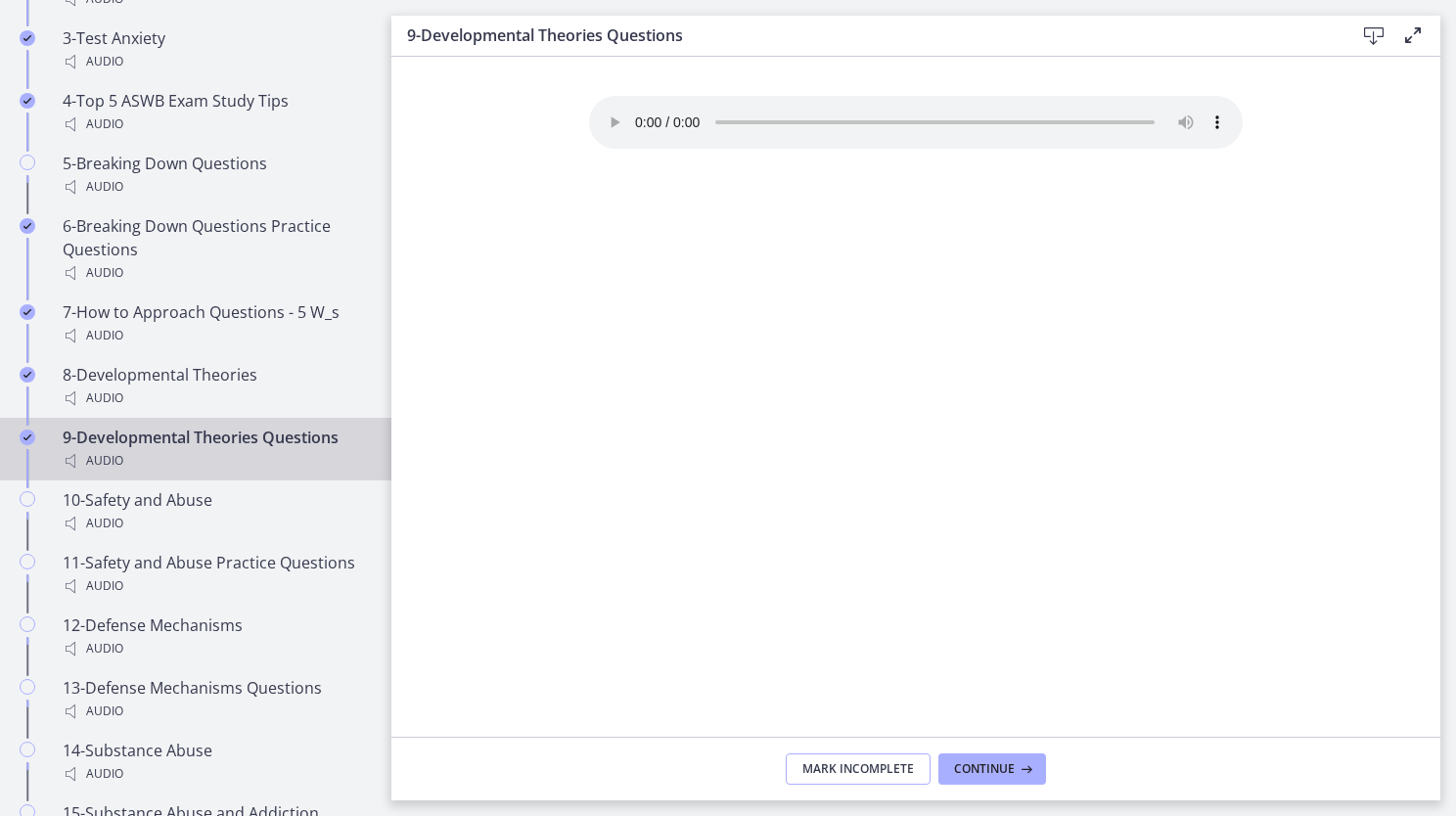 click on "Mark Incomplete" at bounding box center [858, 769] 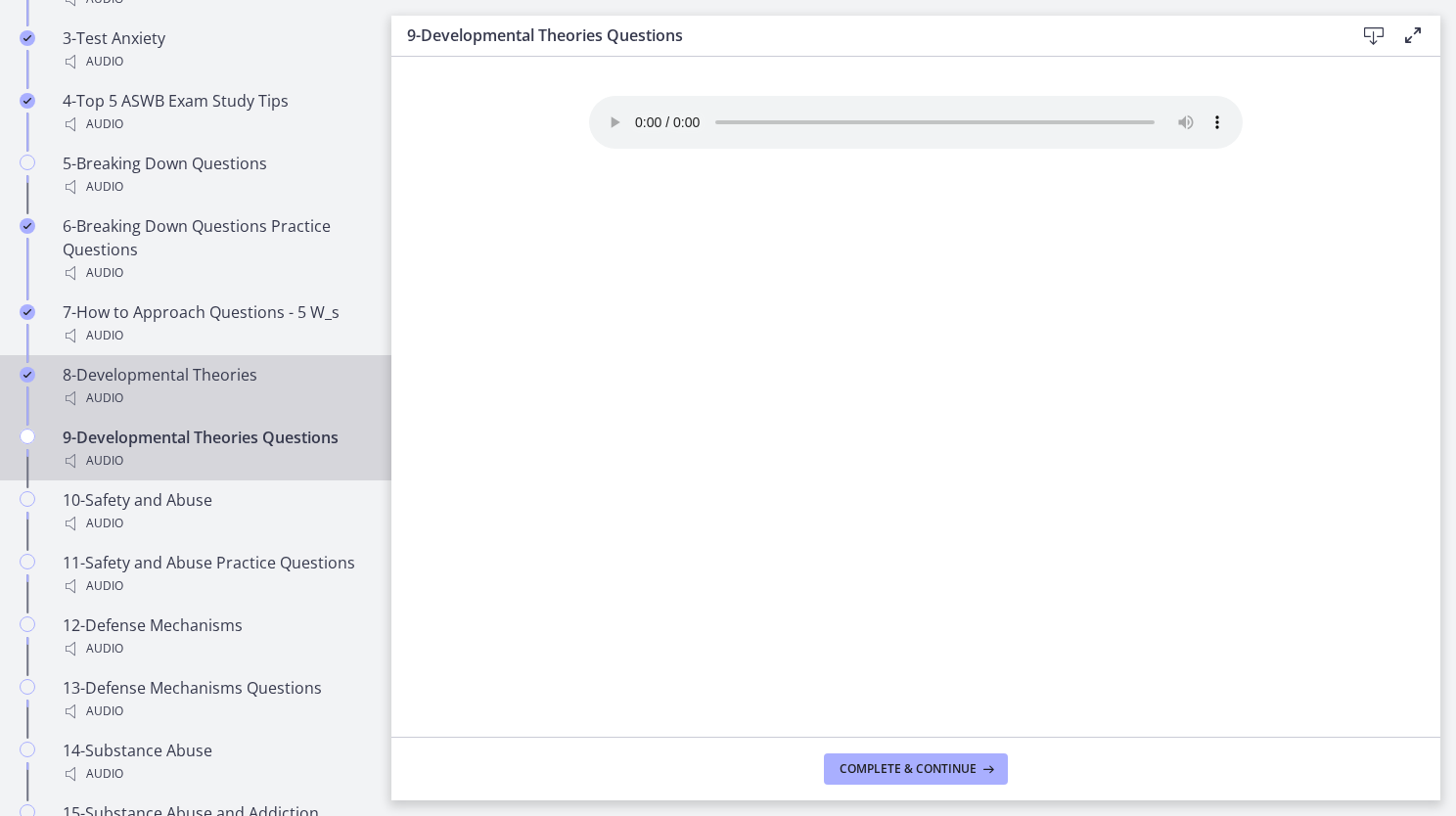 click on "Audio" at bounding box center (215, 398) 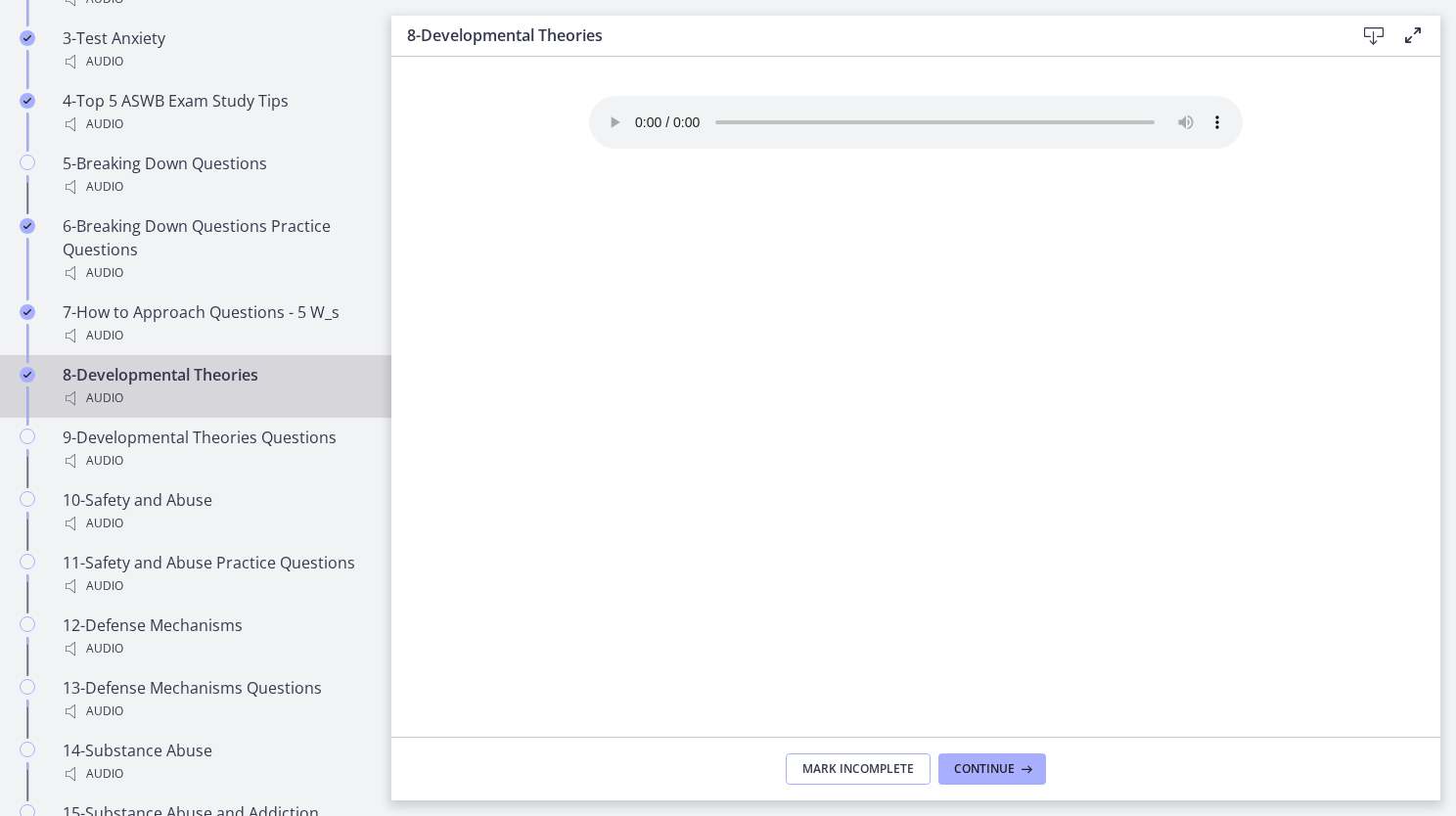 click on "Mark Incomplete" at bounding box center [858, 769] 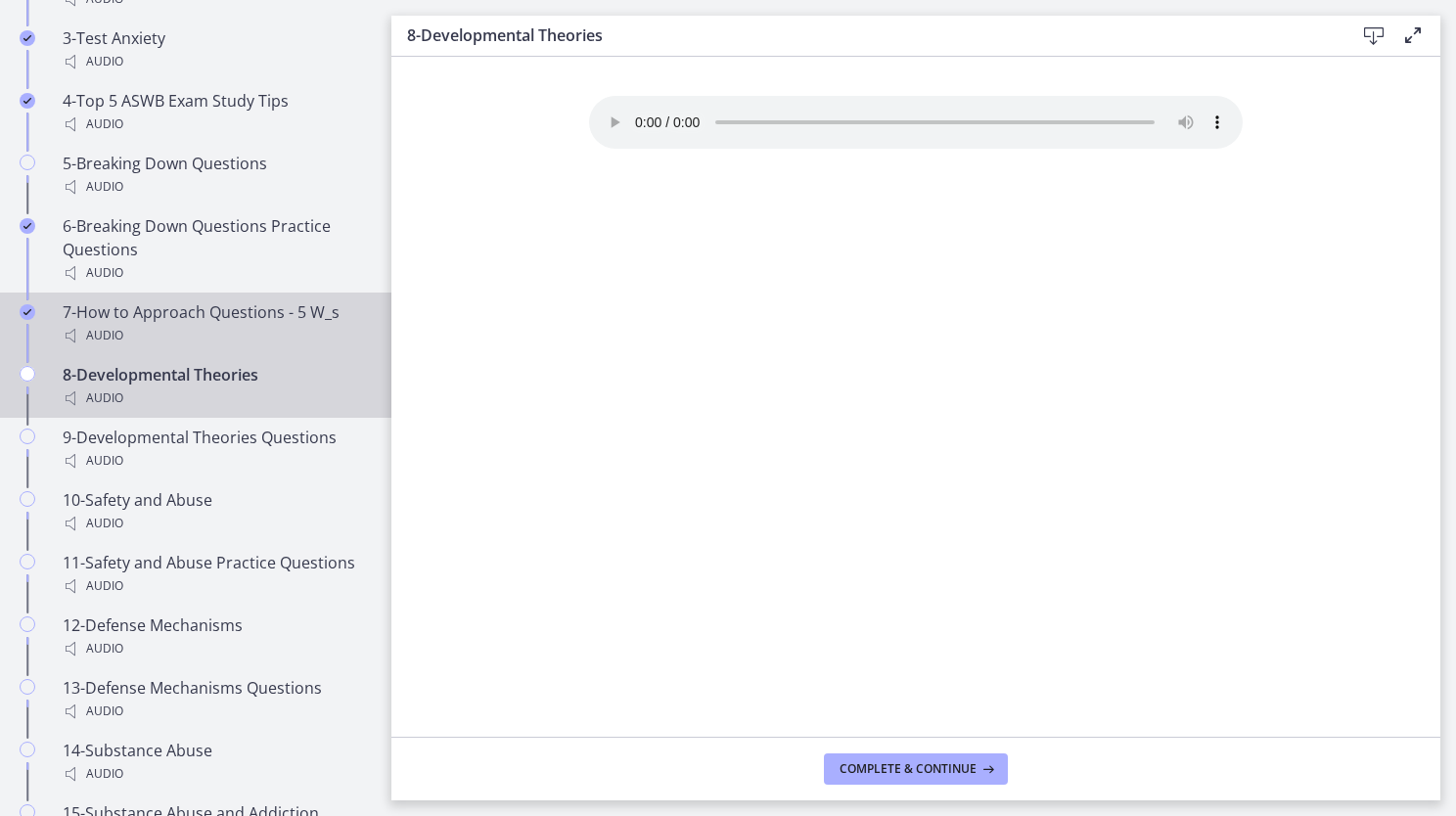 click on "7-How to Approach Questions - 5 W_s
Audio" at bounding box center [215, 324] 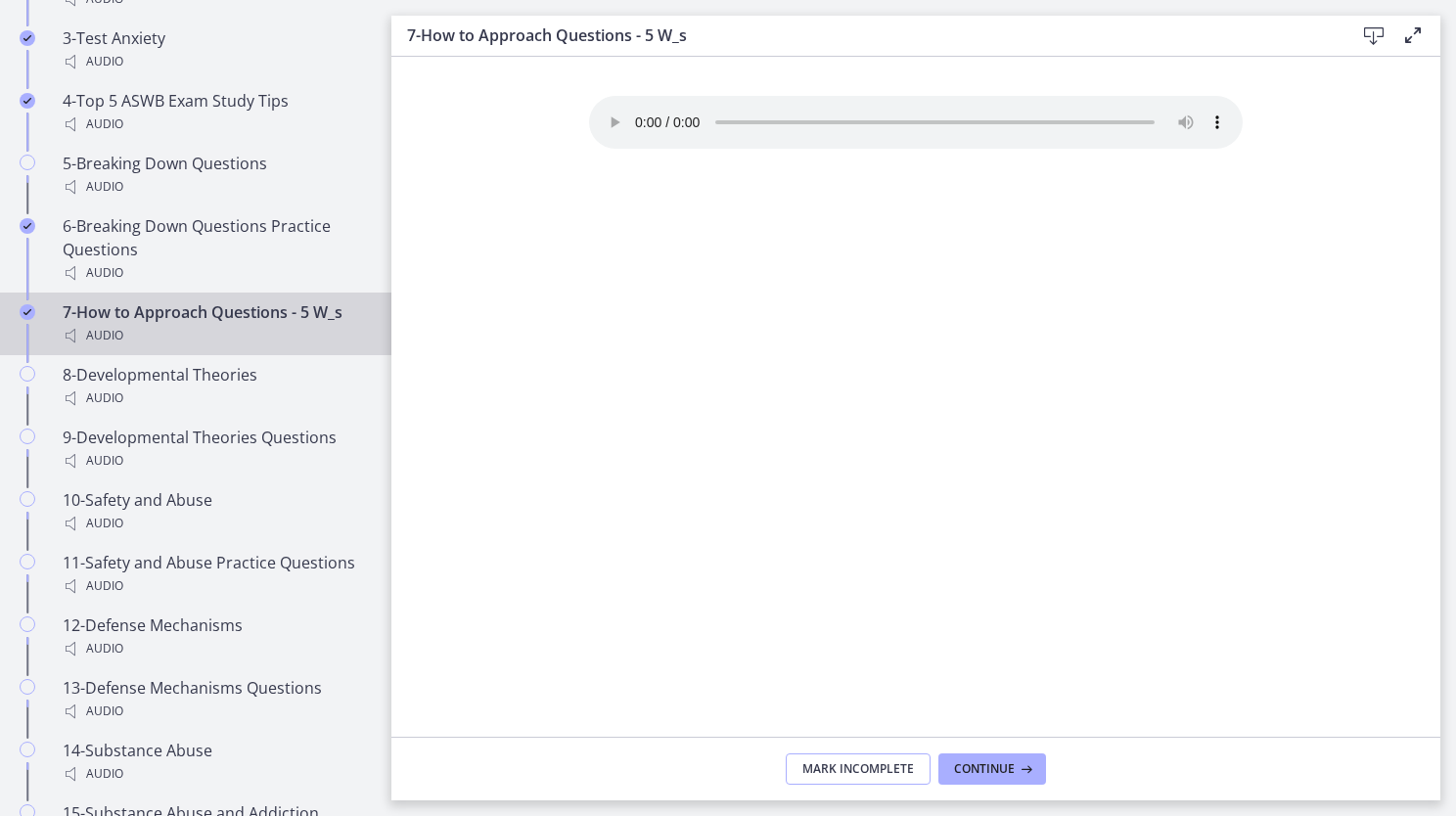 click on "Mark Incomplete" at bounding box center [858, 769] 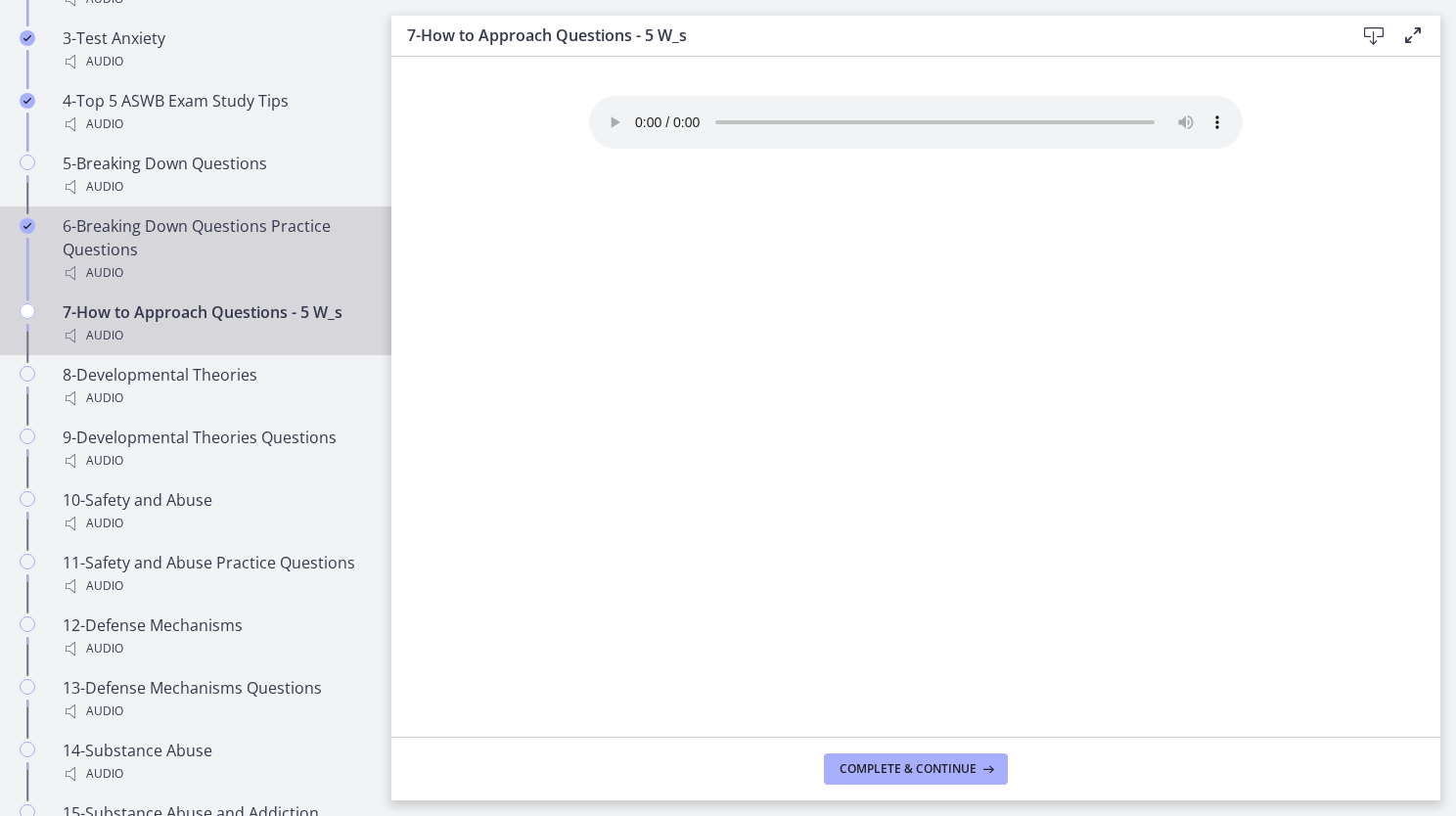 click on "6-Breaking Down Questions Practice Questions
Audio" at bounding box center (215, 249) 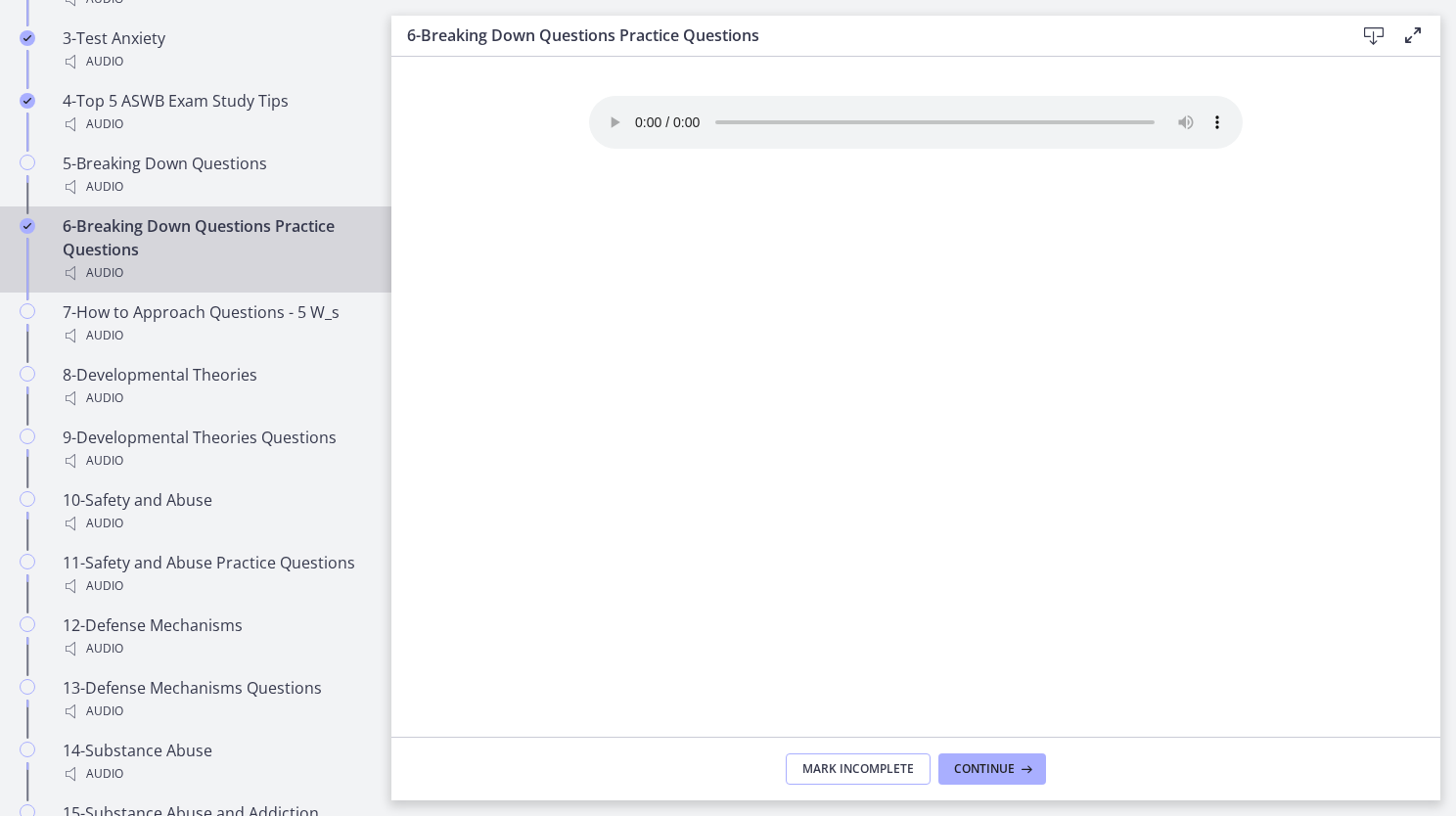 click on "Mark Incomplete" at bounding box center [858, 769] 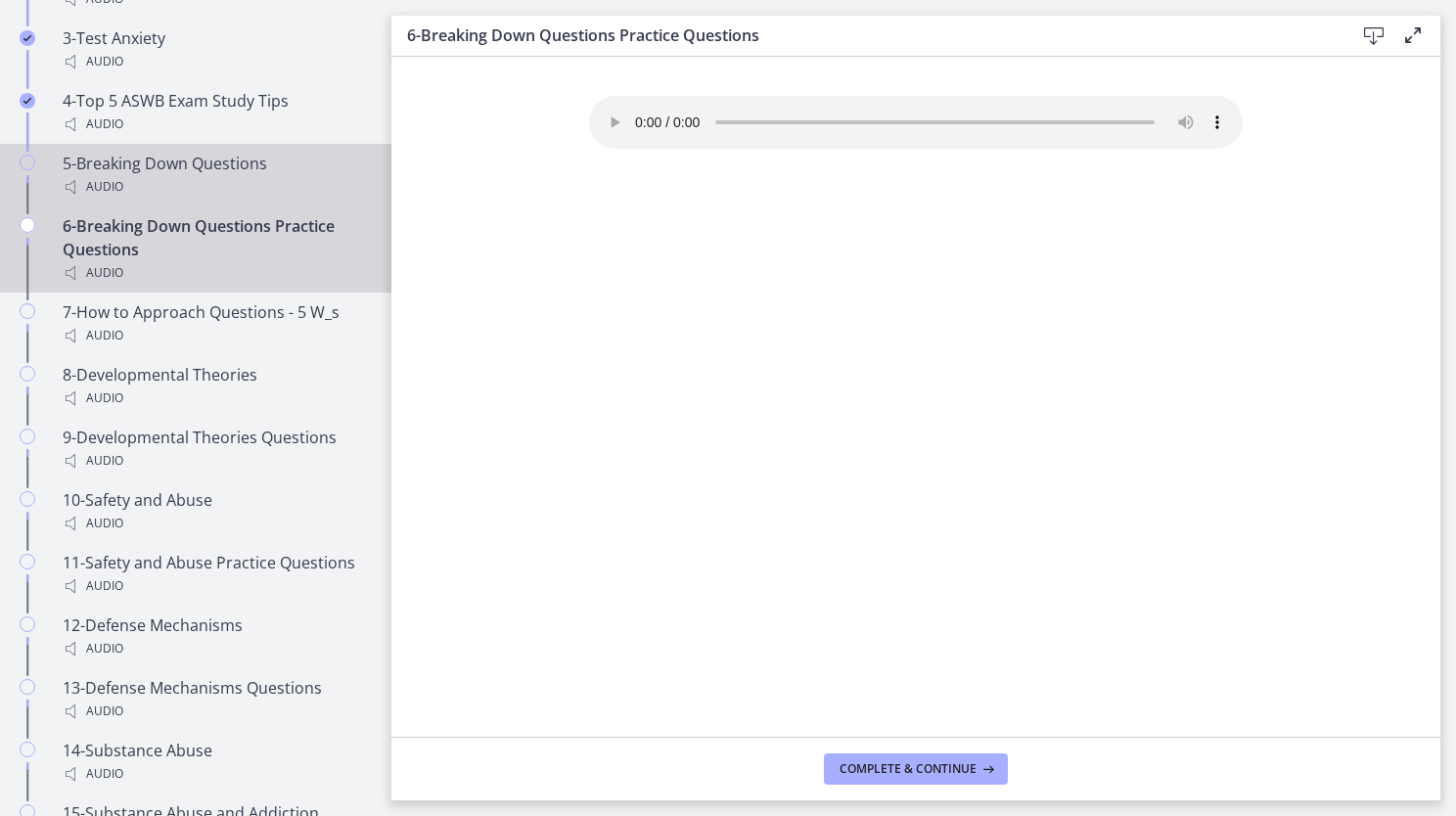 click on "5-Breaking Down Questions
Audio" at bounding box center [196, 175] 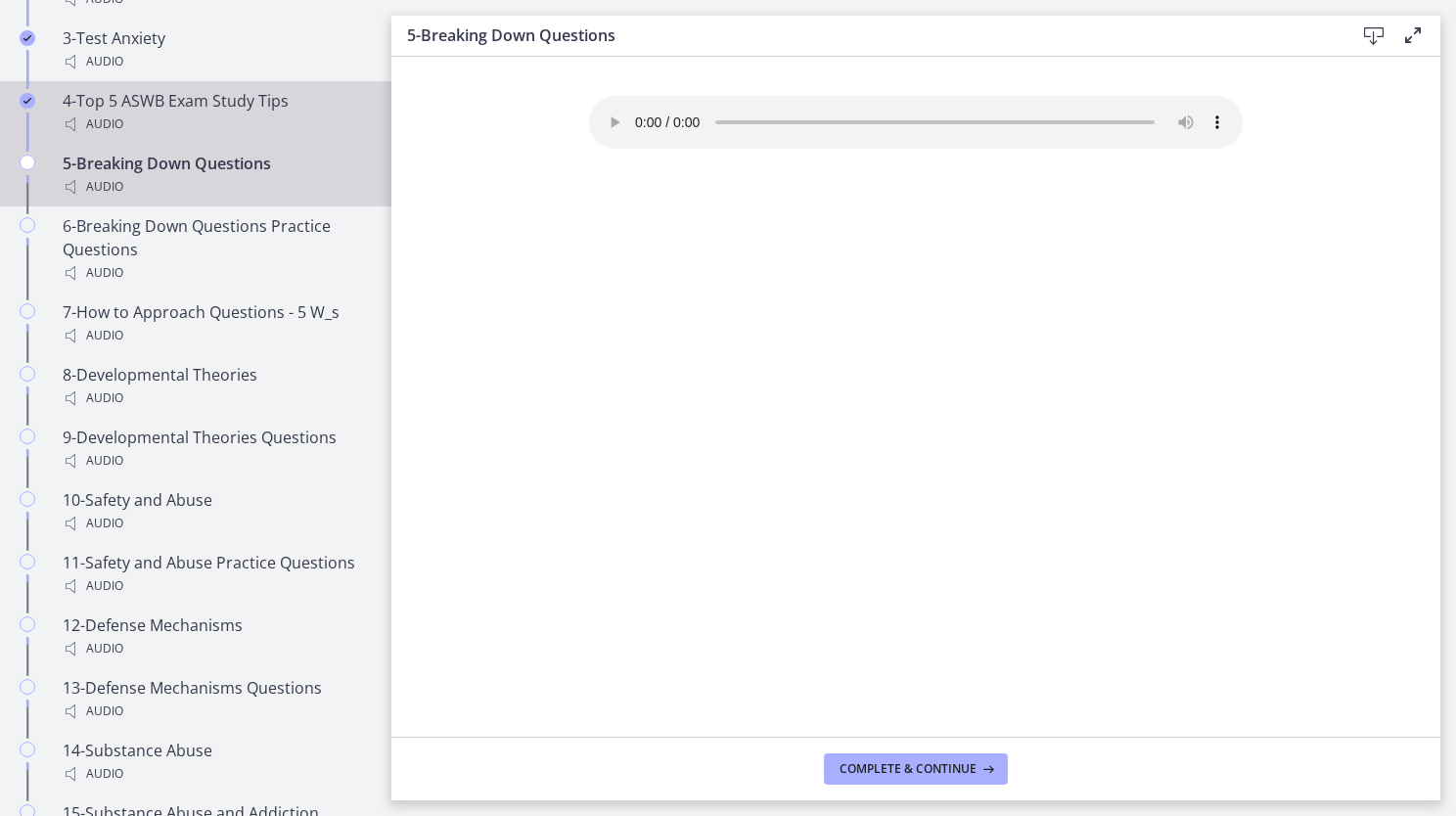 click on "Audio" at bounding box center [215, 124] 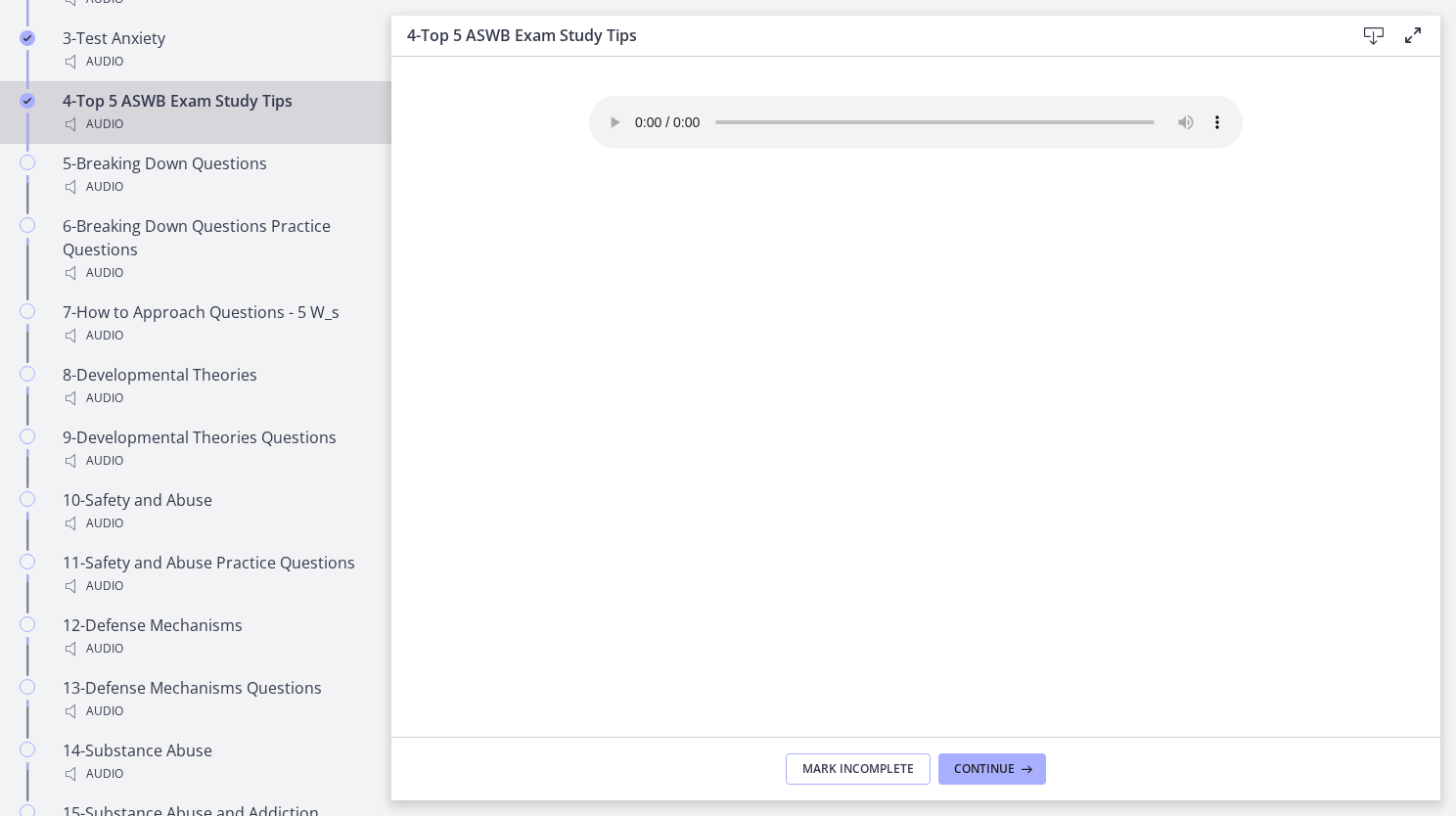 click on "Mark Incomplete" at bounding box center [858, 769] 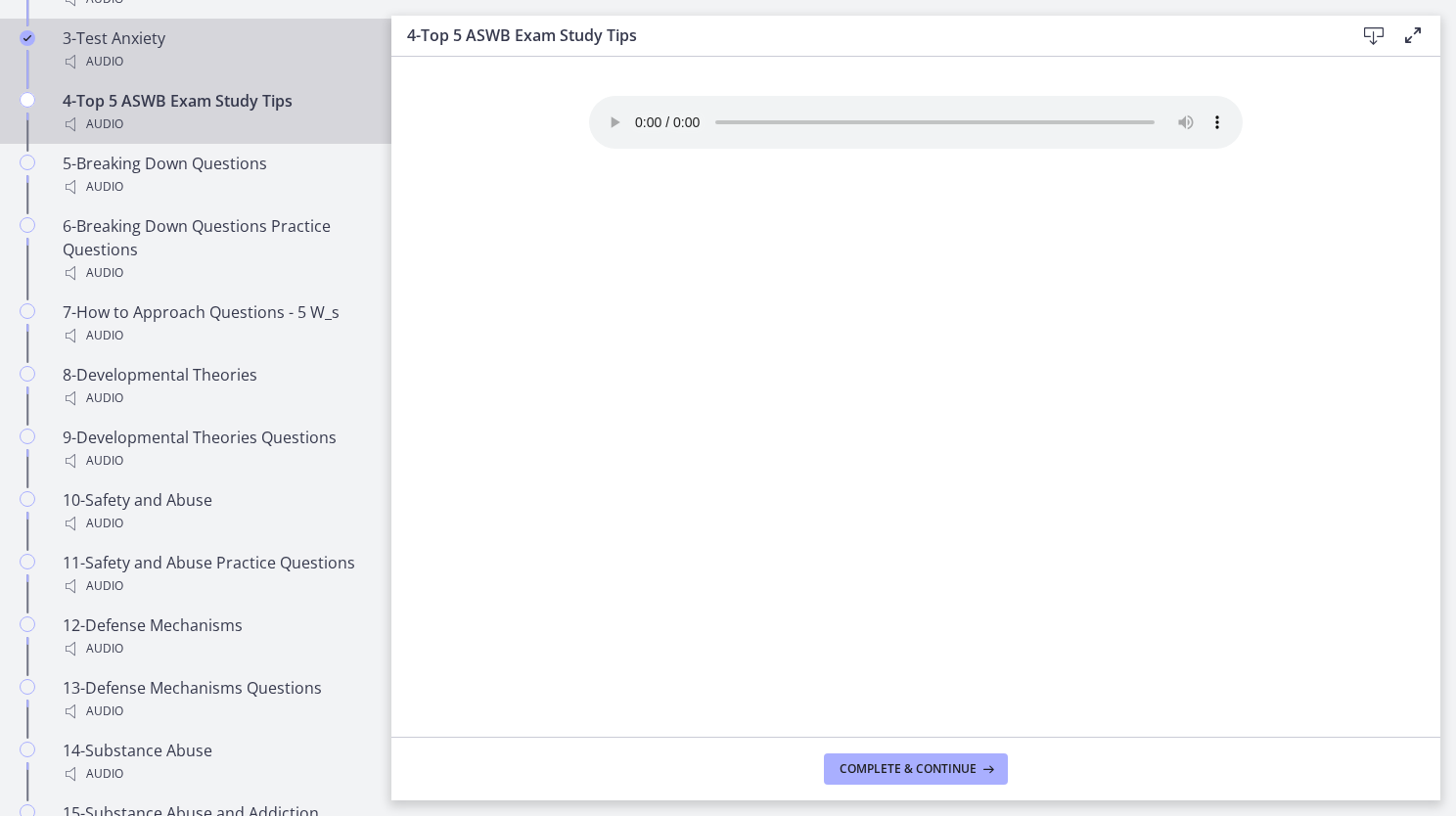 click on "Audio" at bounding box center [215, 62] 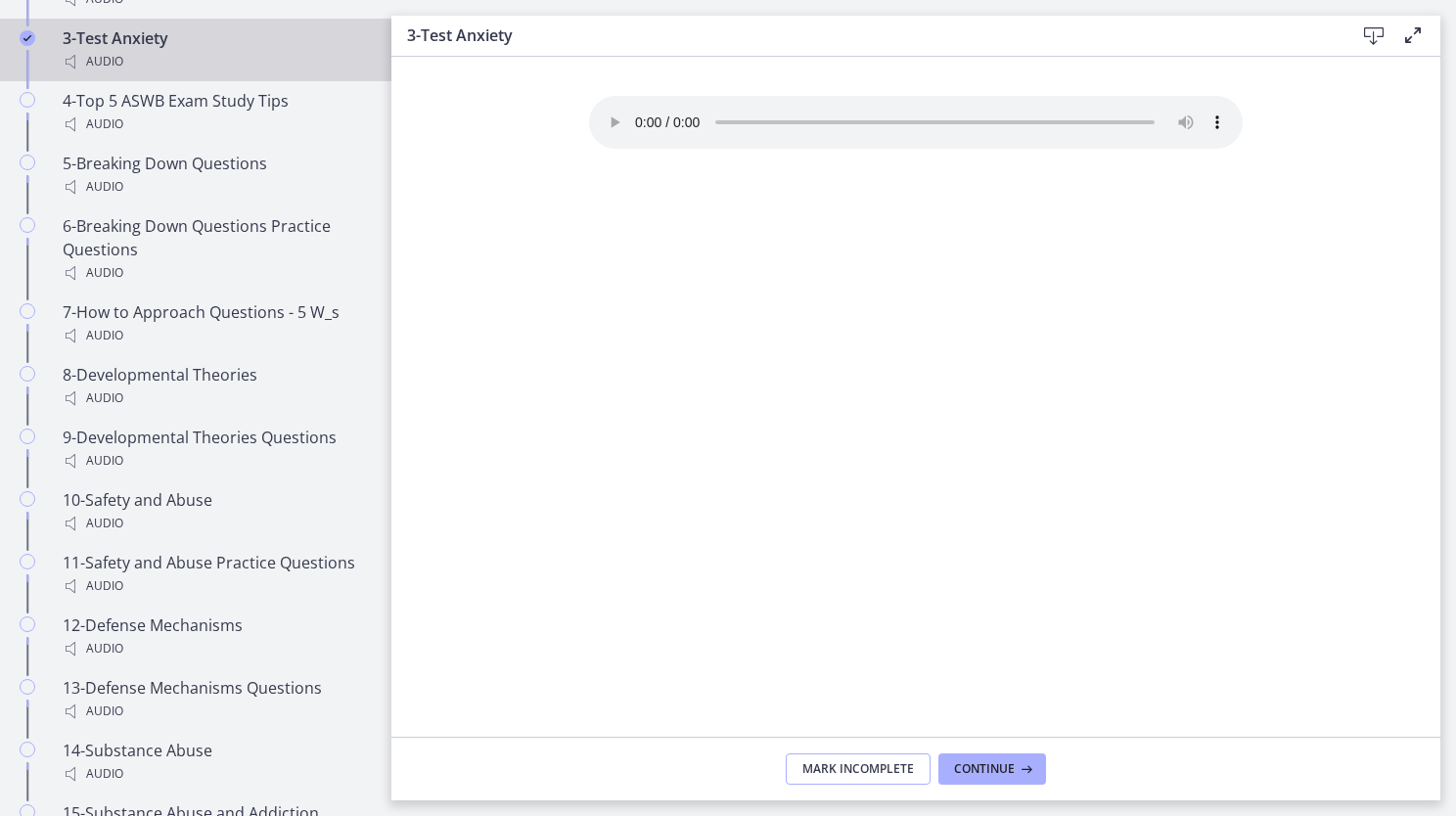 click on "Mark Incomplete" at bounding box center (858, 769) 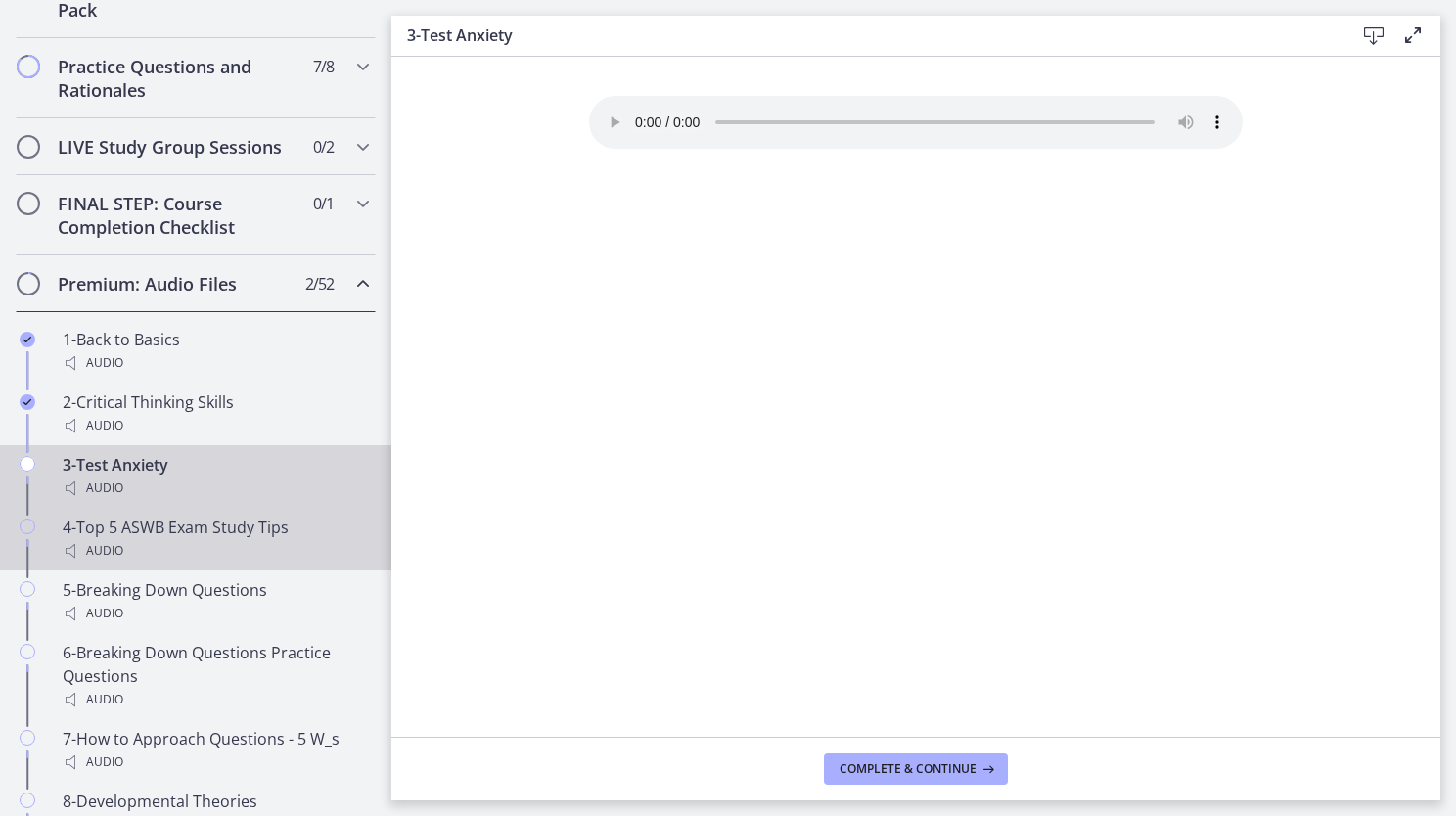 scroll, scrollTop: 964, scrollLeft: 0, axis: vertical 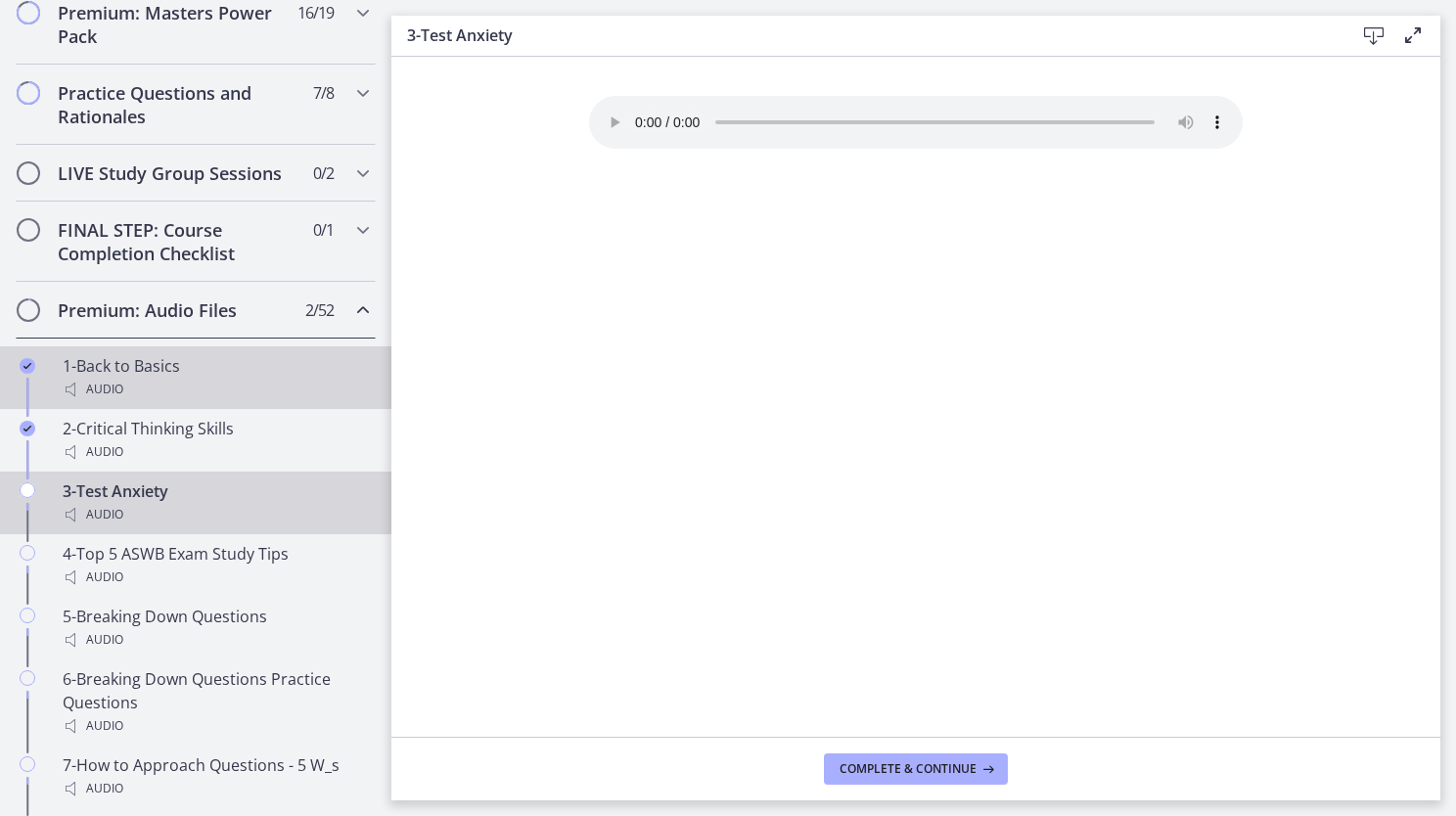 click on "1-Back to Basics
Audio" at bounding box center [215, 378] 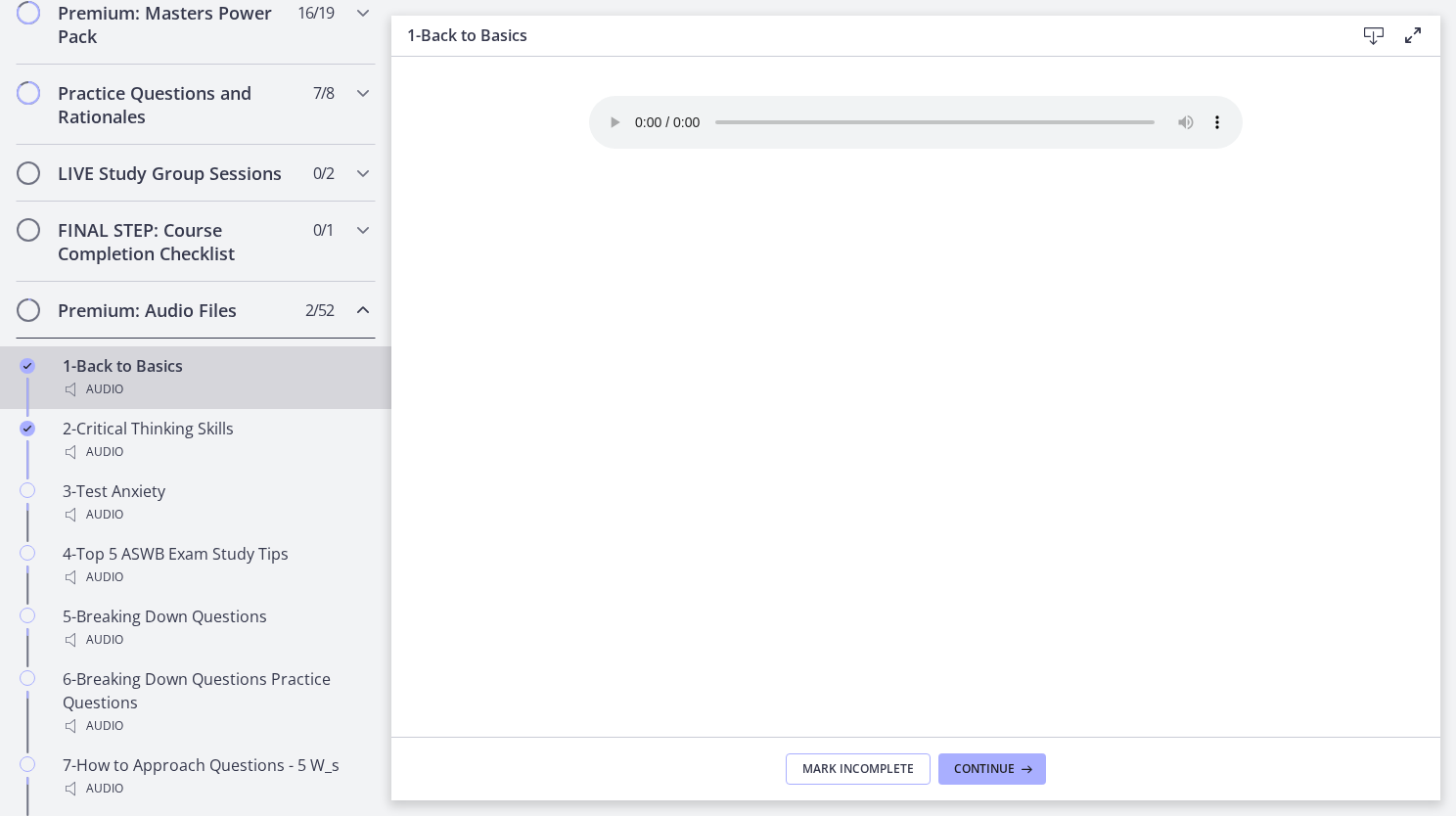 click on "Mark Incomplete" at bounding box center [858, 769] 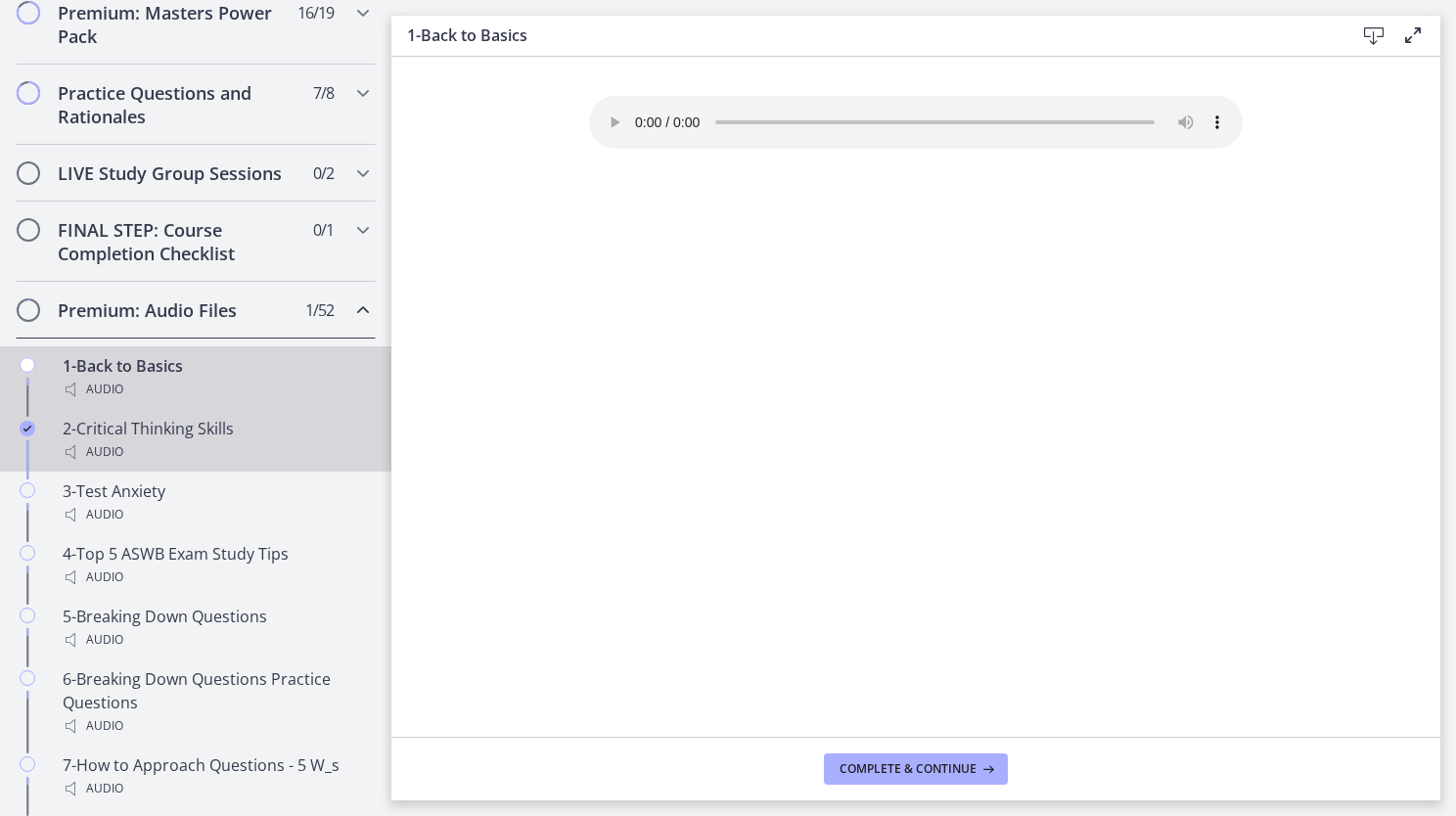 click on "2-Critical Thinking Skills
Audio" at bounding box center (215, 440) 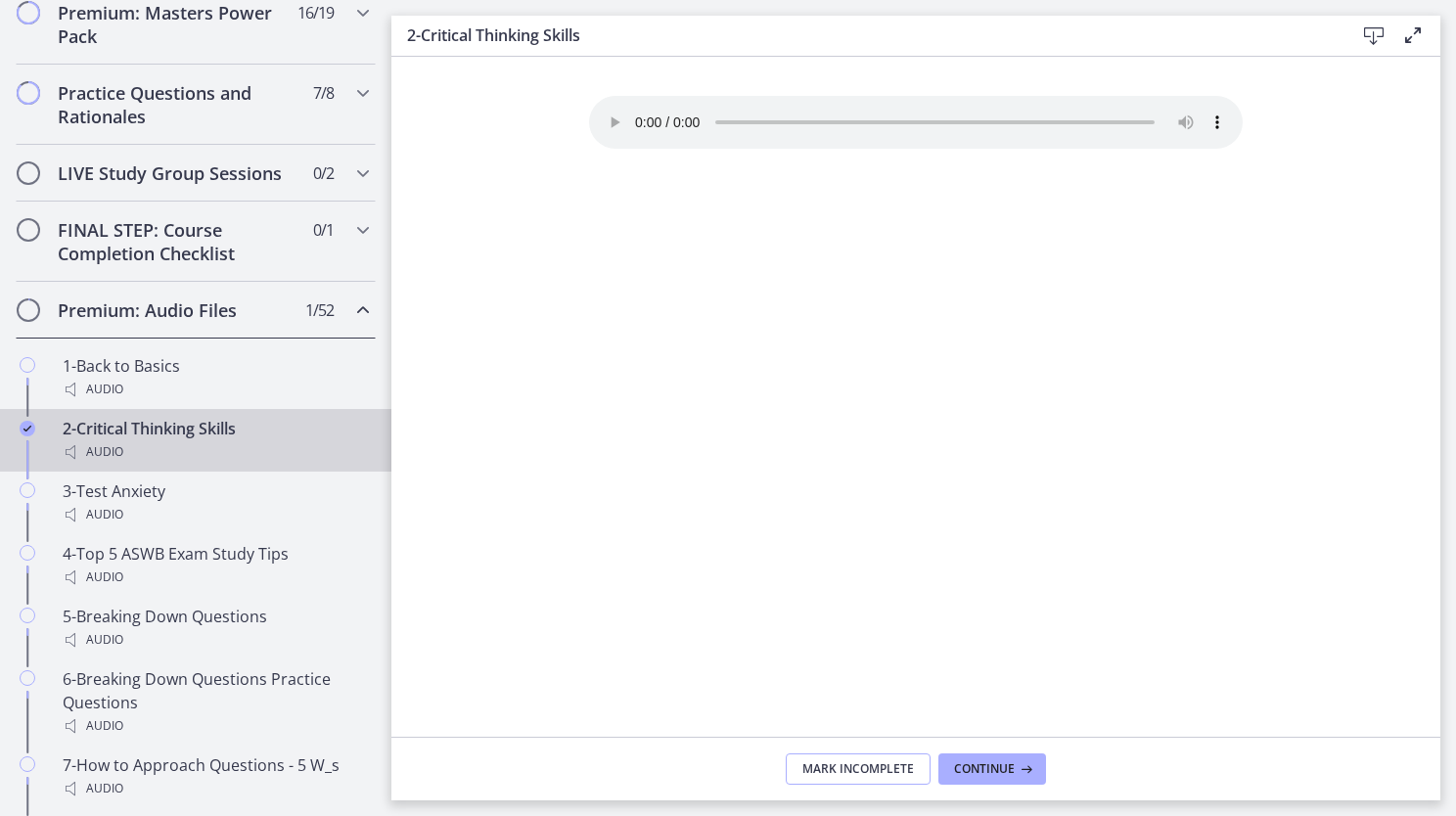 click on "Mark Incomplete" at bounding box center [858, 769] 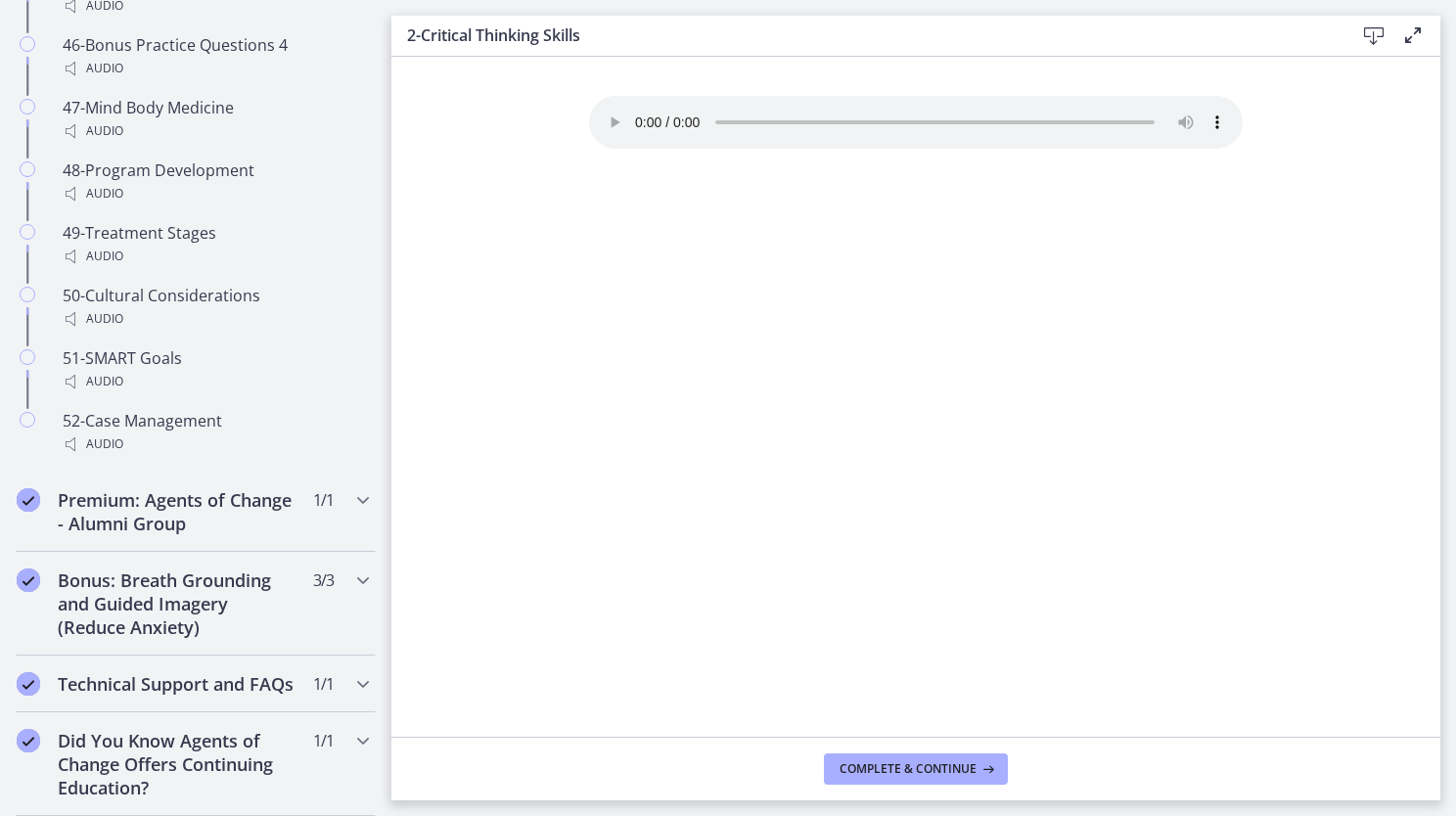 scroll, scrollTop: 4237, scrollLeft: 0, axis: vertical 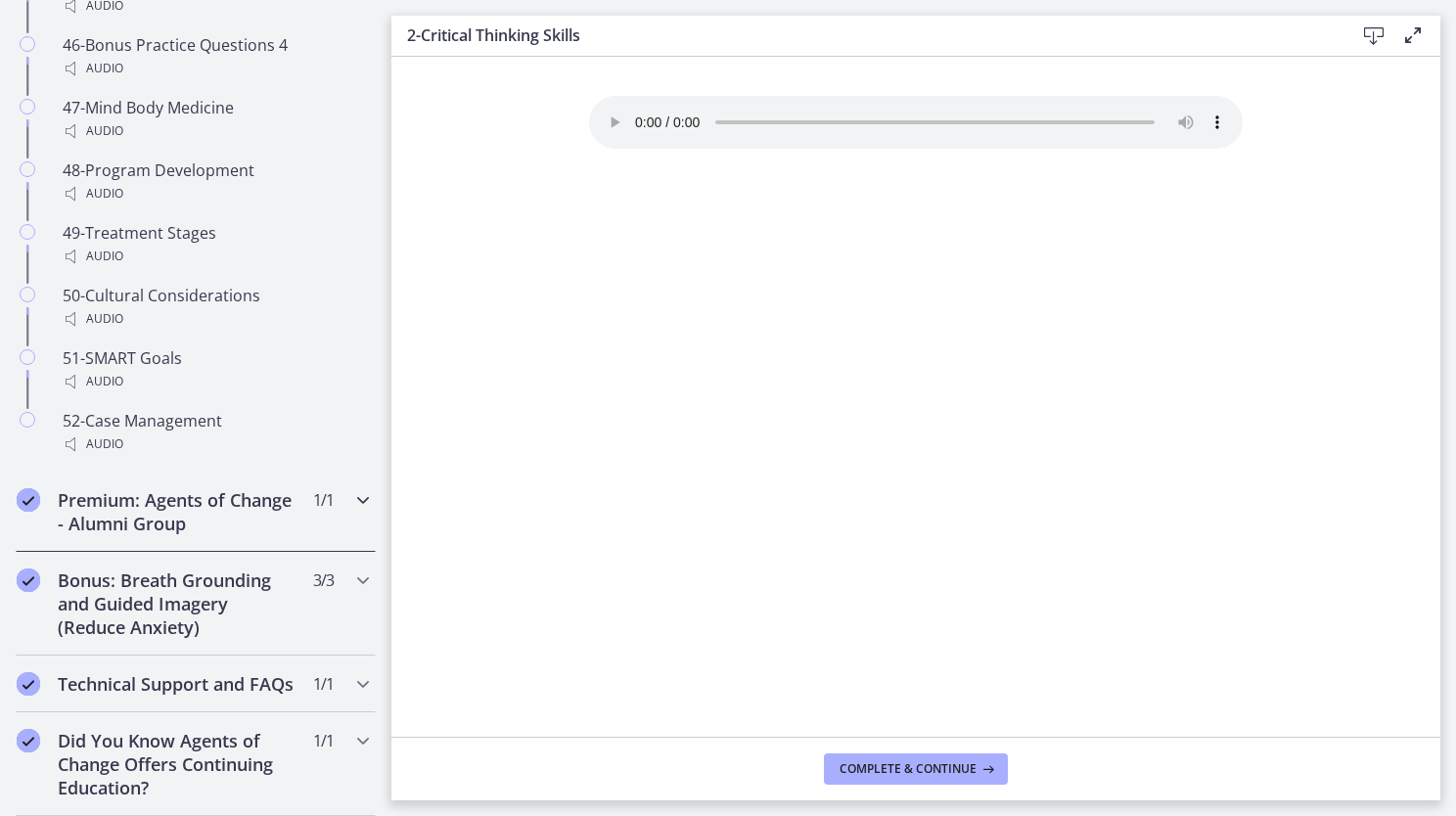 click on "Premium: Agents of Change - Alumni Group" at bounding box center (177, 512) 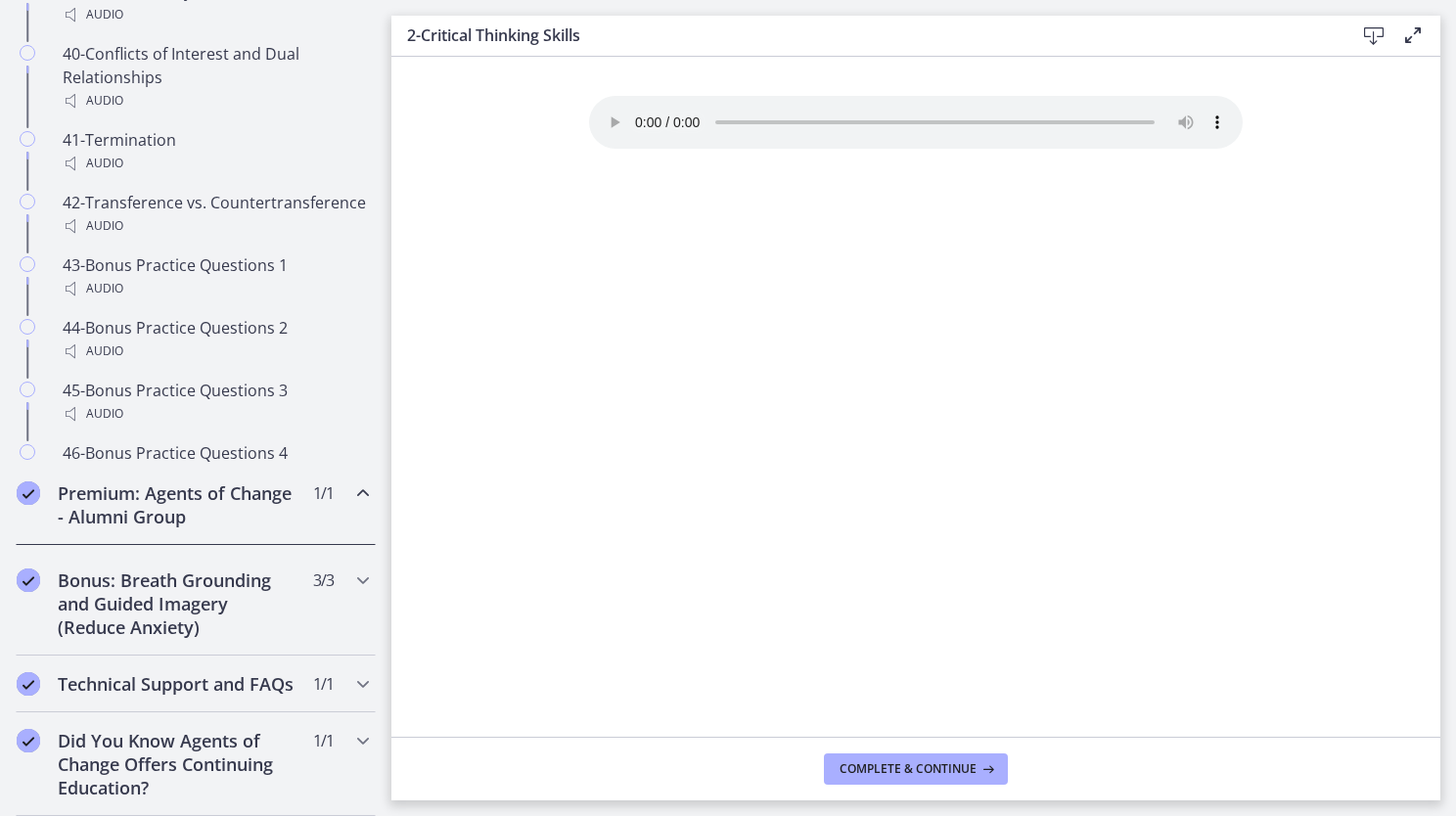 scroll, scrollTop: 949, scrollLeft: 0, axis: vertical 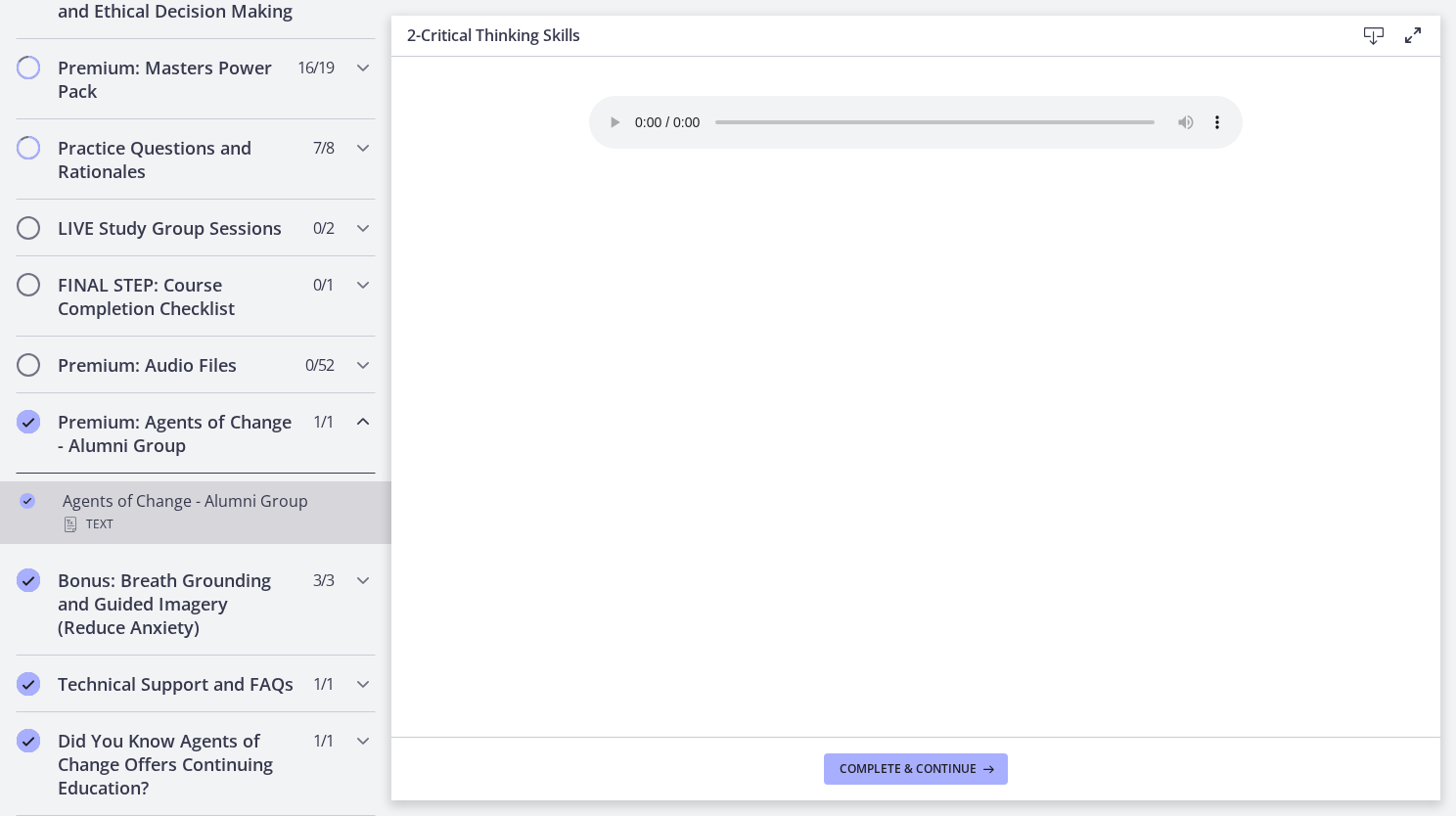 click on "Agents of Change - Alumni Group
Text" at bounding box center (215, 513) 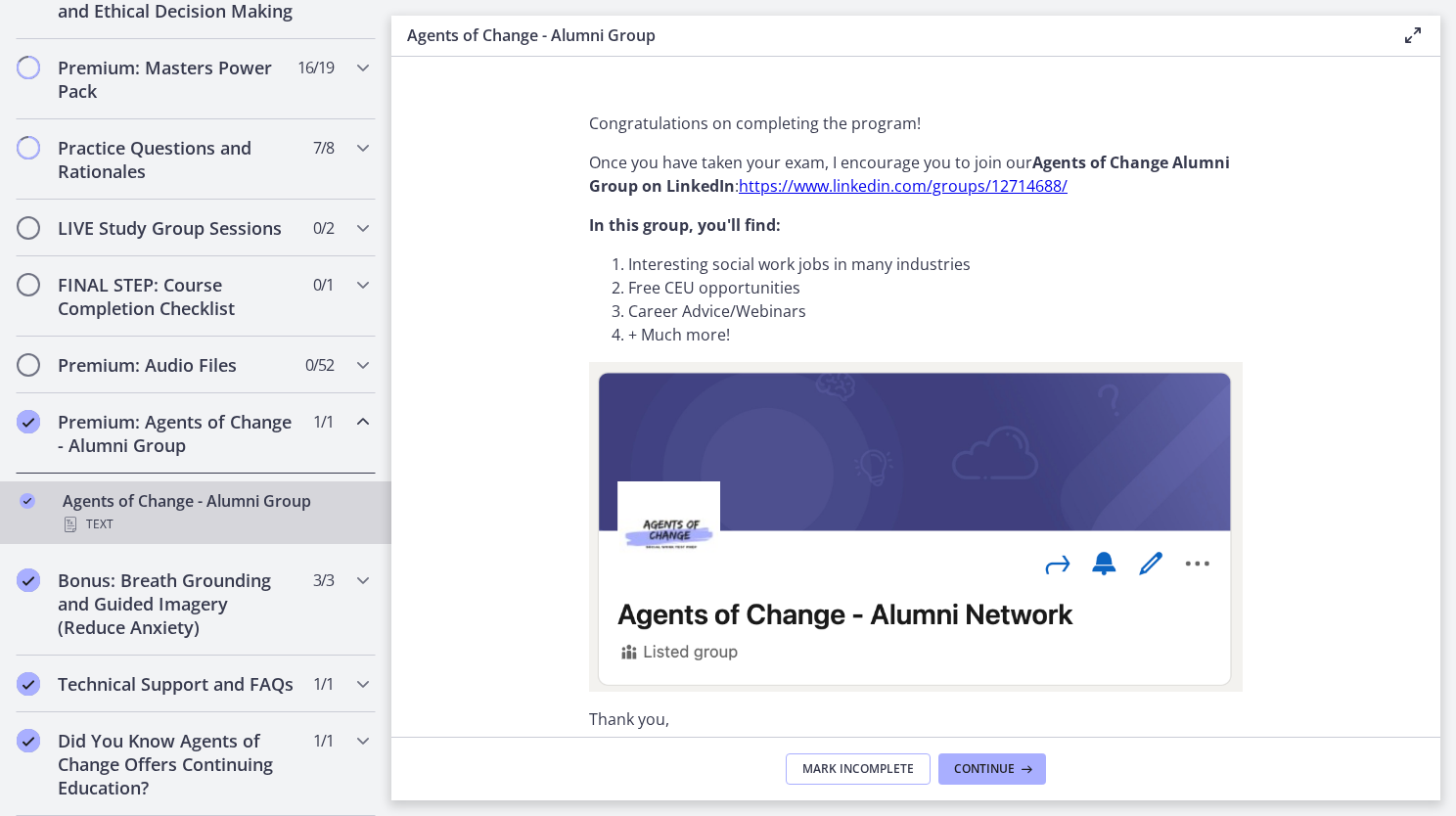 click on "Mark Incomplete" at bounding box center [858, 769] 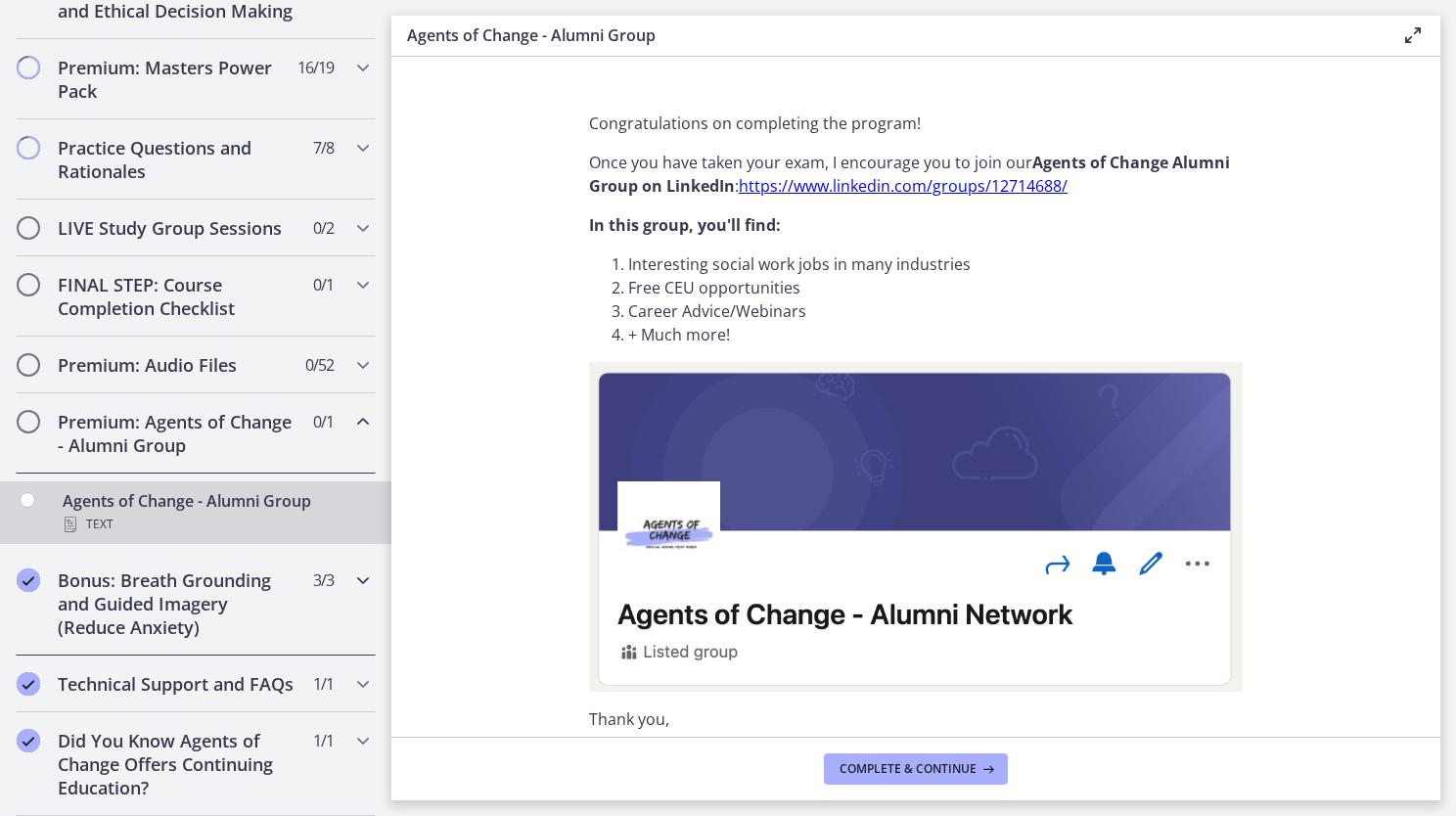 click on "Bonus: Breath Grounding and Guided Imagery (Reduce Anxiety)" at bounding box center (177, 604) 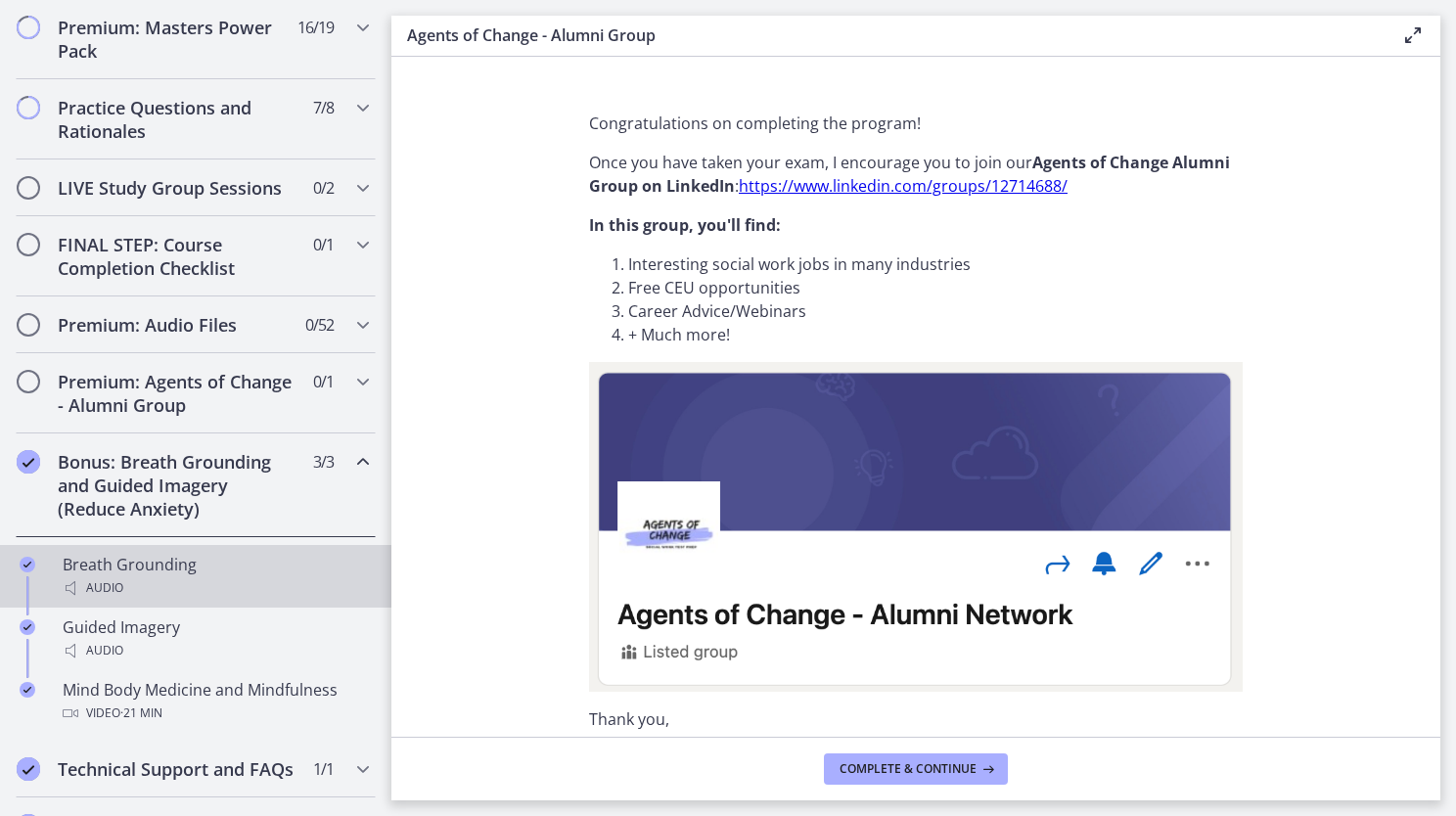 click on "Breath Grounding
Audio" at bounding box center [215, 576] 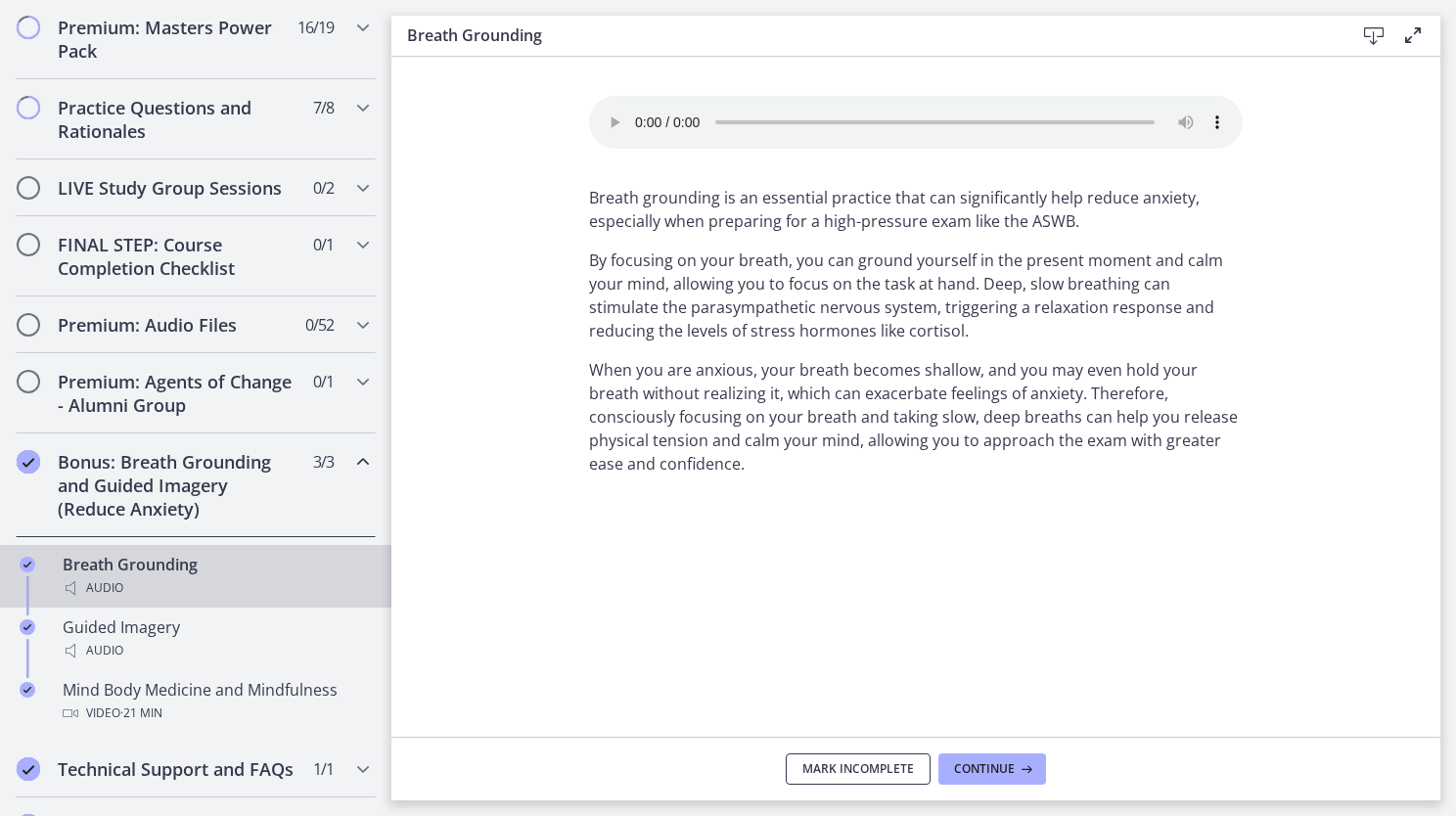 drag, startPoint x: 835, startPoint y: 762, endPoint x: 880, endPoint y: 831, distance: 82.377181 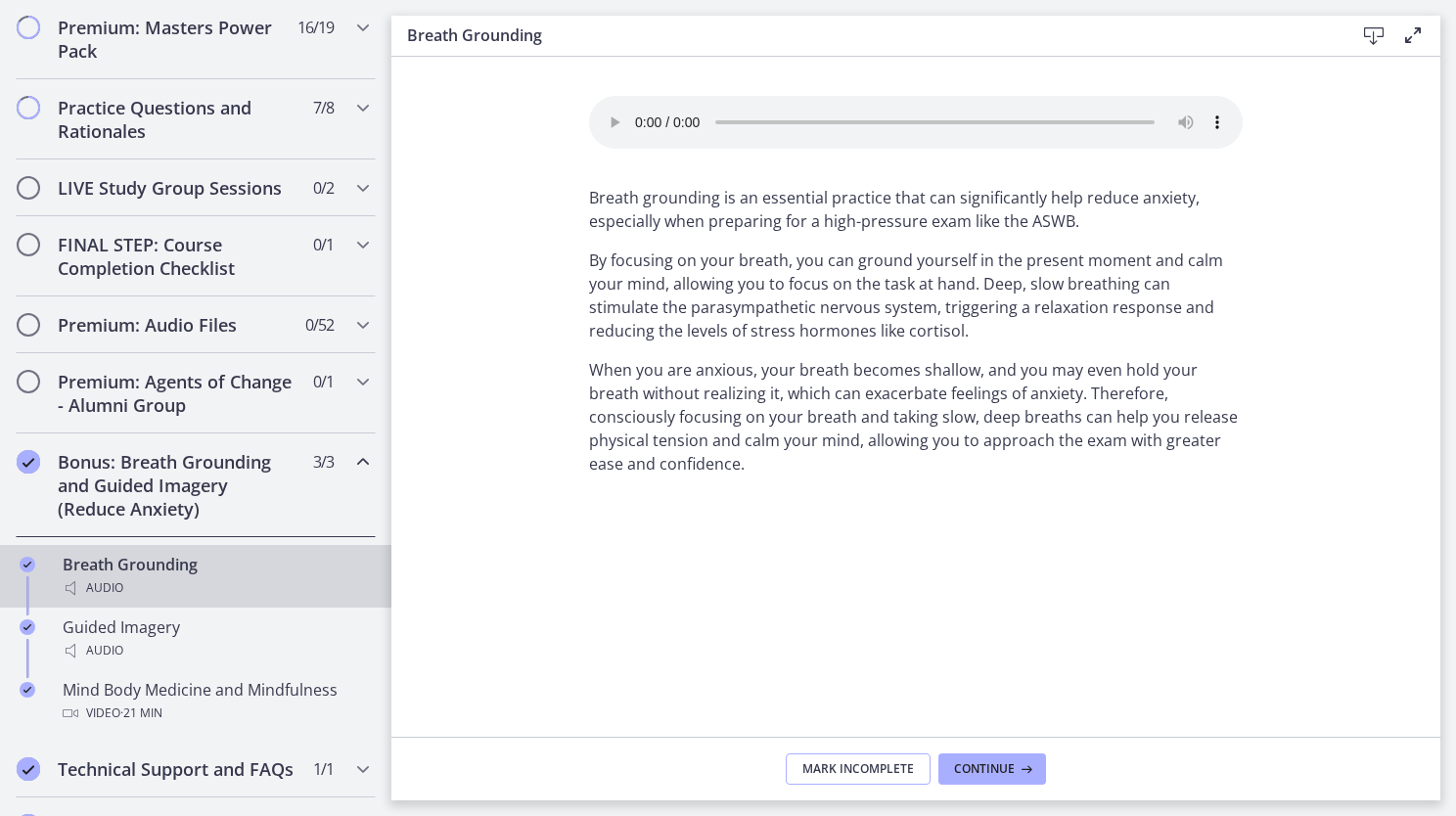 click on "Mark Incomplete" at bounding box center [858, 769] 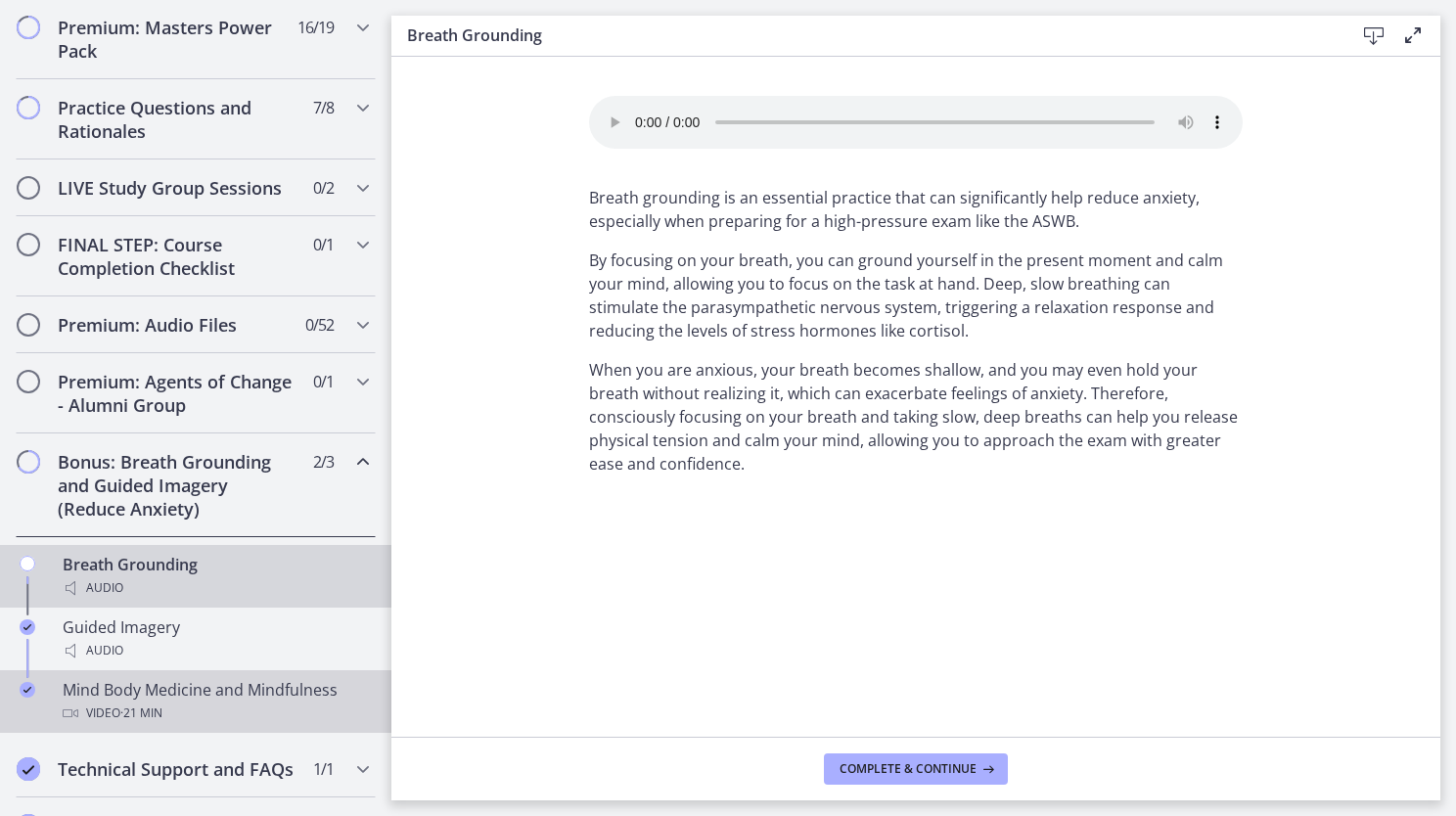 click on "Video
·  21 min" at bounding box center (215, 713) 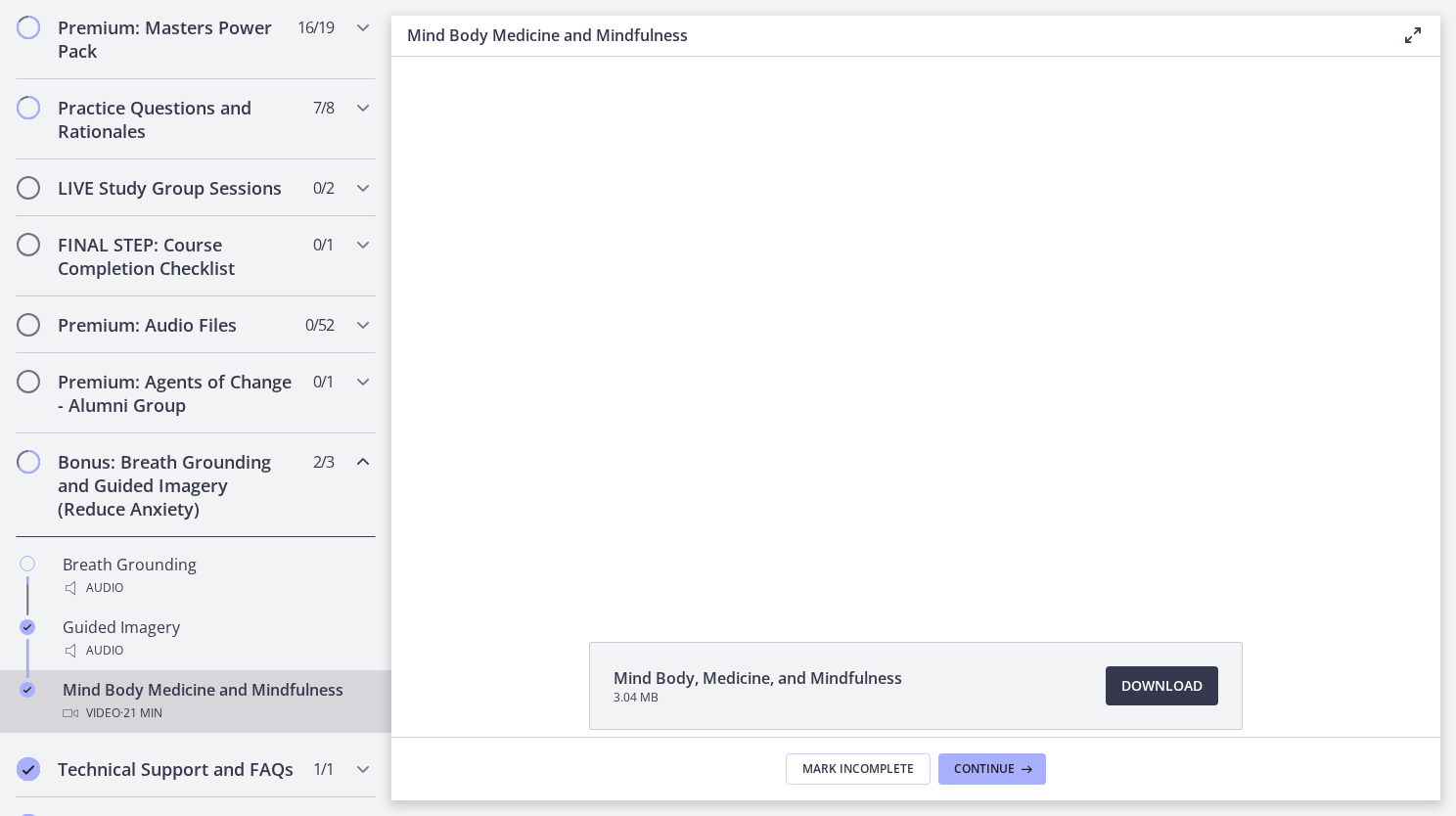 scroll, scrollTop: 0, scrollLeft: 0, axis: both 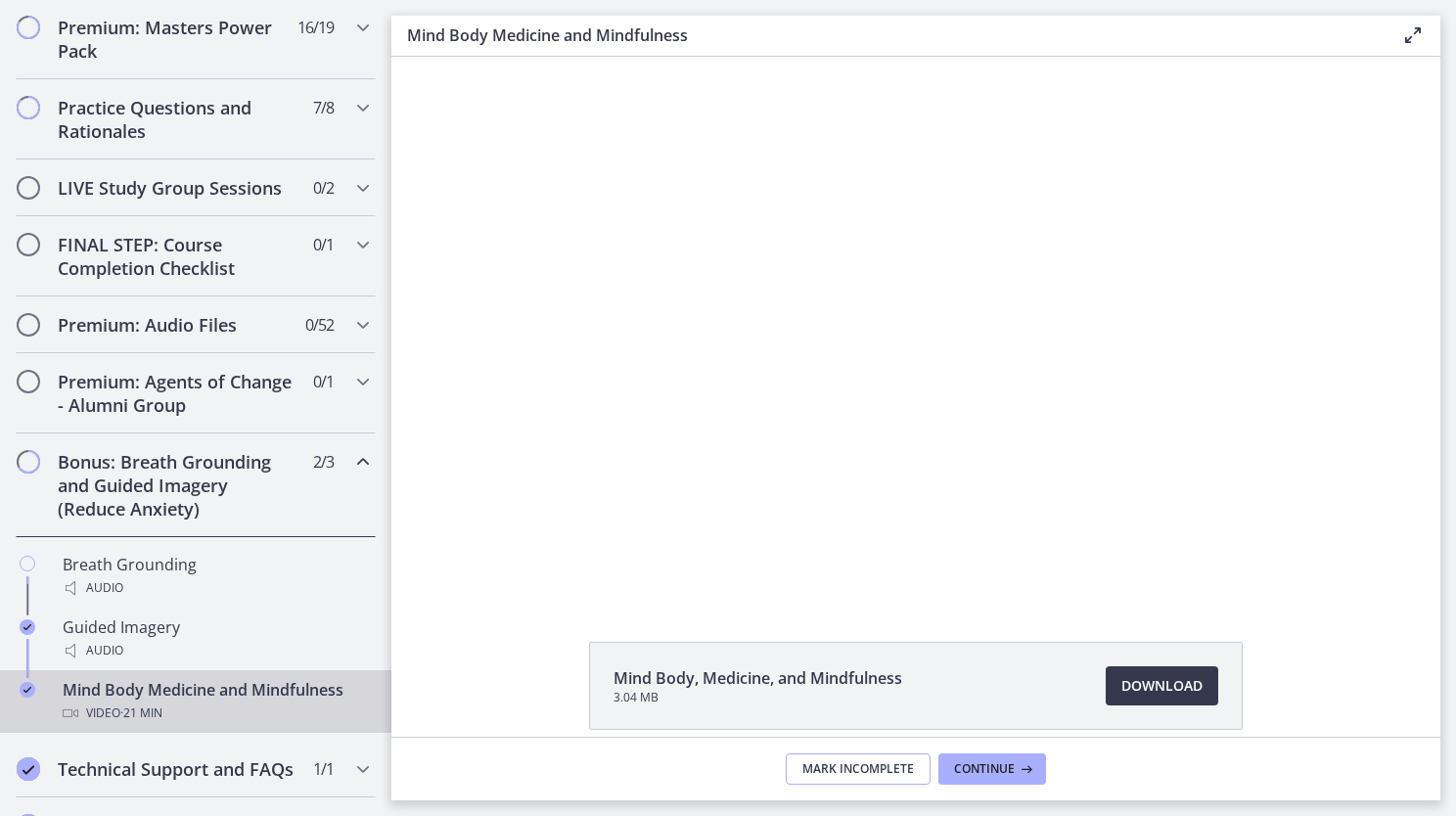 click on "Mark Incomplete" at bounding box center (858, 769) 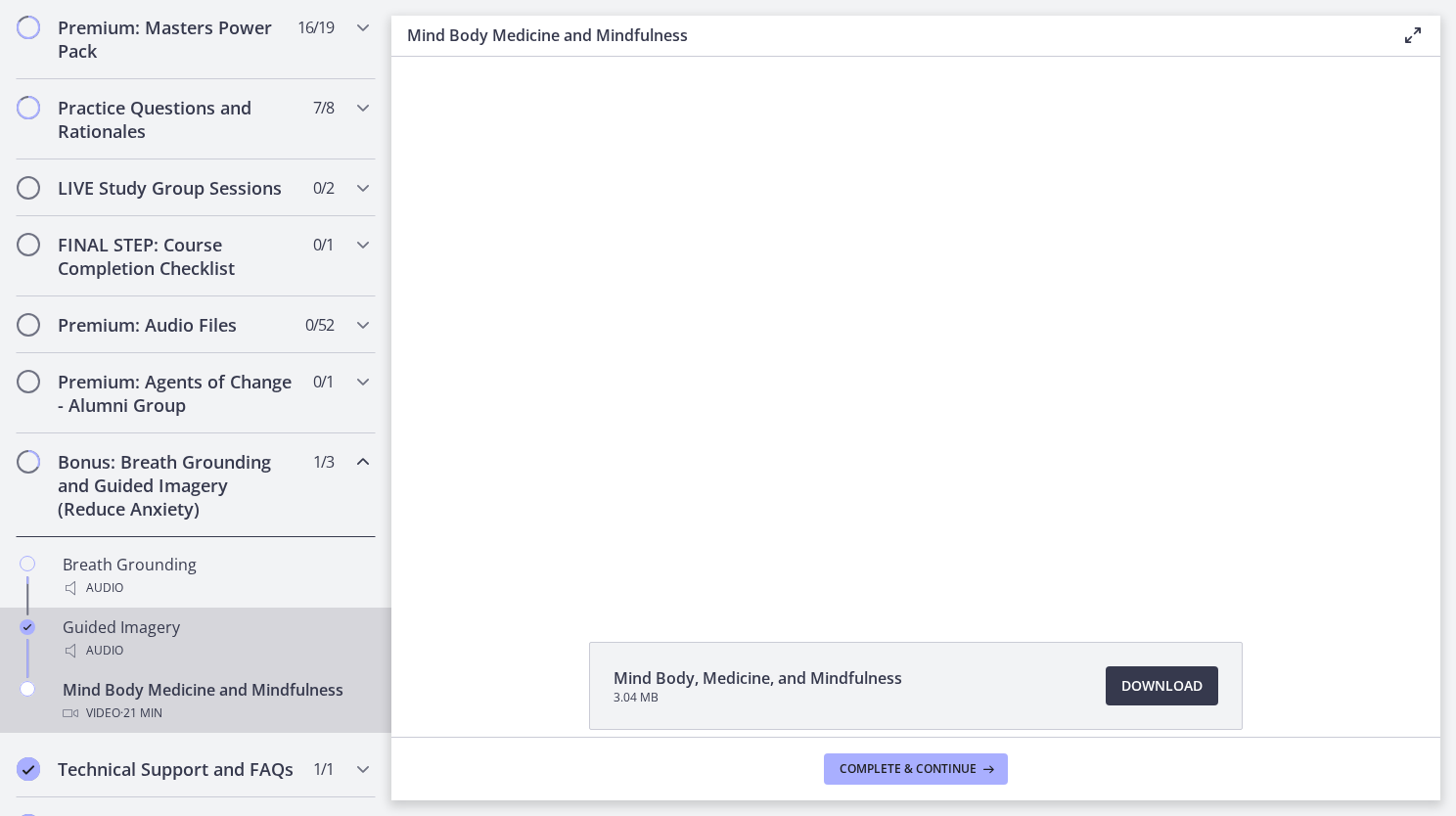 click on "Audio" at bounding box center [215, 651] 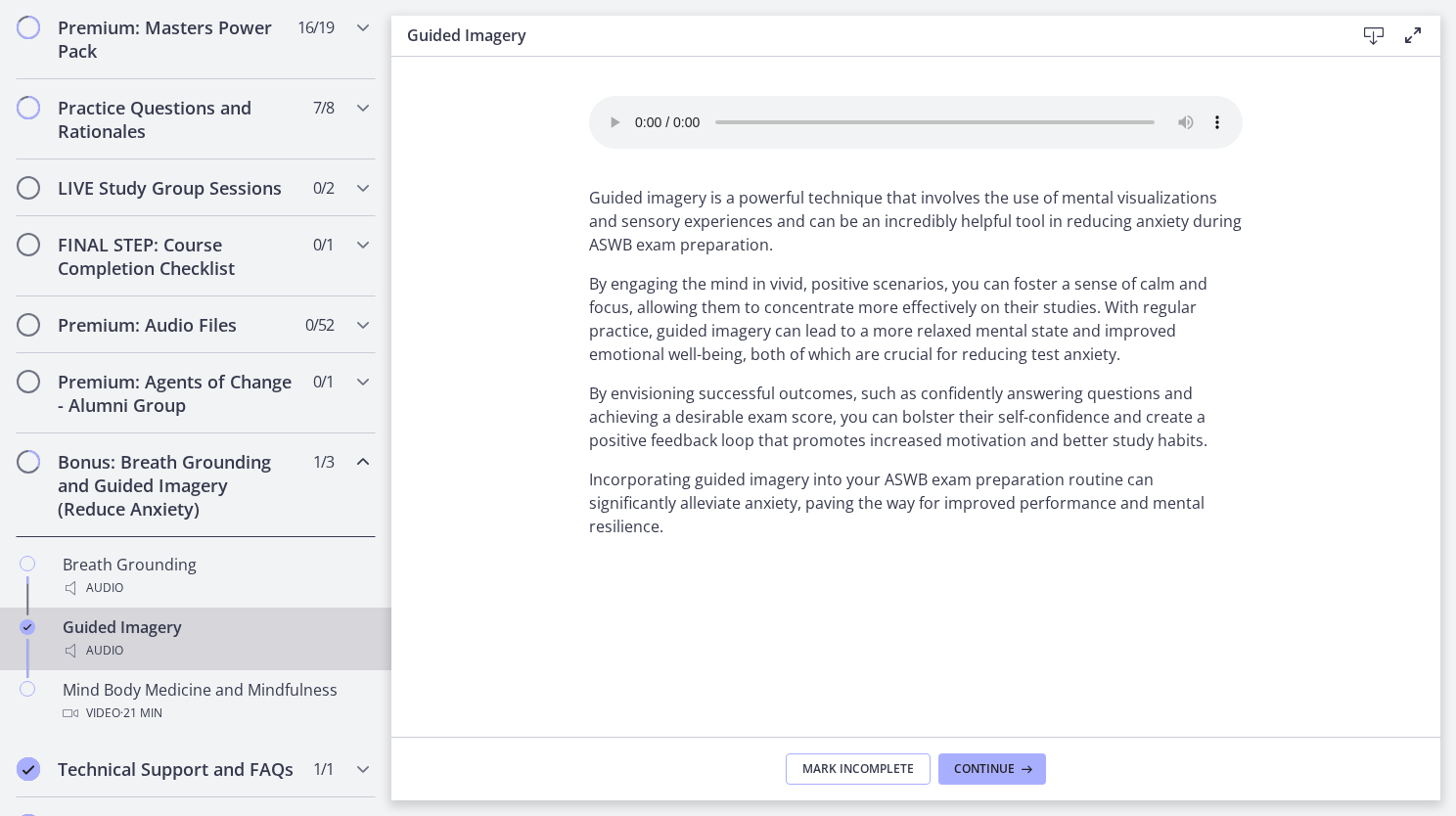 click on "Mark Incomplete" at bounding box center [858, 769] 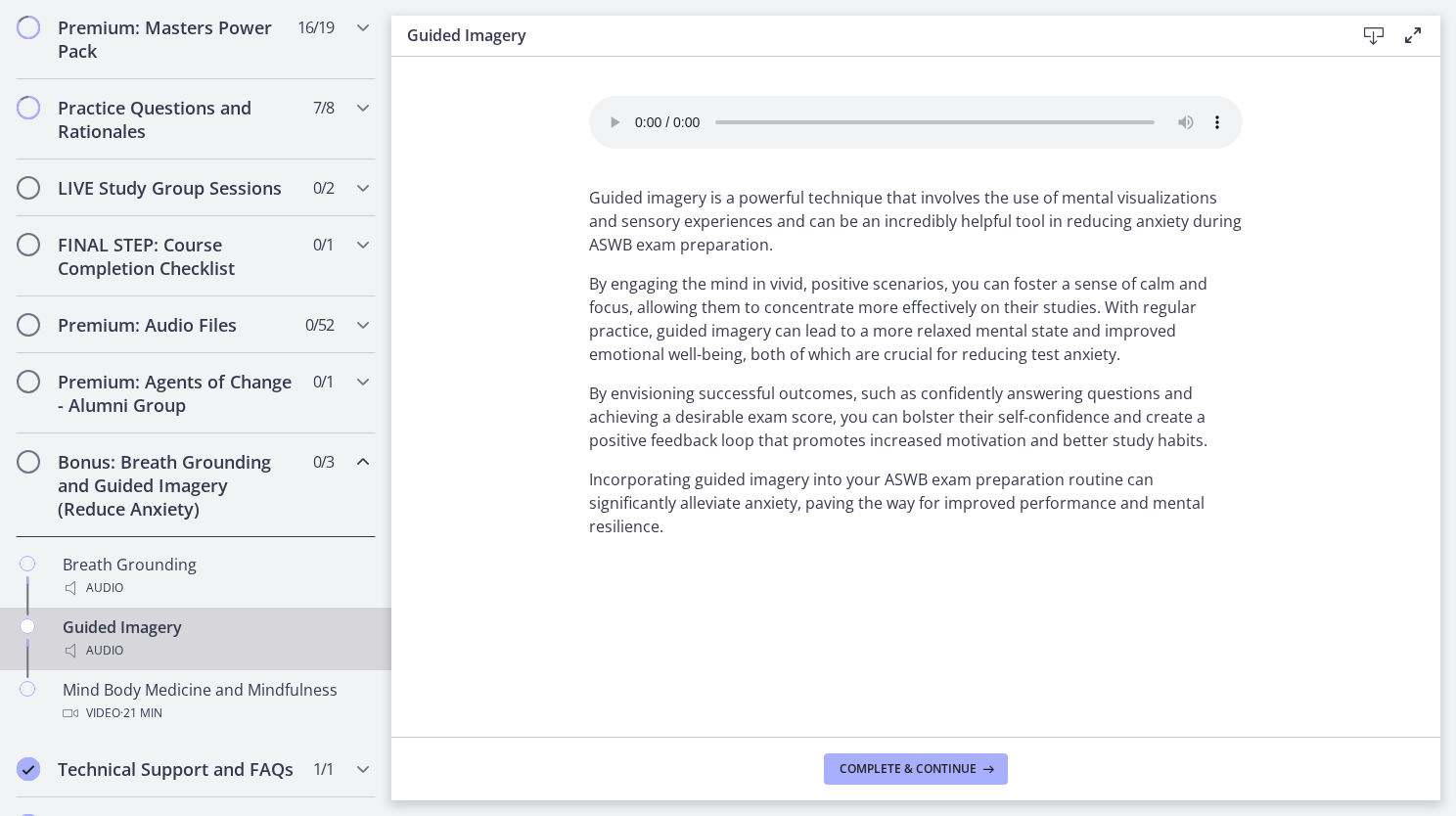 click on "Your browser doesn't support the audio element. Download it
here
Guided imagery is a powerful technique that involves the use of mental visualizations and sensory experiences and can be an incredibly helpful tool in reducing anxiety during ASWB exam preparation.  By engaging the mind in vivid, positive scenarios, you can foster a sense of calm and focus, allowing them to concentrate more effectively on their studies. With regular practice, guided imagery can lead to a more relaxed mental state and improved emotional well-being, both of which are crucial for reducing test anxiety.  By envisioning successful outcomes, such as confidently answering questions and achieving a desirable exam score, you can bolster their self-confidence and create a positive feedback loop that promotes increased motivation and better study habits." 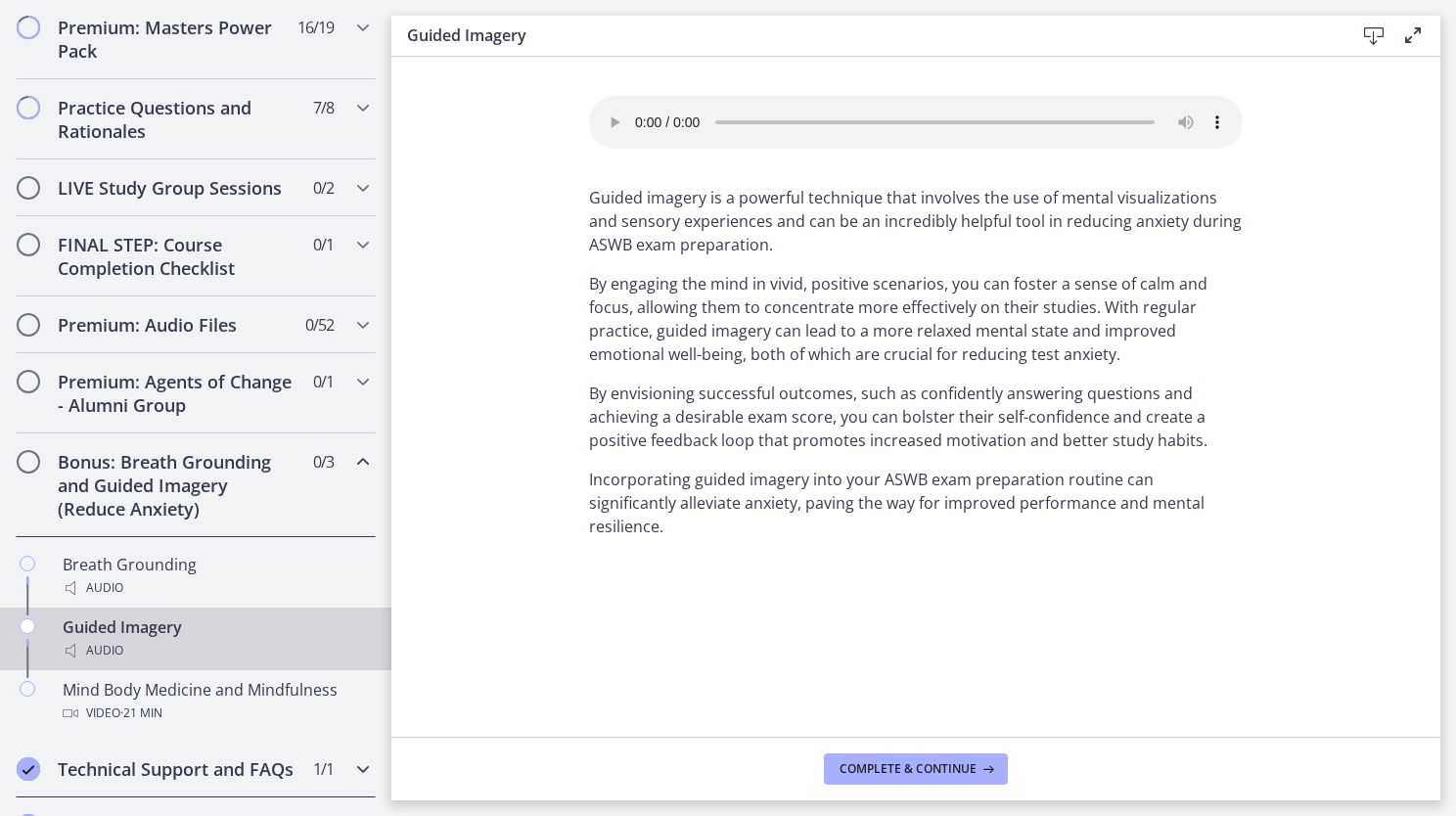 click on "Technical Support and FAQs" at bounding box center (177, 769) 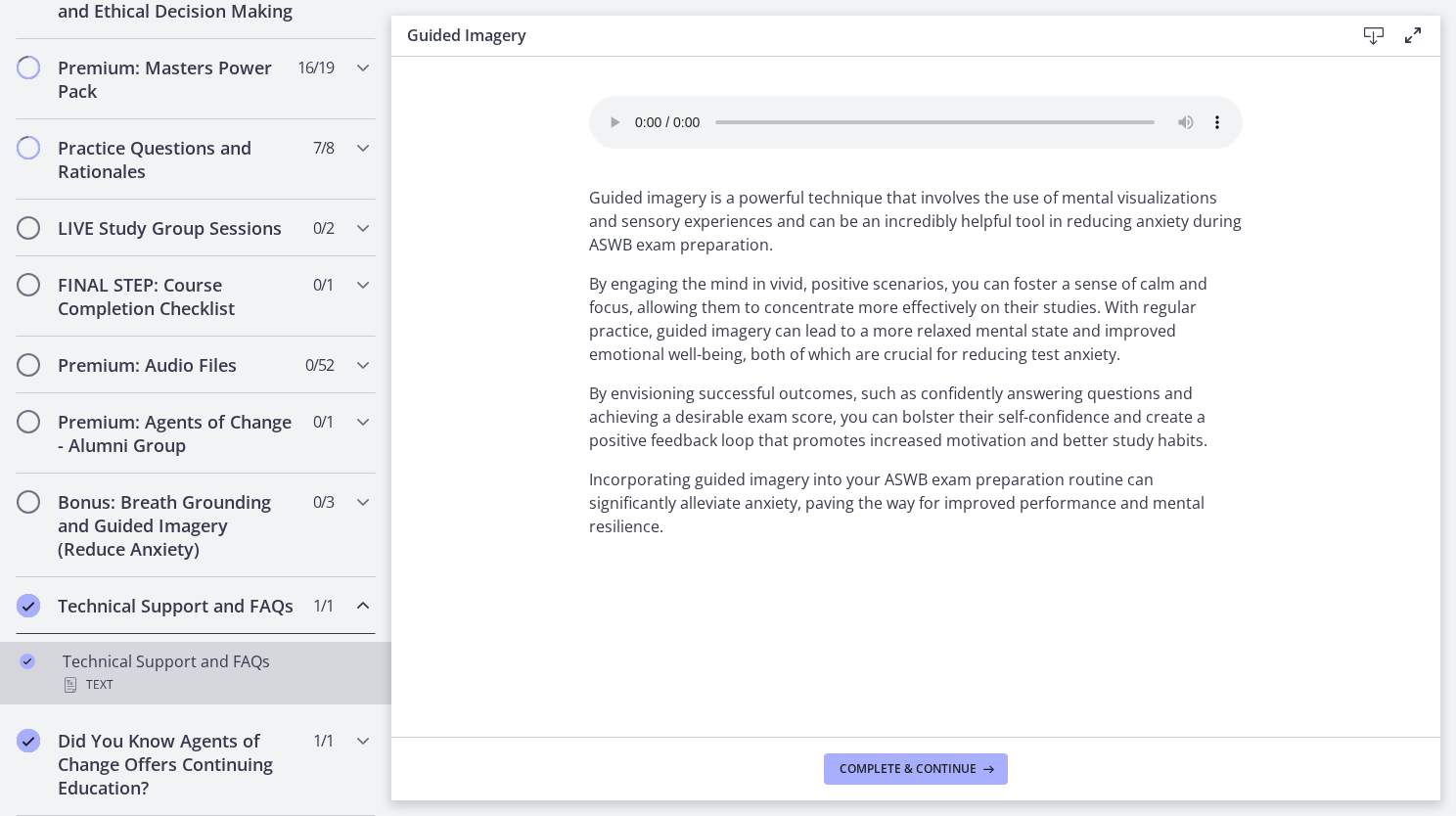 click on "Text" at bounding box center [215, 685] 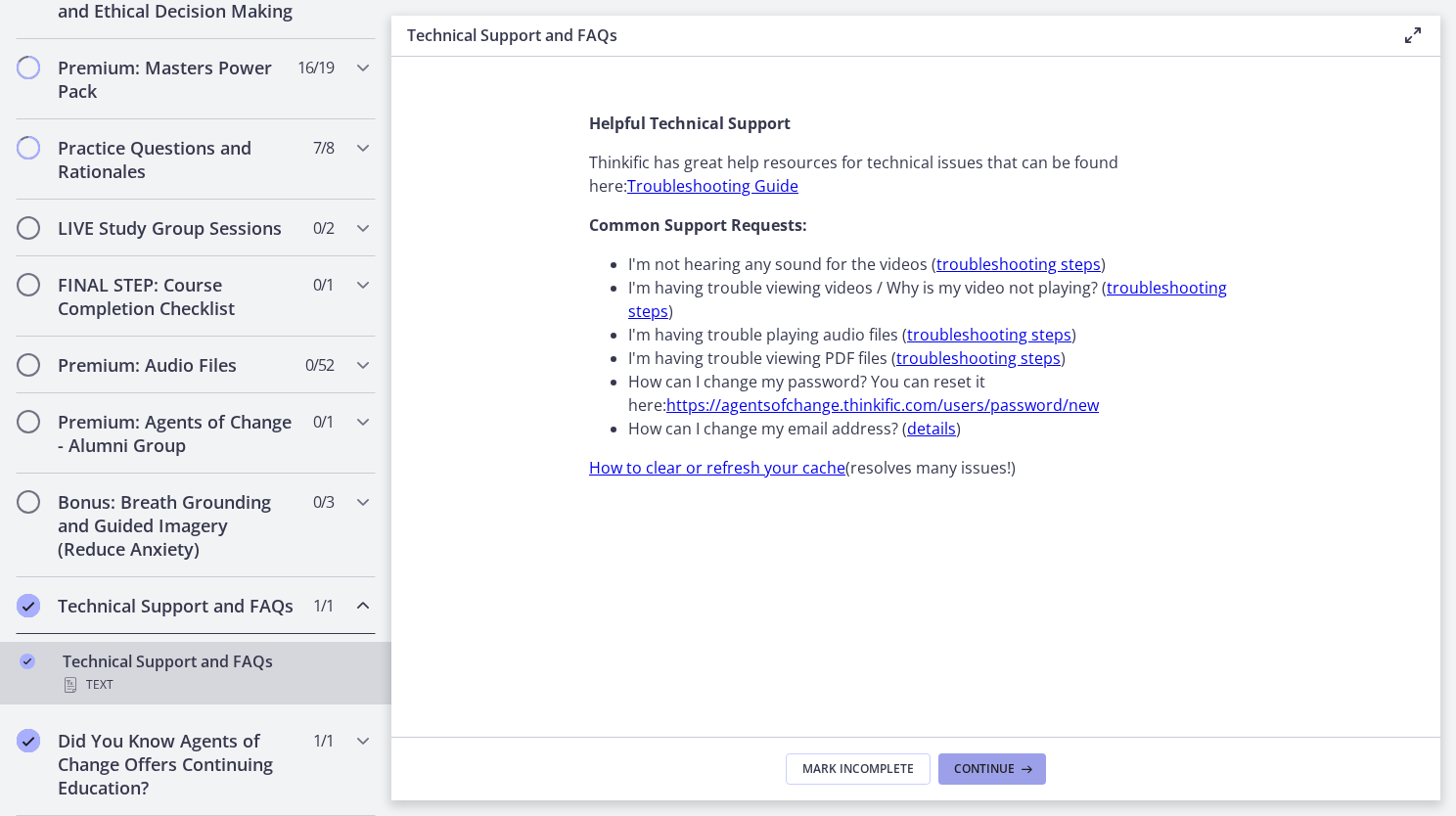 scroll, scrollTop: 0, scrollLeft: 0, axis: both 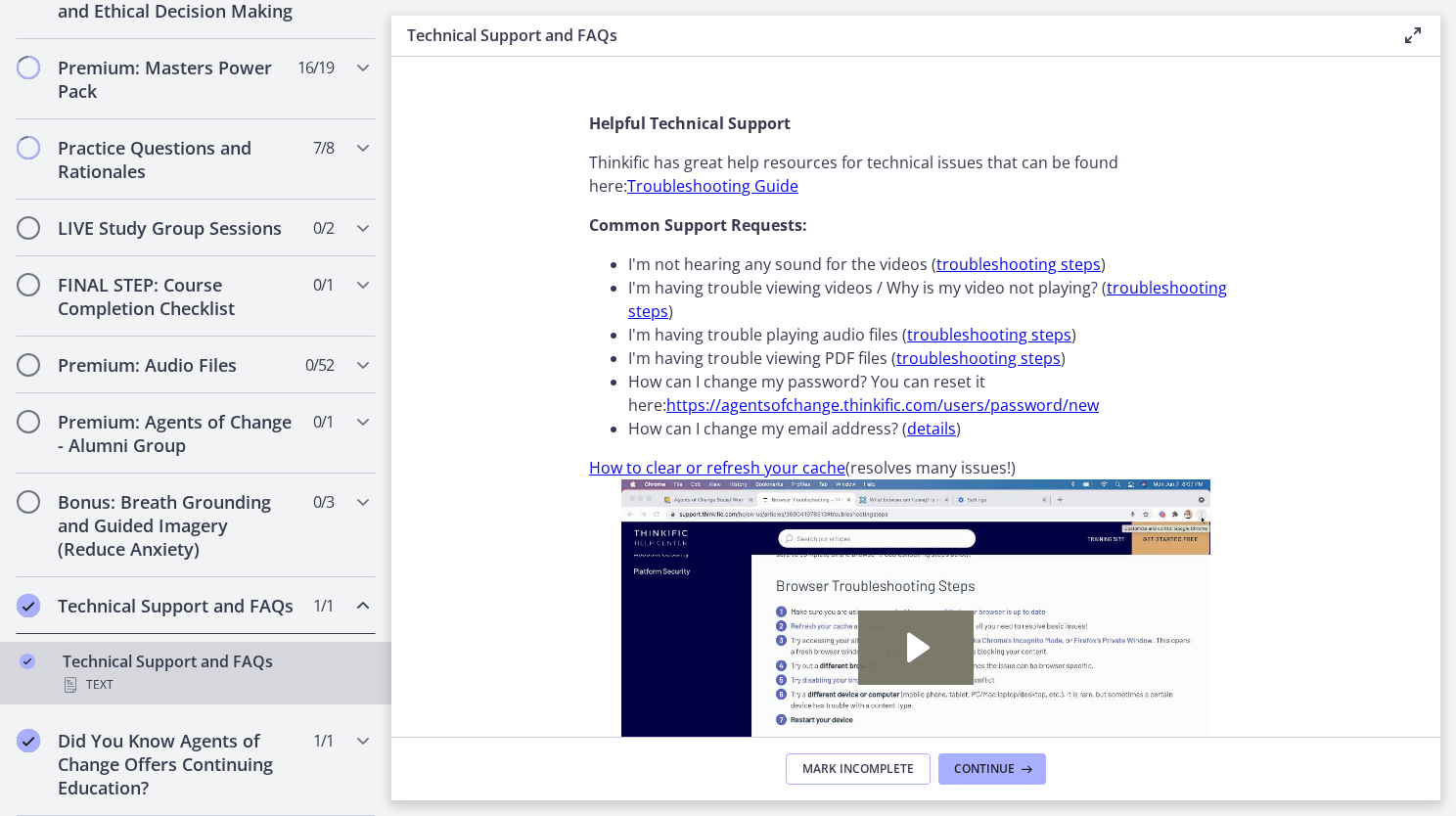 click on "Mark Incomplete" at bounding box center [858, 769] 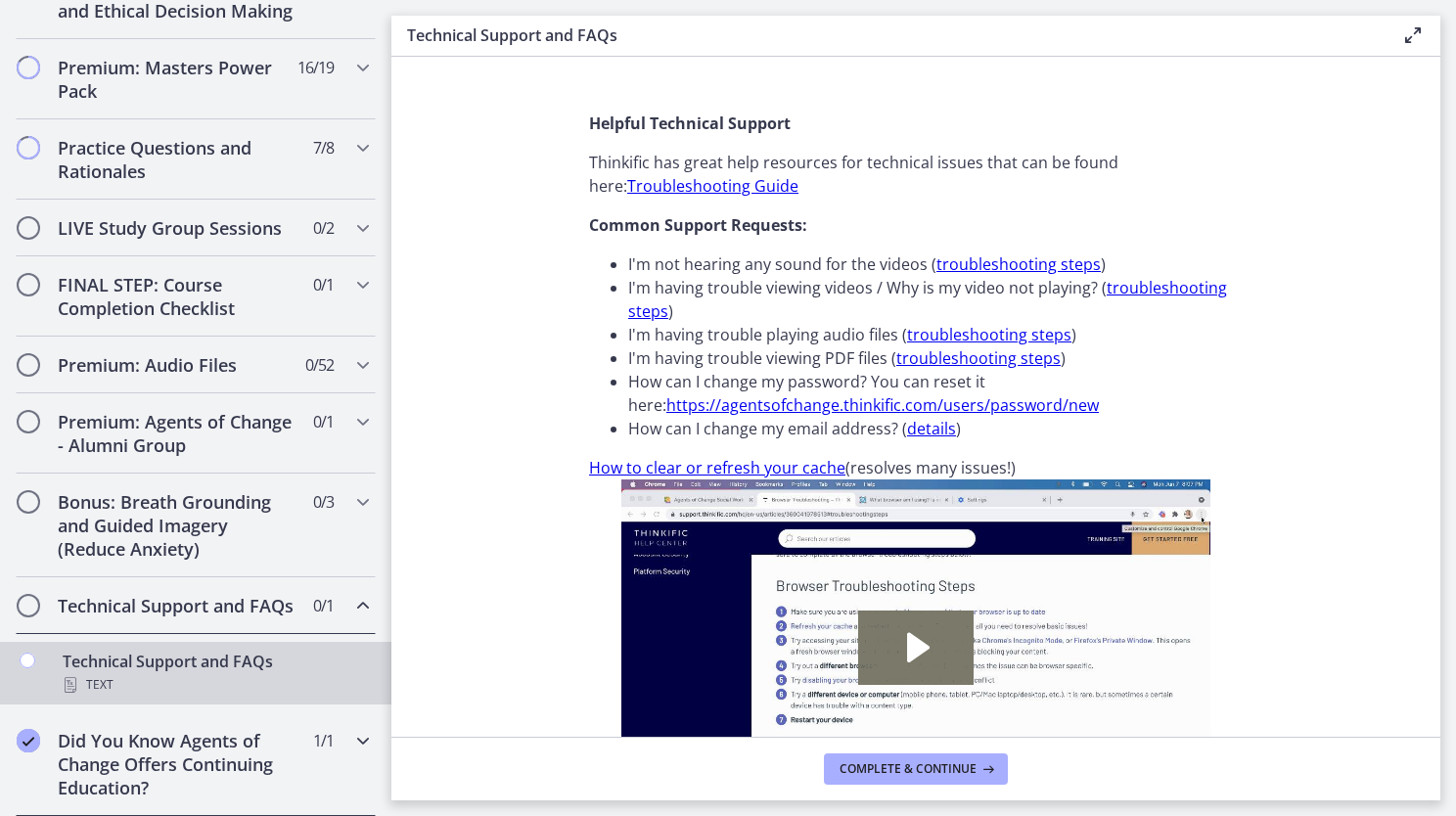 click on "Did You Know Agents of Change Offers Continuing Education?" at bounding box center [177, 764] 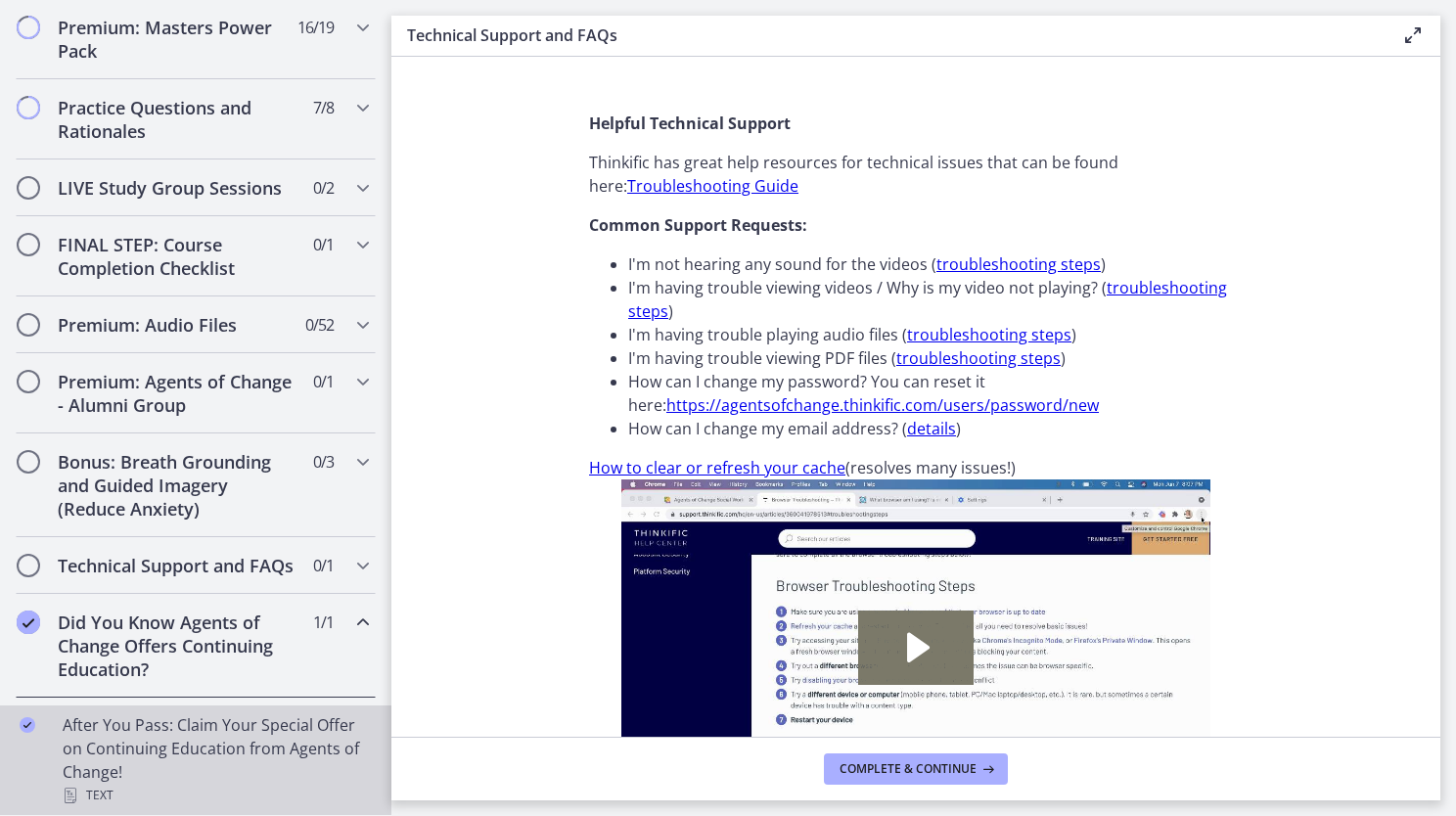 click on "After You Pass: Claim Your Special Offer on Continuing Education from Agents of Change!
Text" at bounding box center [215, 760] 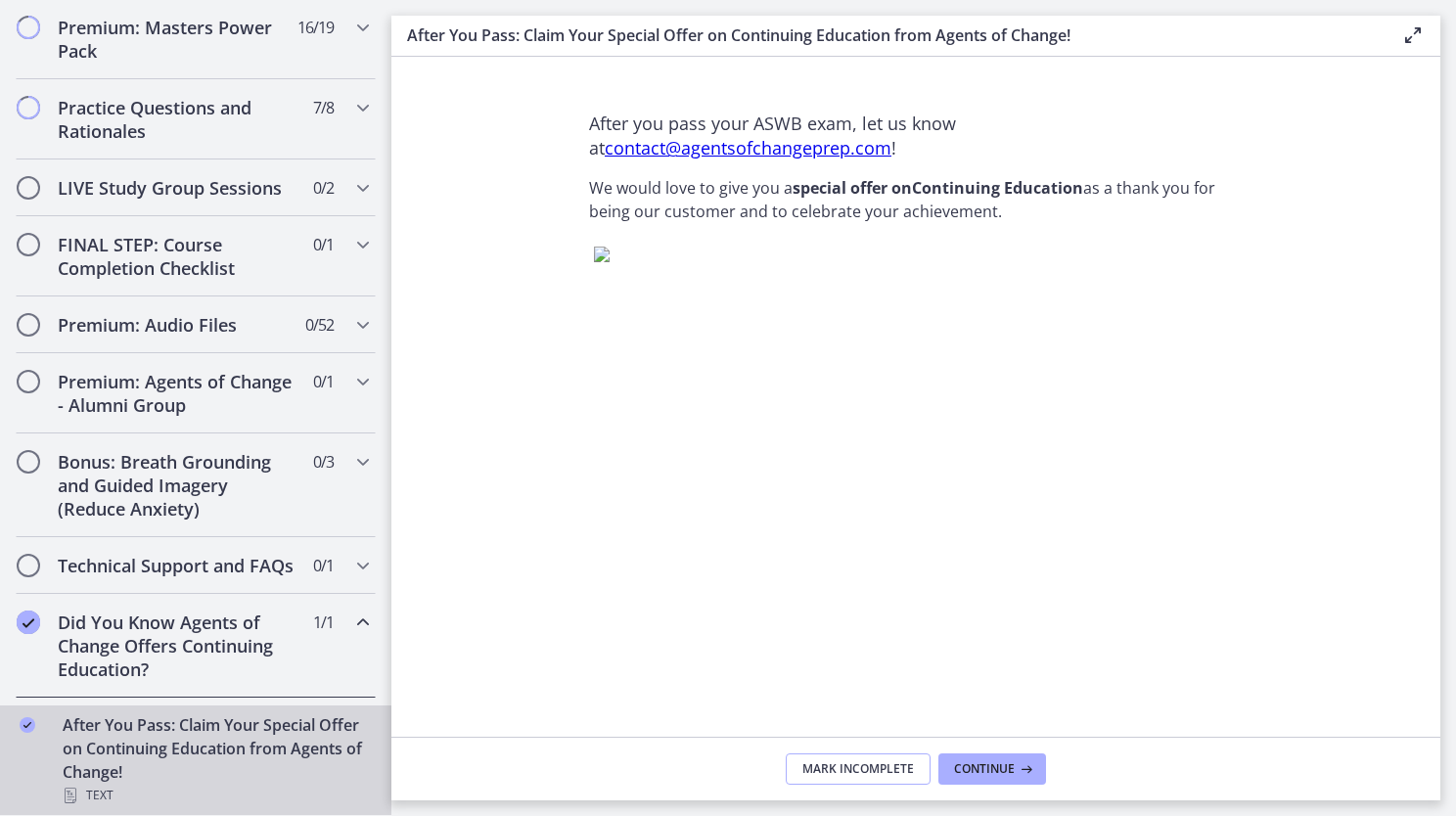 click on "Mark Incomplete" at bounding box center (858, 769) 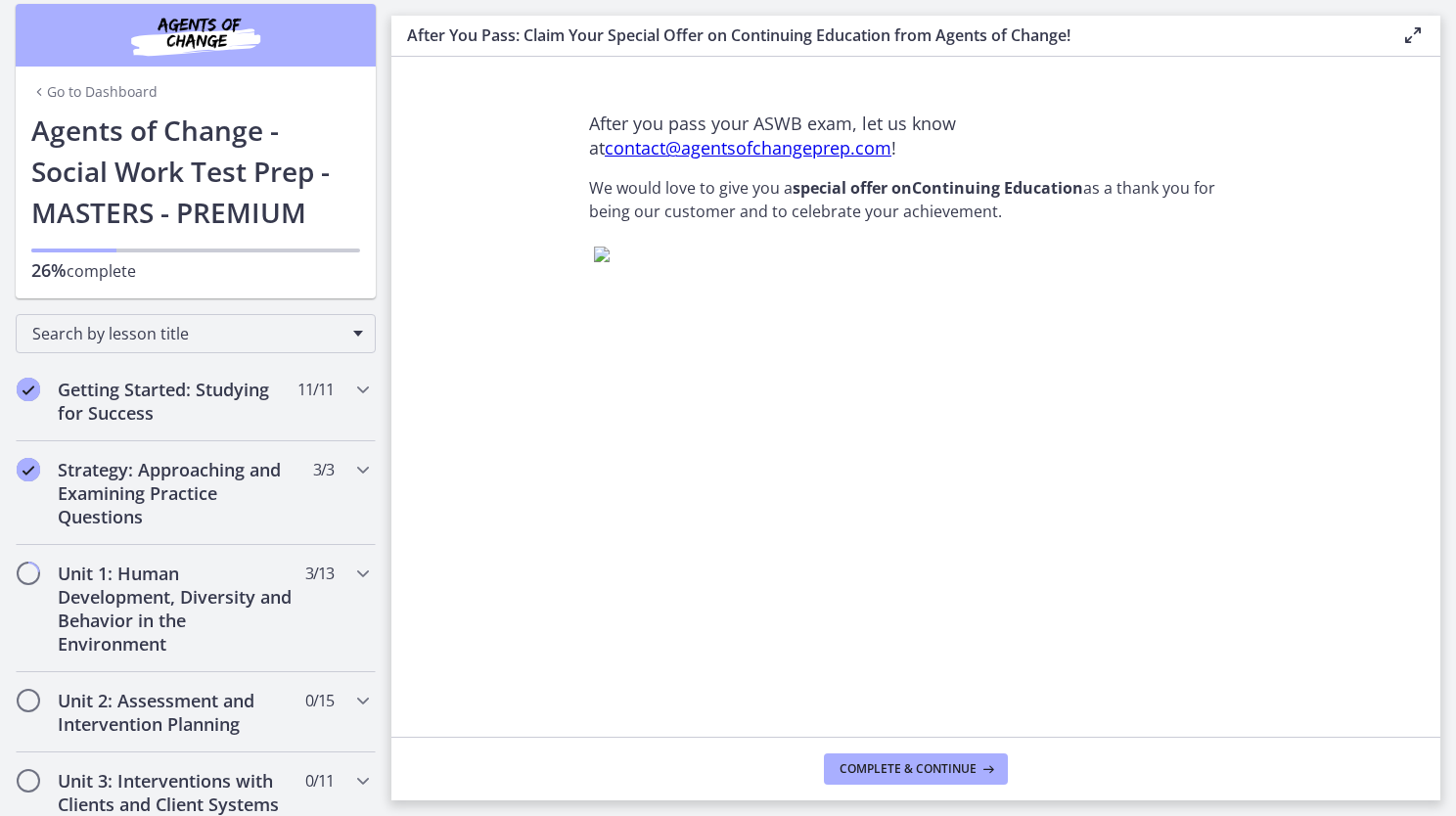 scroll, scrollTop: 0, scrollLeft: 0, axis: both 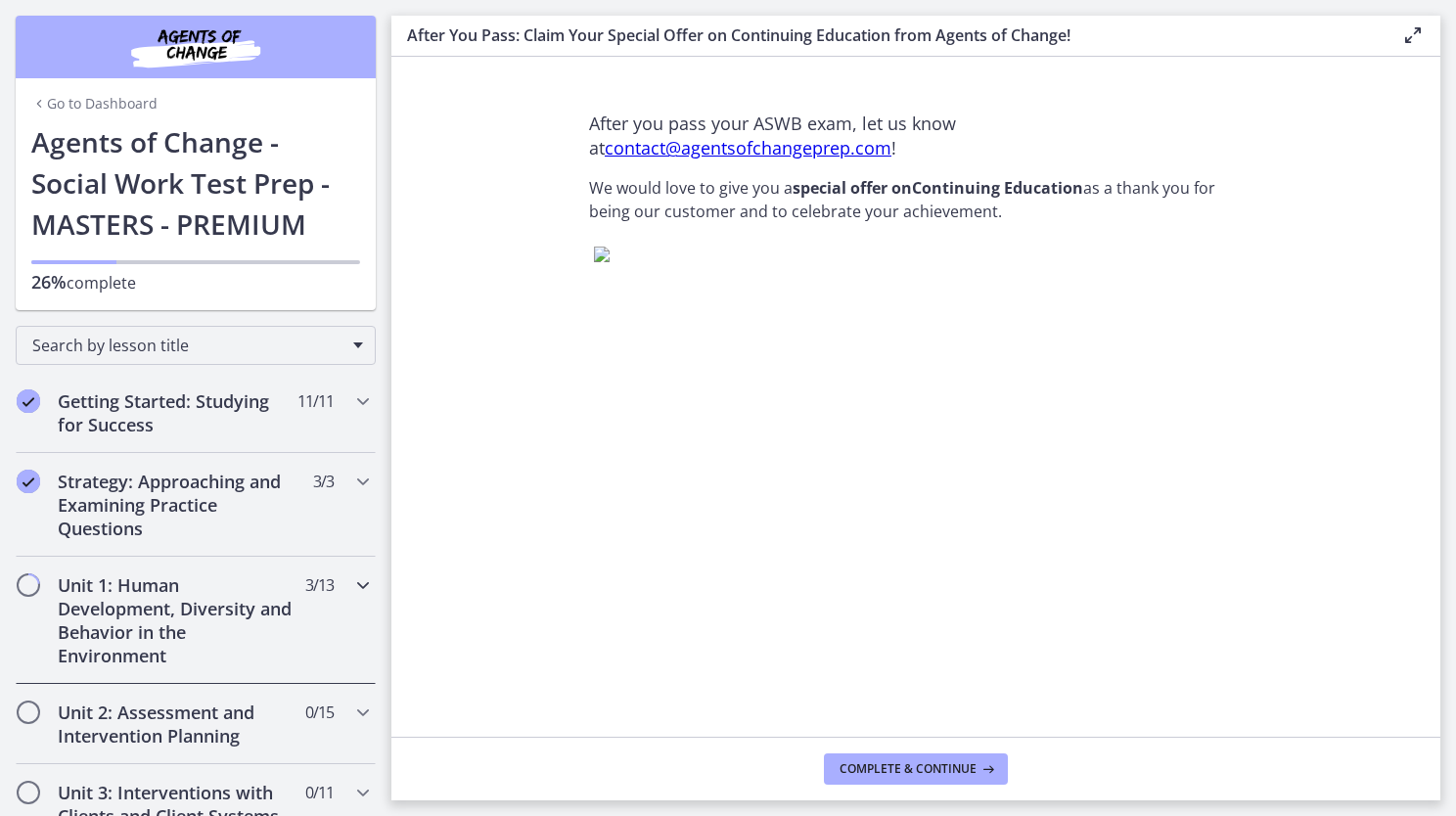 click on "Unit 1: Human Development, Diversity and Behavior in the Environment" at bounding box center [177, 620] 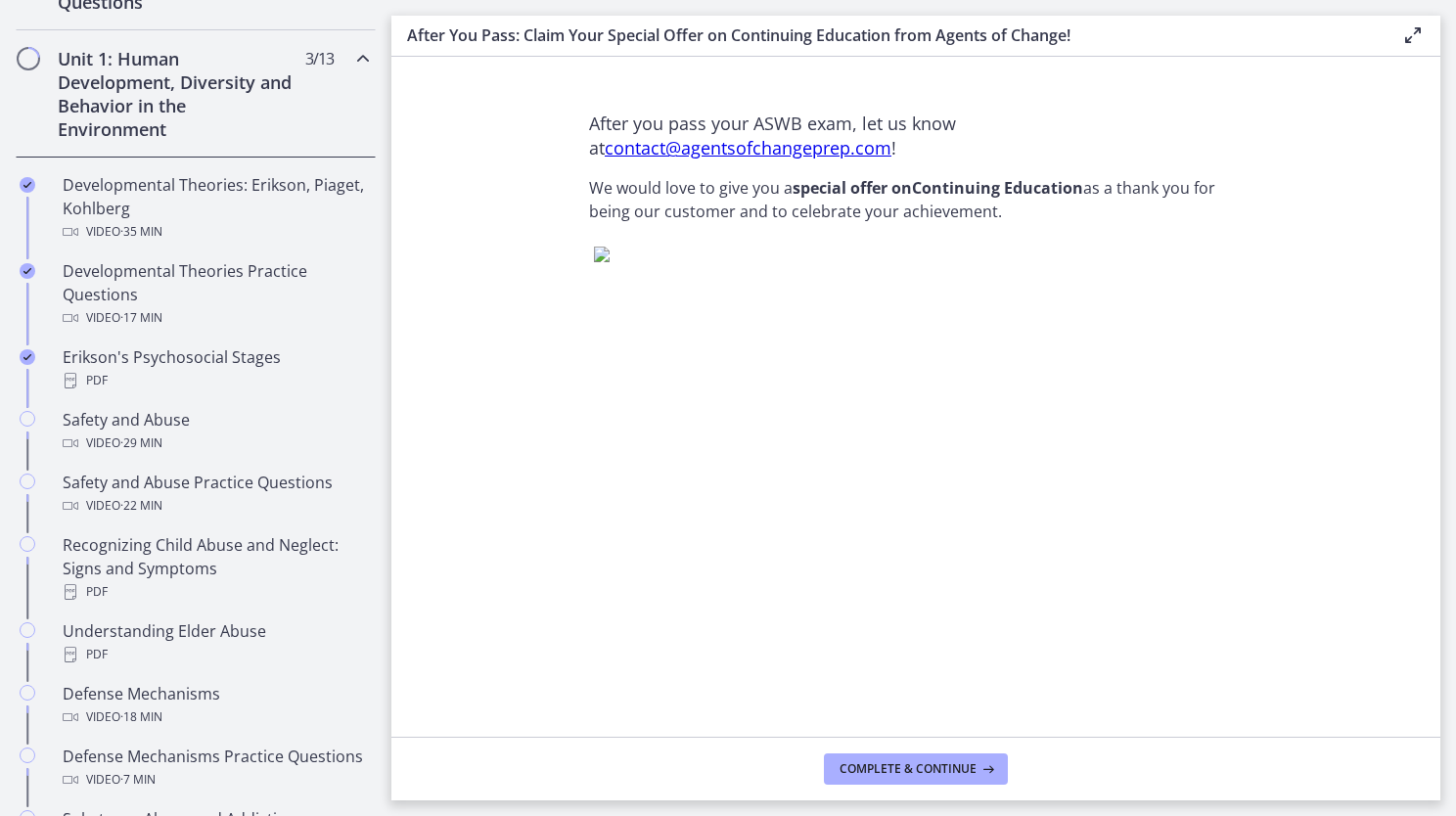 scroll, scrollTop: 528, scrollLeft: 0, axis: vertical 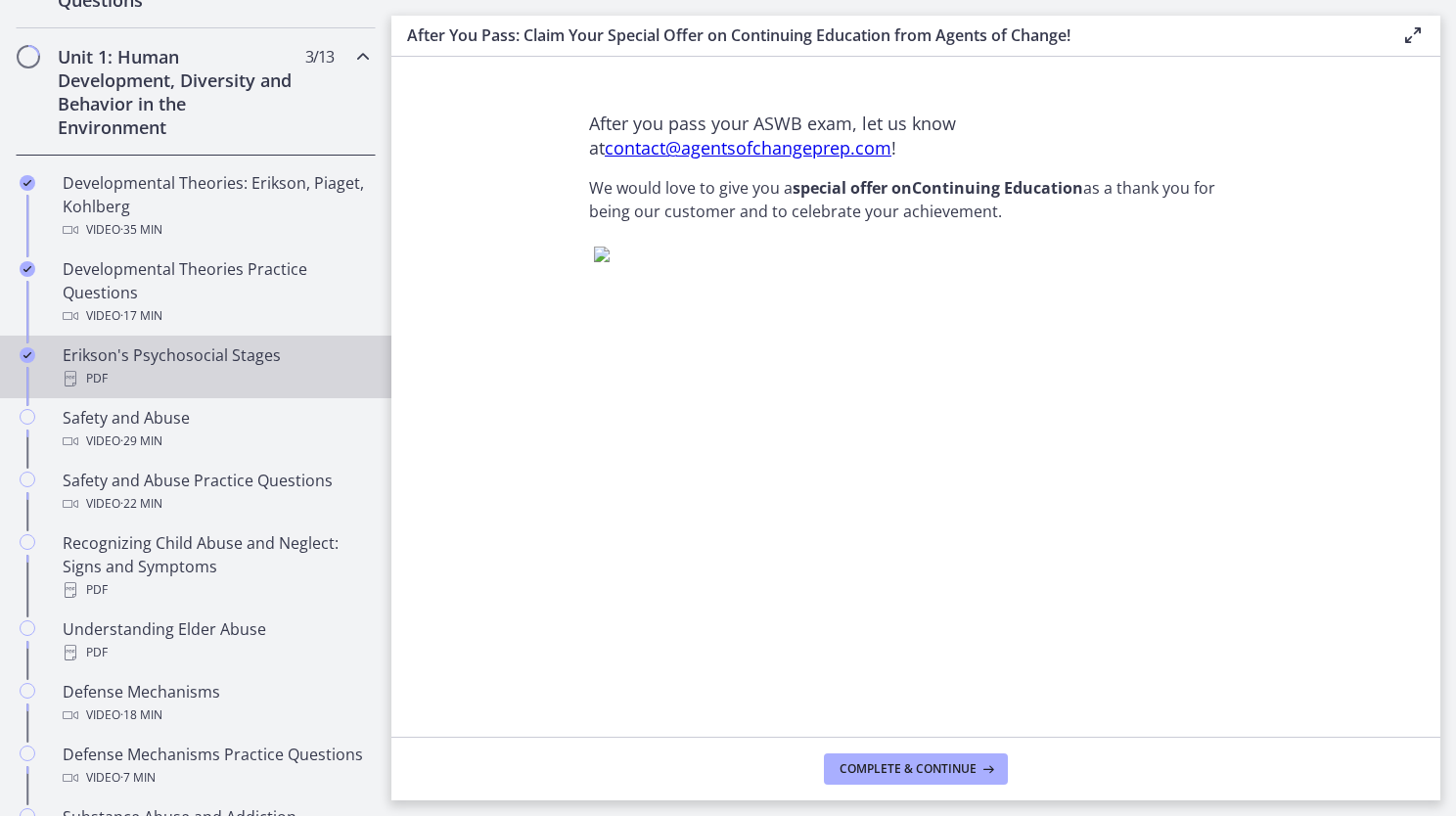 click on "Erikson's Psychosocial Stages
PDF" at bounding box center (215, 367) 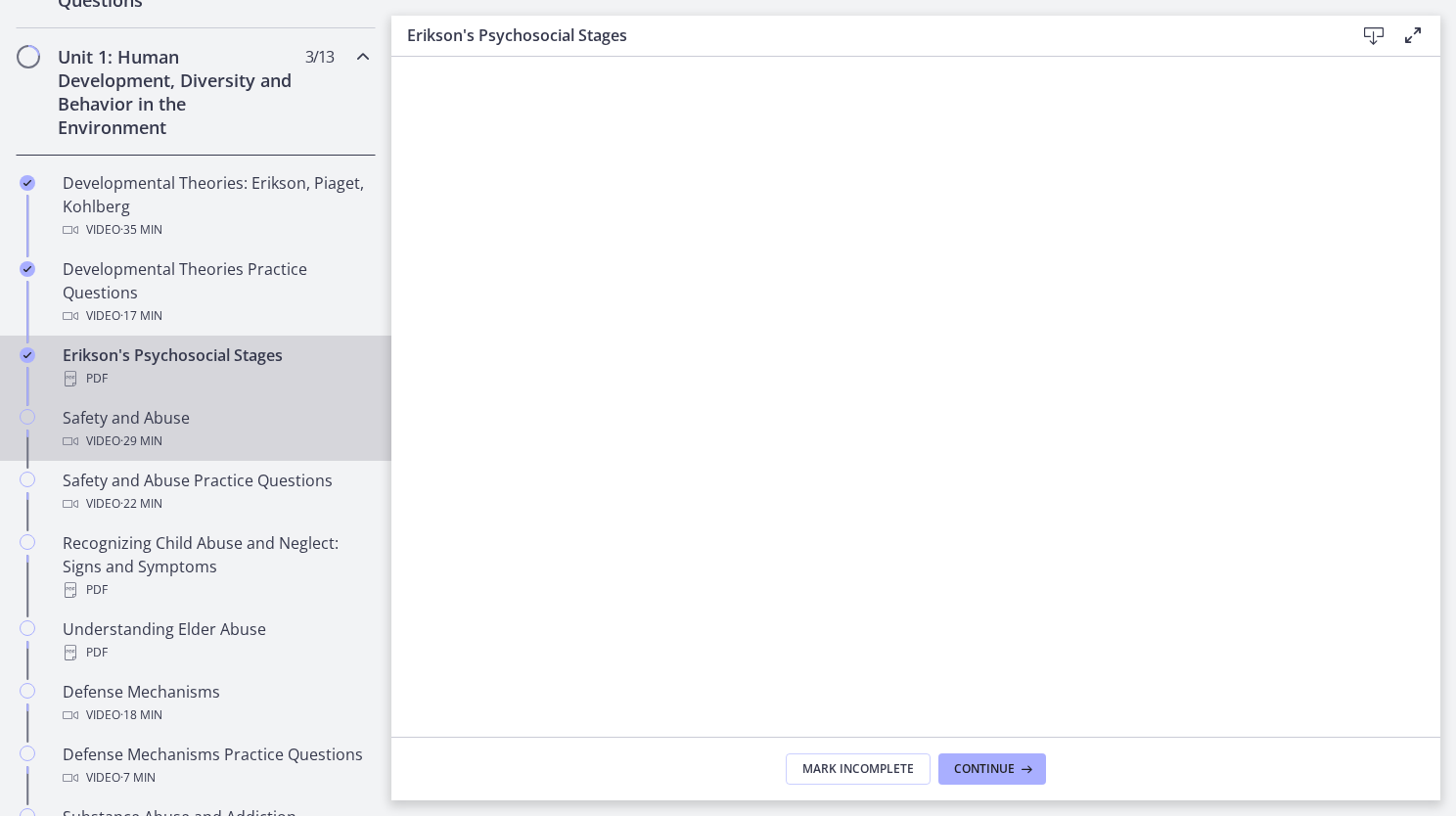 click on "·  29 min" at bounding box center (141, 441) 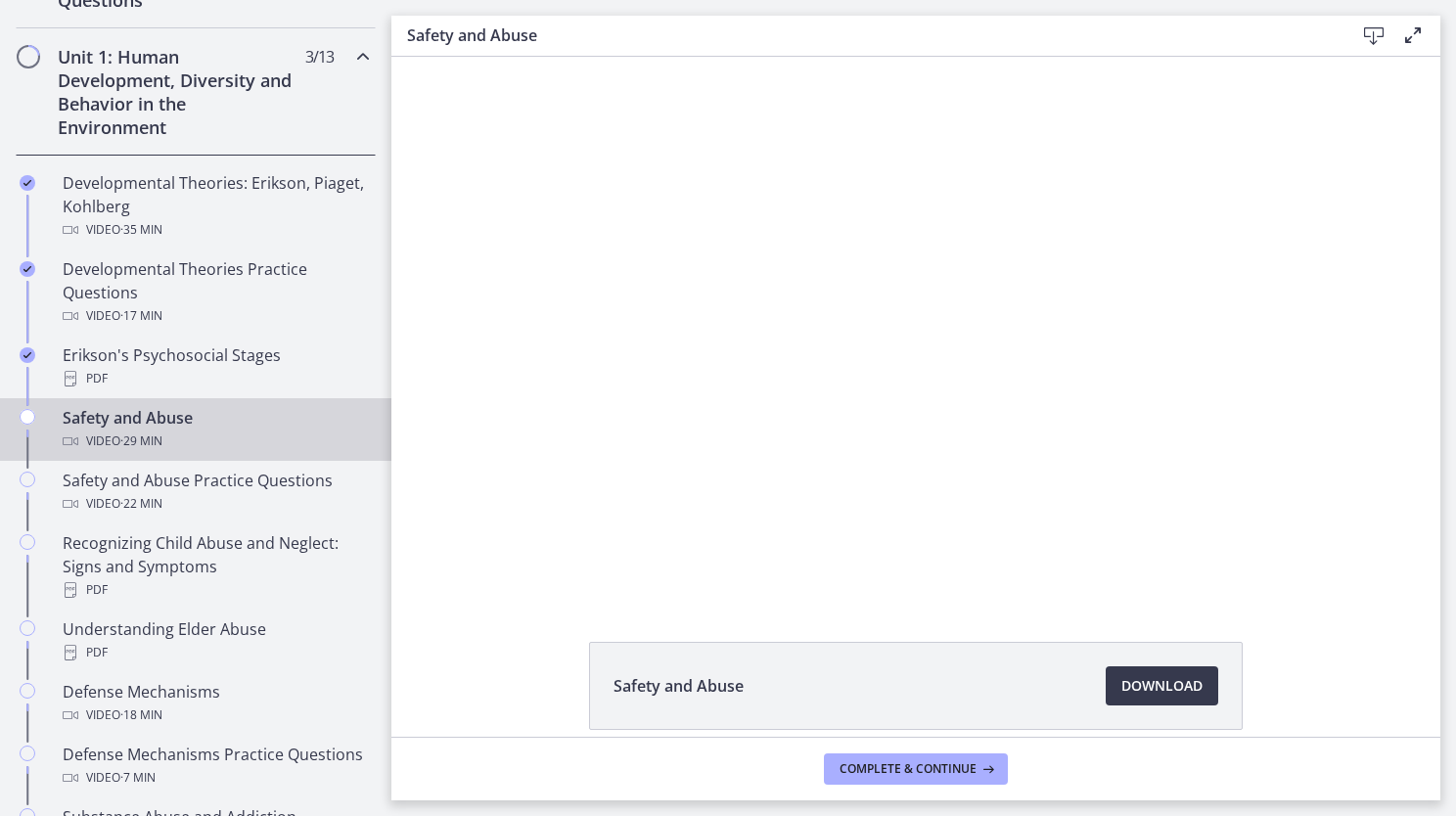 scroll, scrollTop: 0, scrollLeft: 0, axis: both 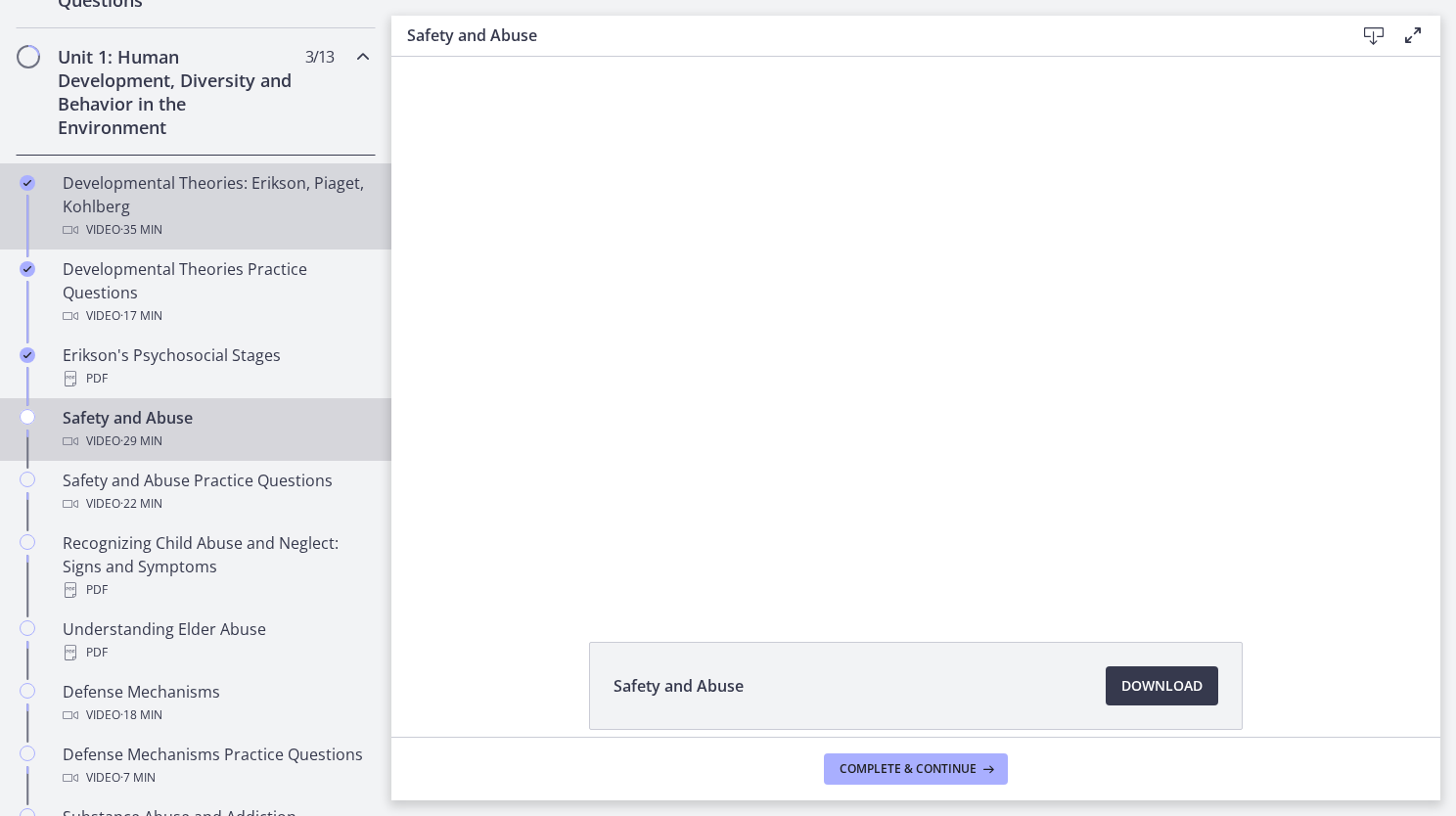 click on "Developmental Theories: Erikson, Piaget, Kohlberg
Video
·  35 min" at bounding box center [215, 206] 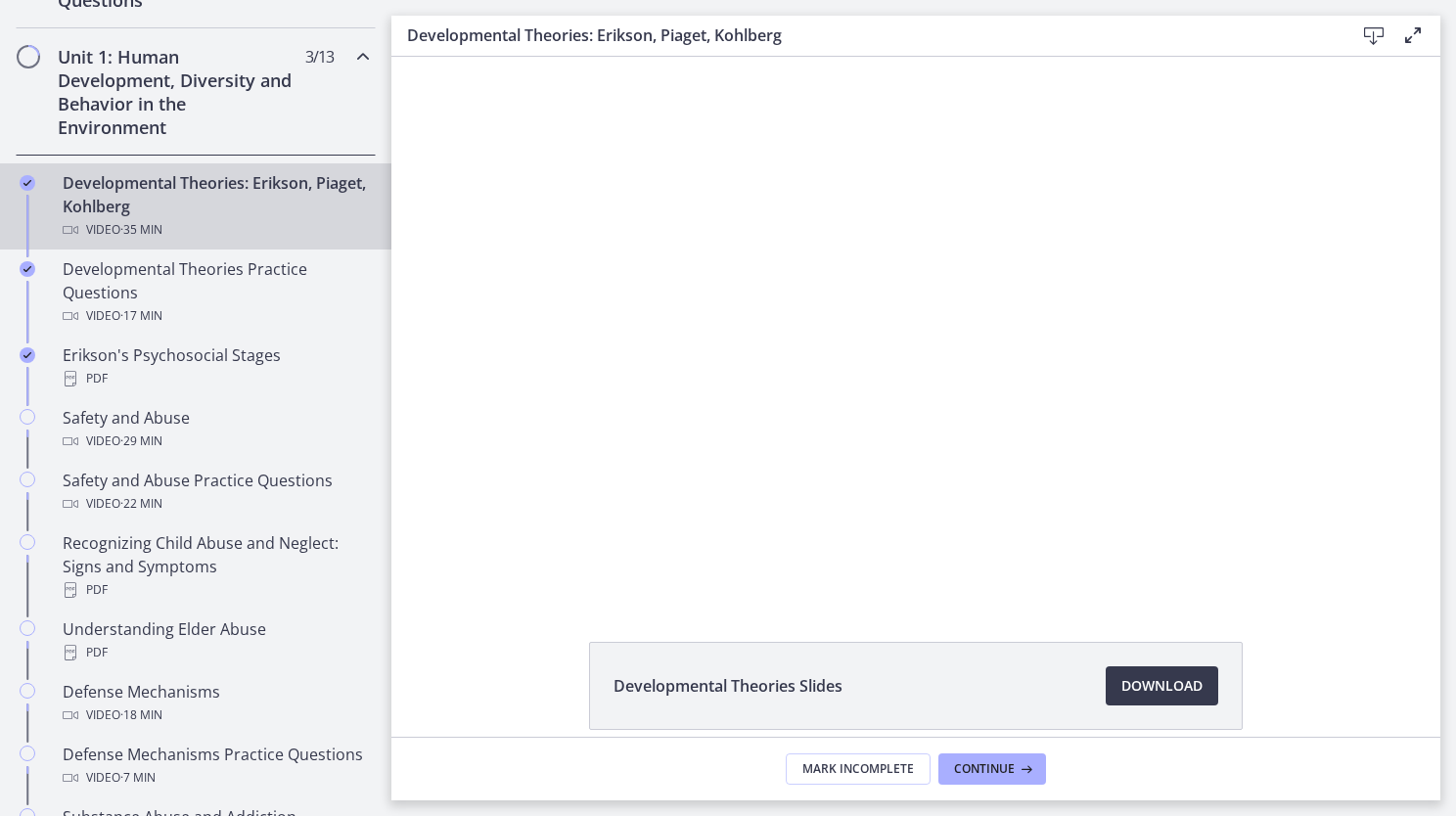 scroll, scrollTop: 0, scrollLeft: 0, axis: both 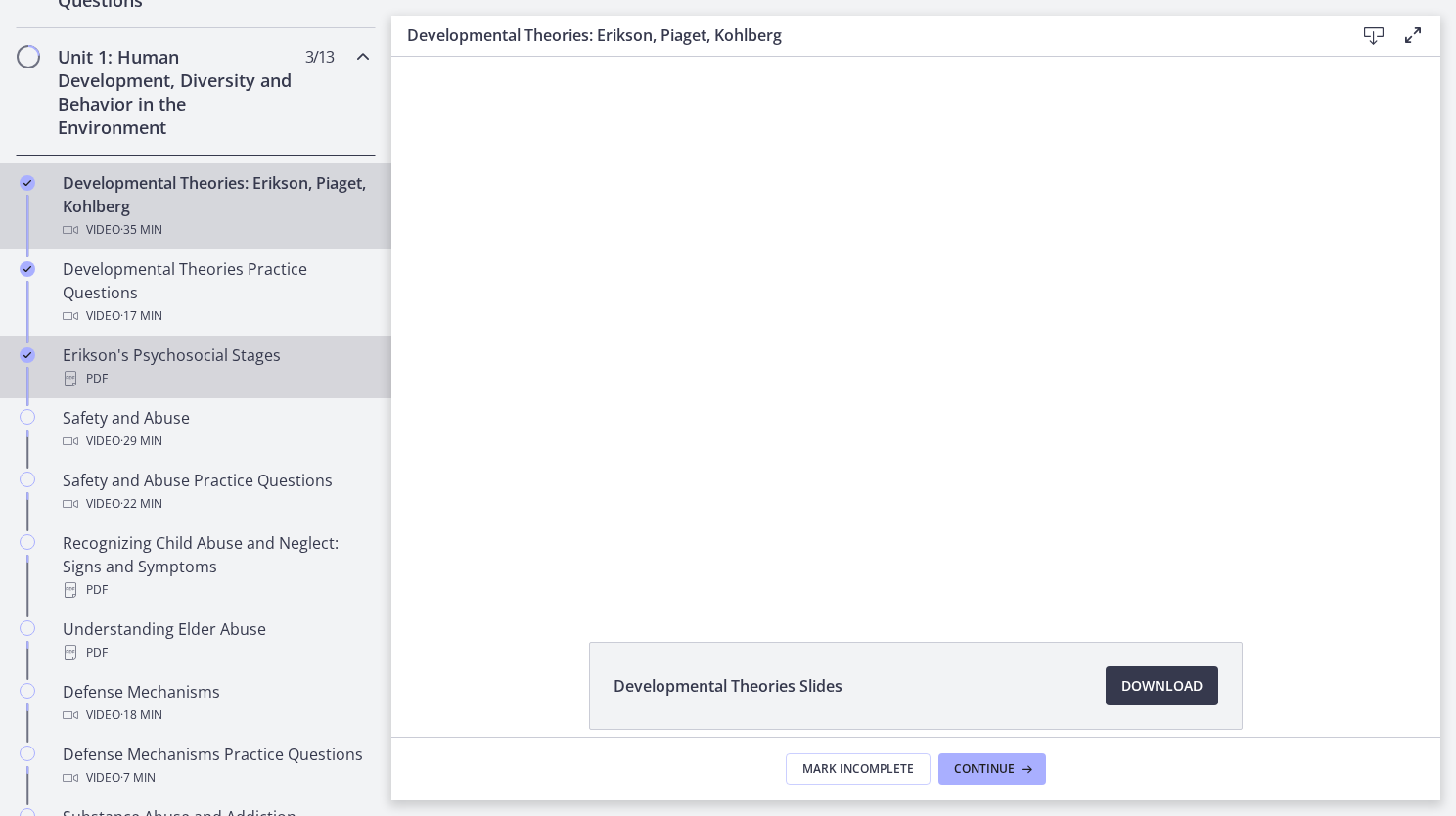 click on "Erikson's Psychosocial Stages
PDF" at bounding box center (215, 367) 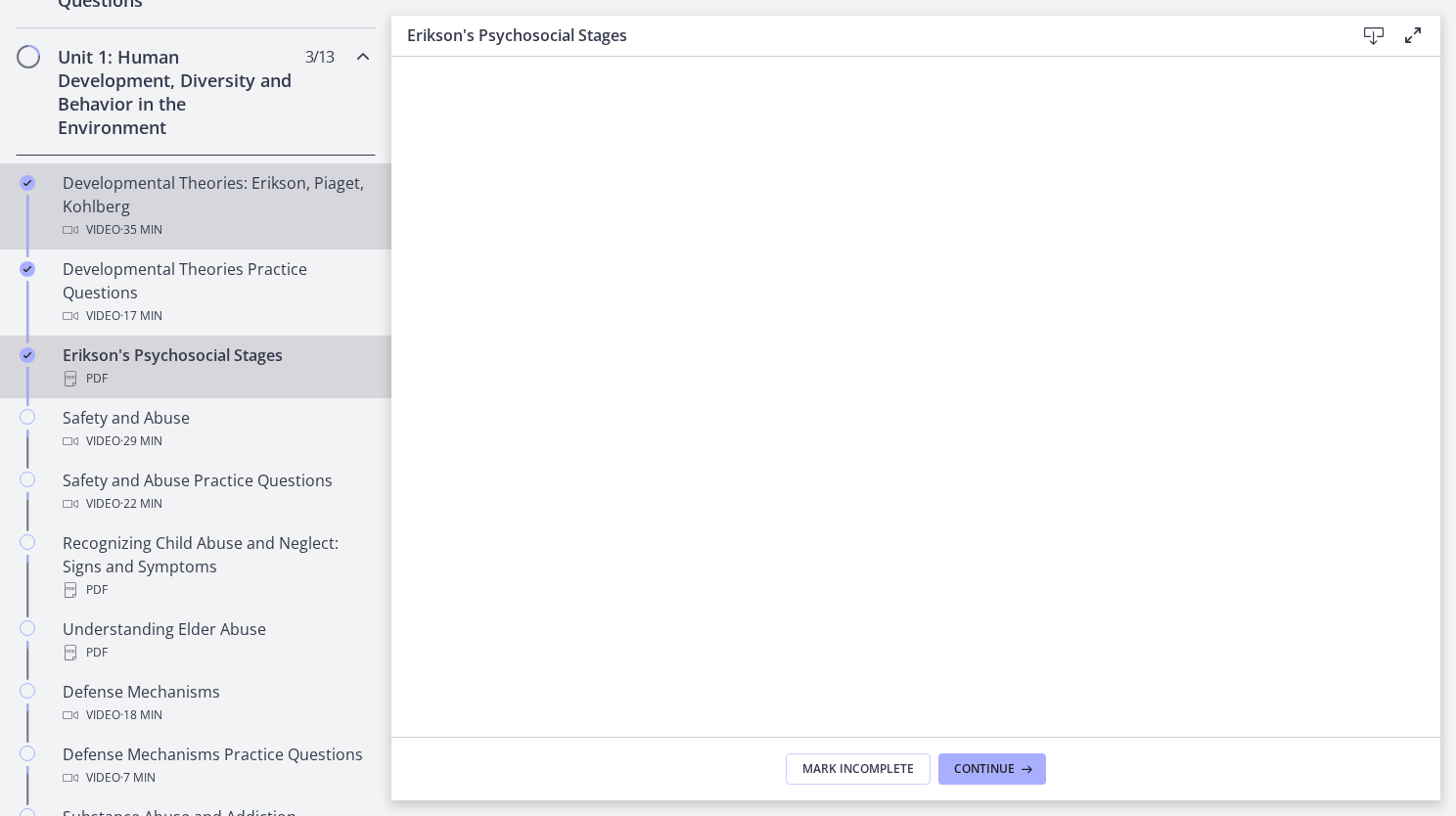 click on "Developmental Theories: Erikson, Piaget, Kohlberg
Video
·  35 min" at bounding box center (196, 206) 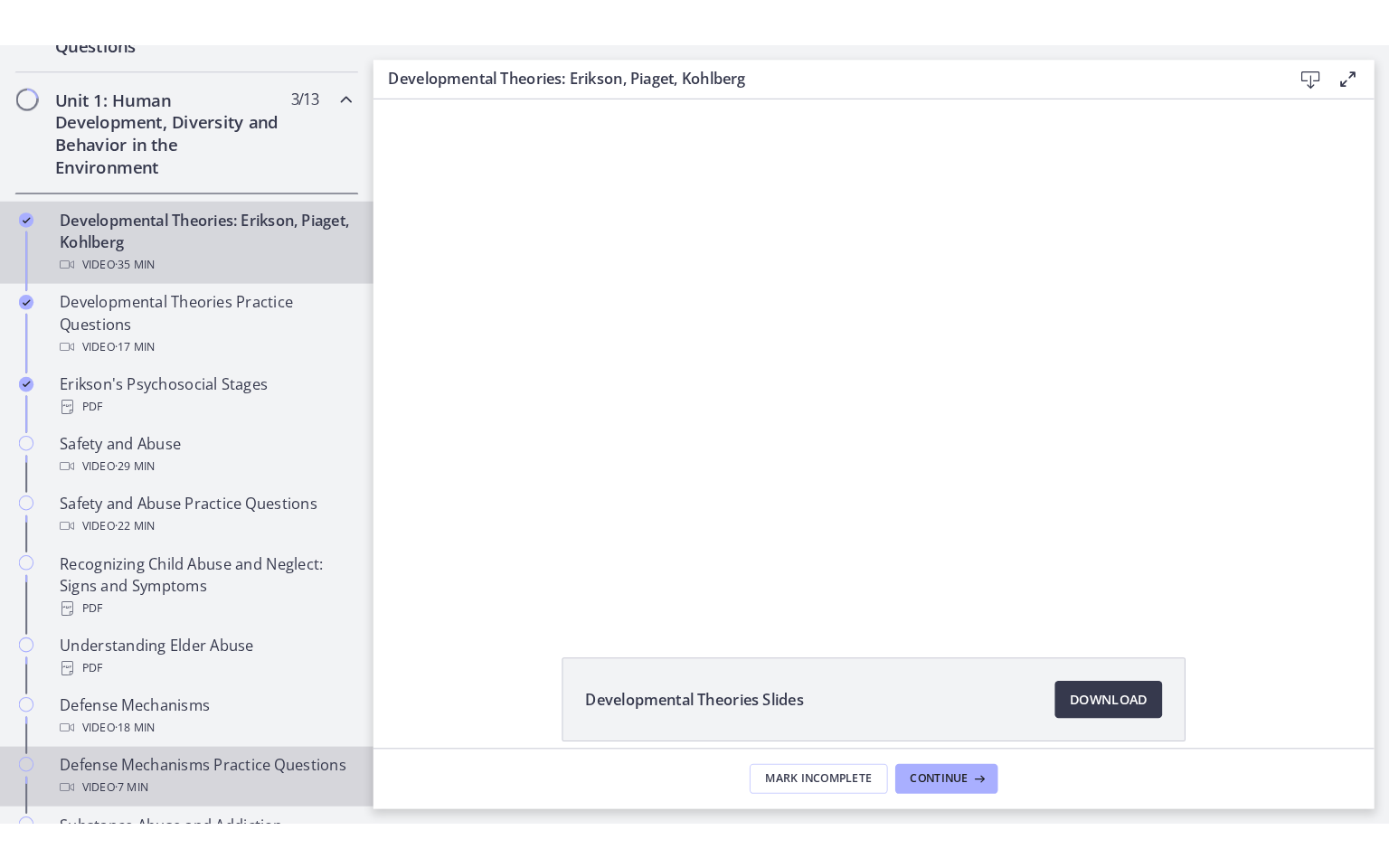 scroll, scrollTop: 0, scrollLeft: 0, axis: both 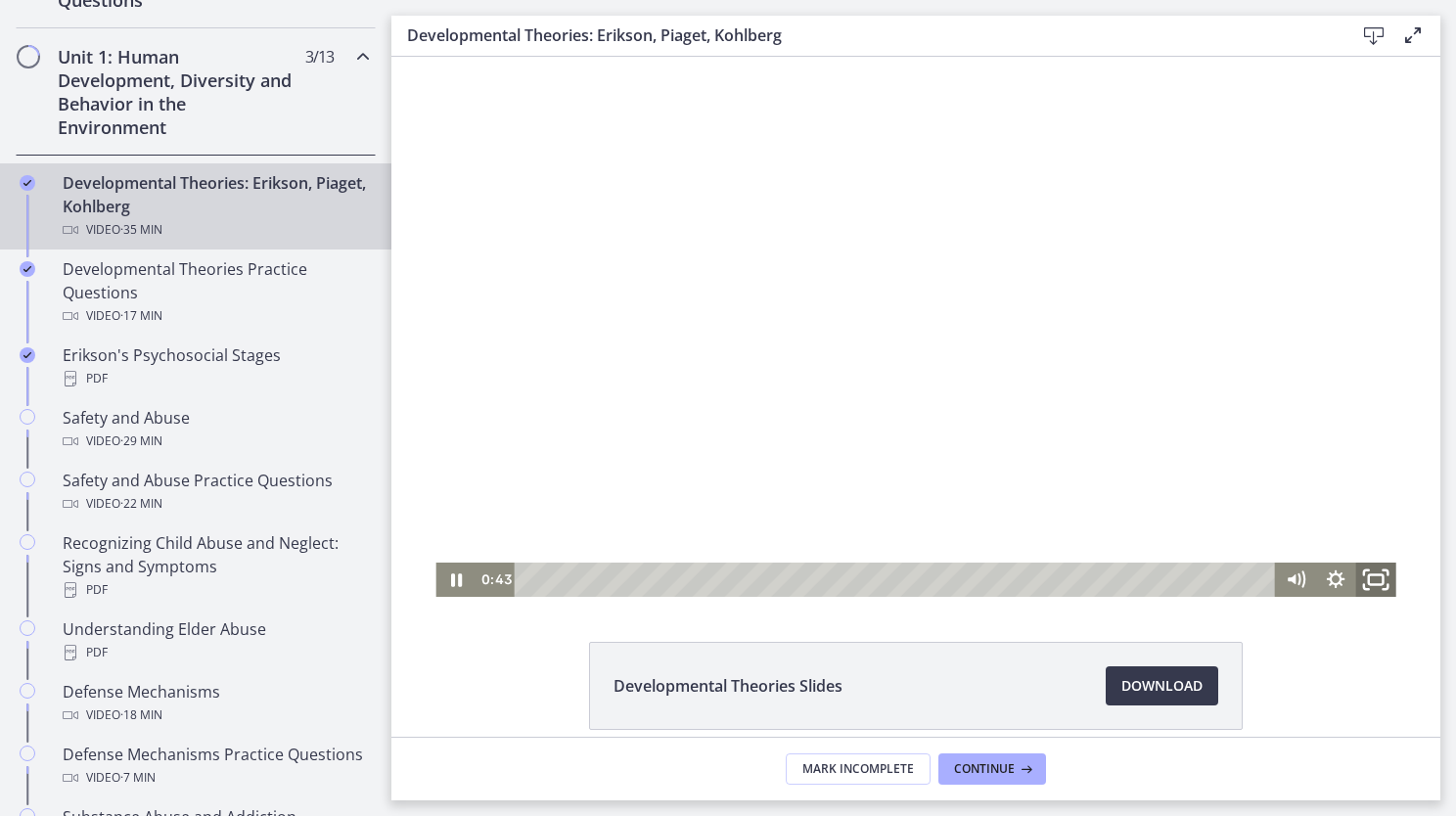 click 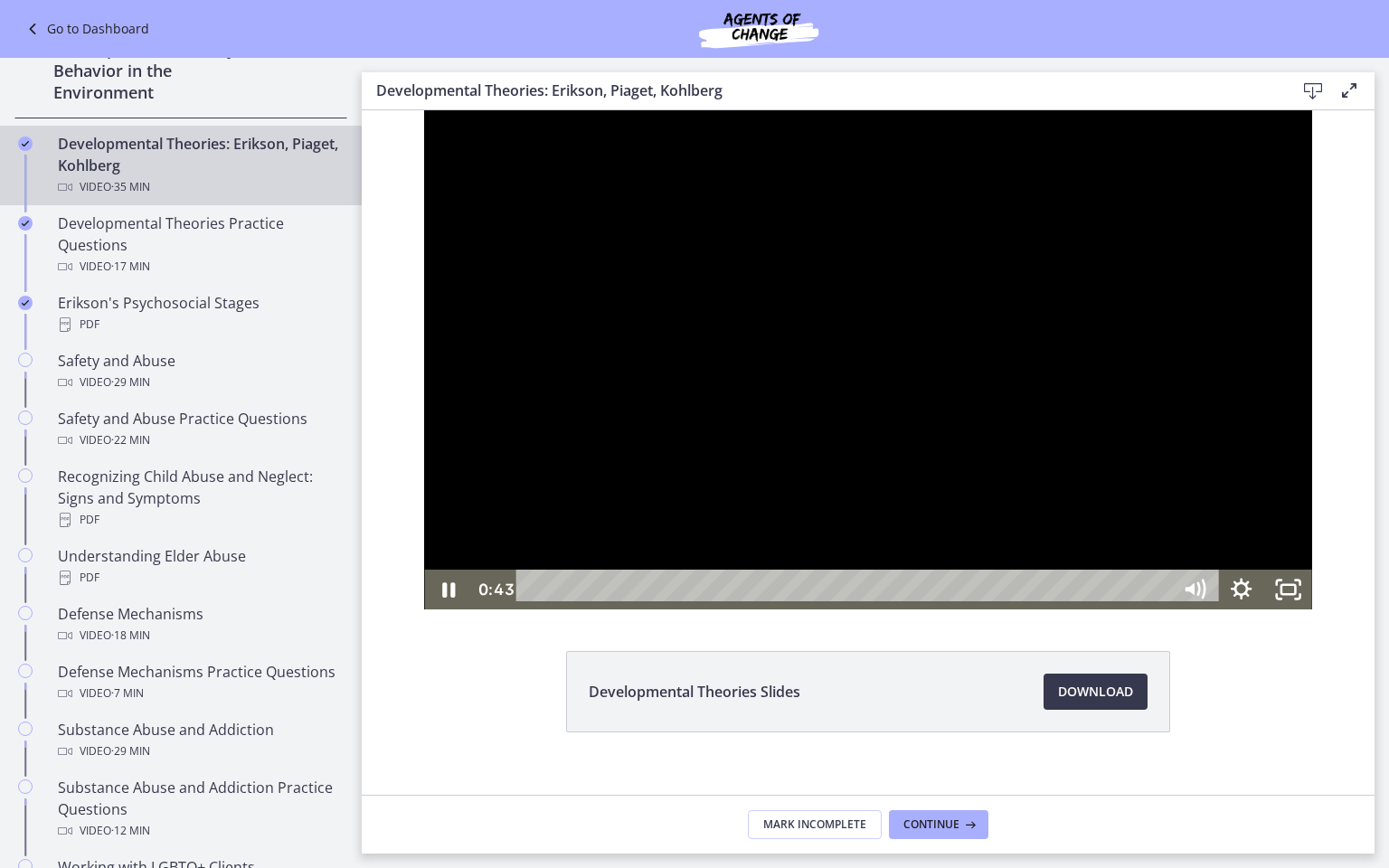 scroll, scrollTop: 405, scrollLeft: 0, axis: vertical 